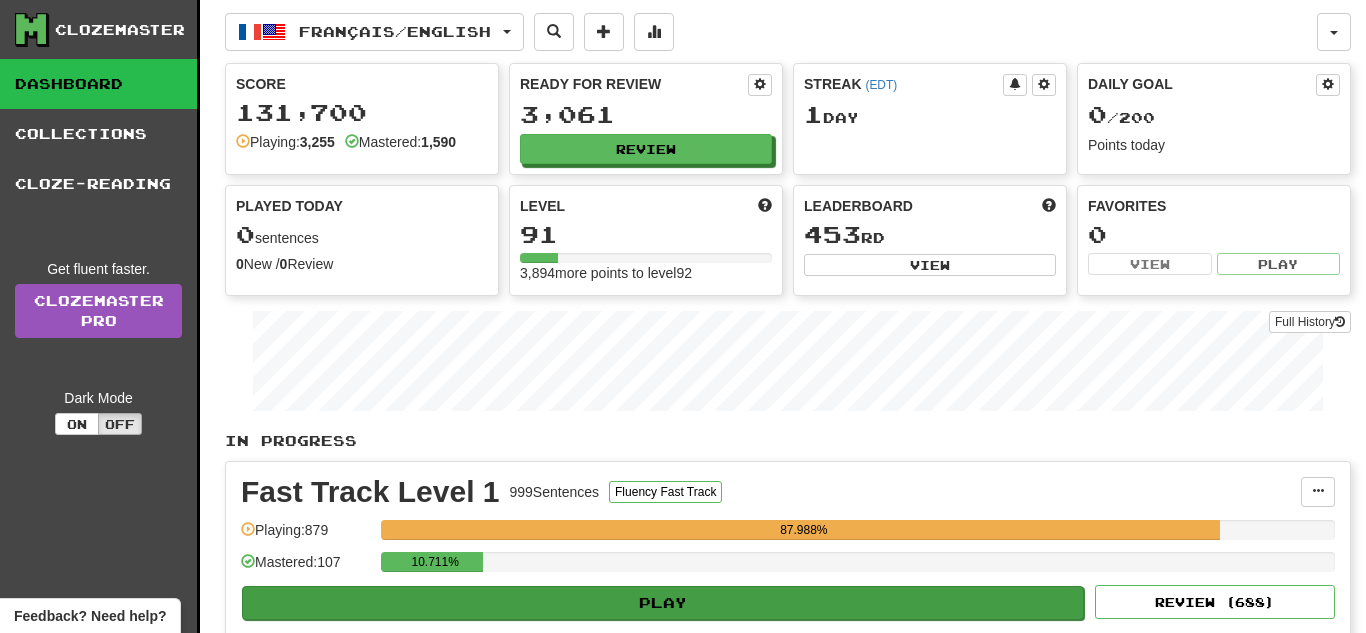 scroll, scrollTop: 0, scrollLeft: 0, axis: both 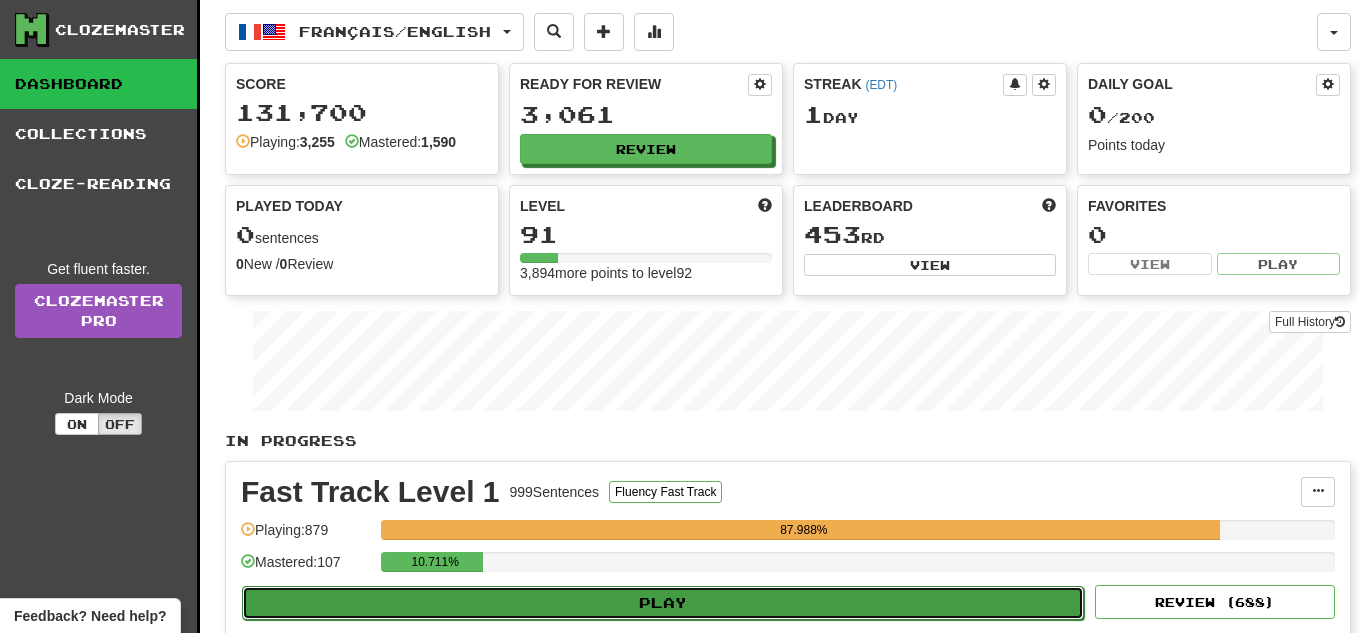 click on "Play" at bounding box center (663, 603) 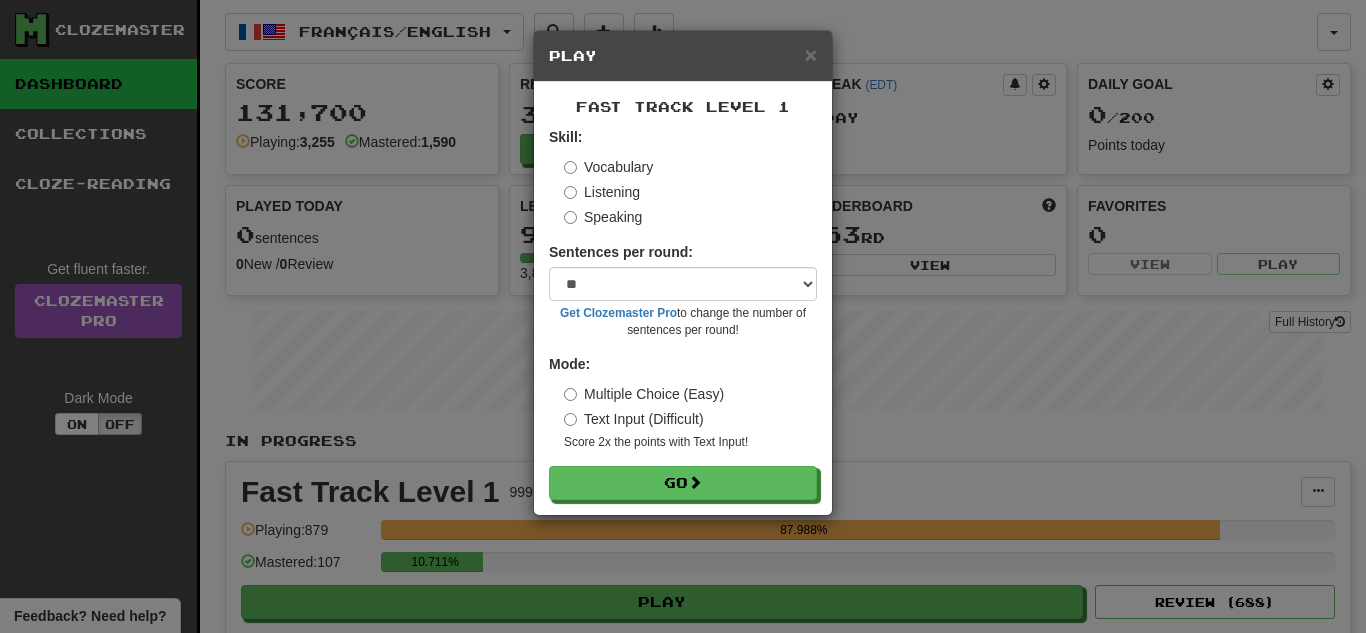 click on "Text Input (Difficult)" at bounding box center [634, 419] 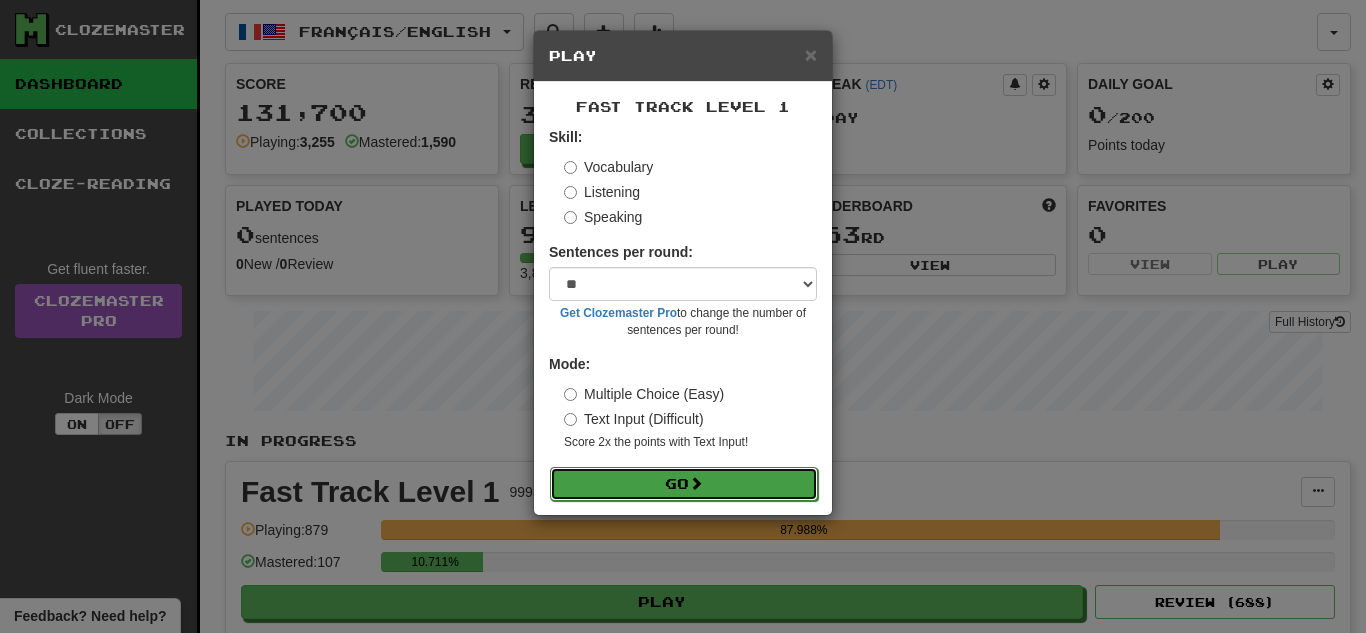 click on "Go" at bounding box center (684, 484) 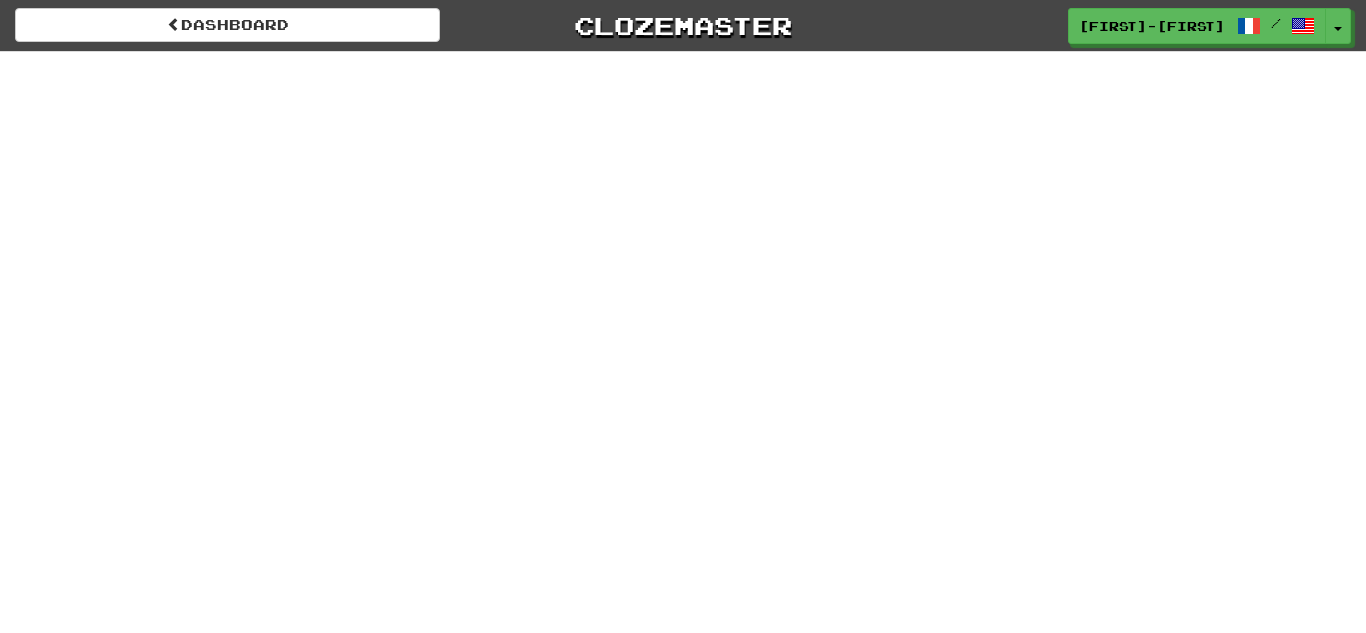 scroll, scrollTop: 0, scrollLeft: 0, axis: both 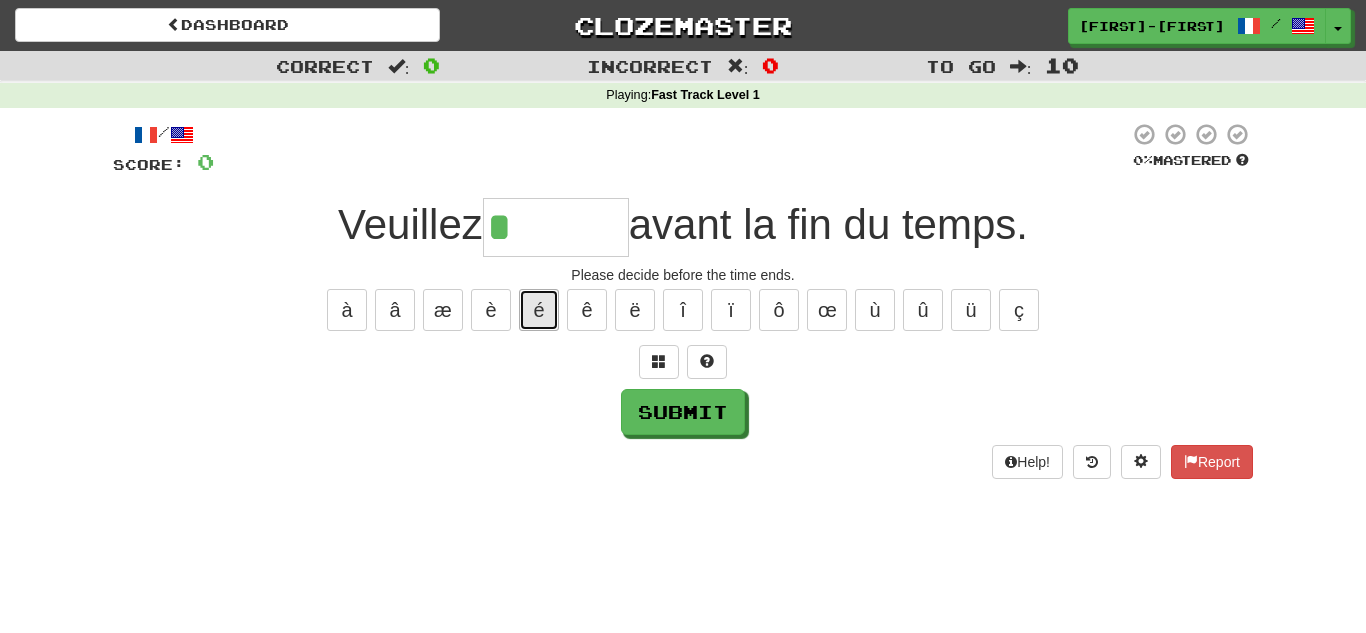 click on "é" at bounding box center (539, 310) 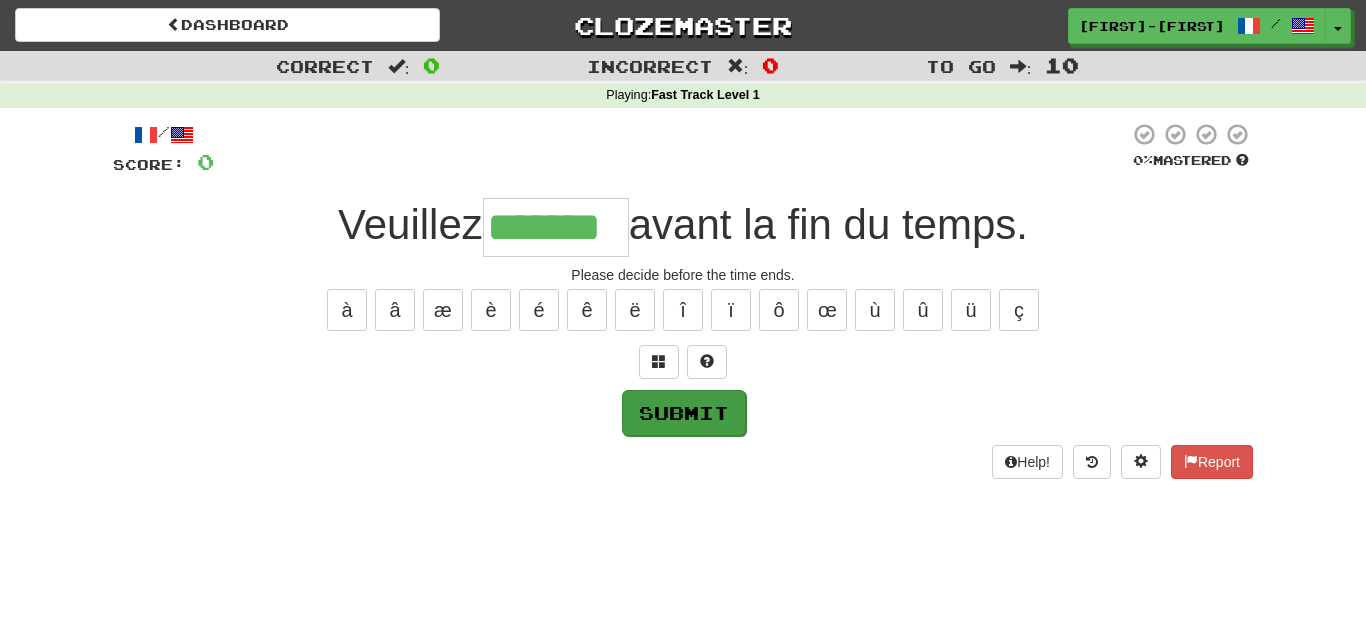 type on "*******" 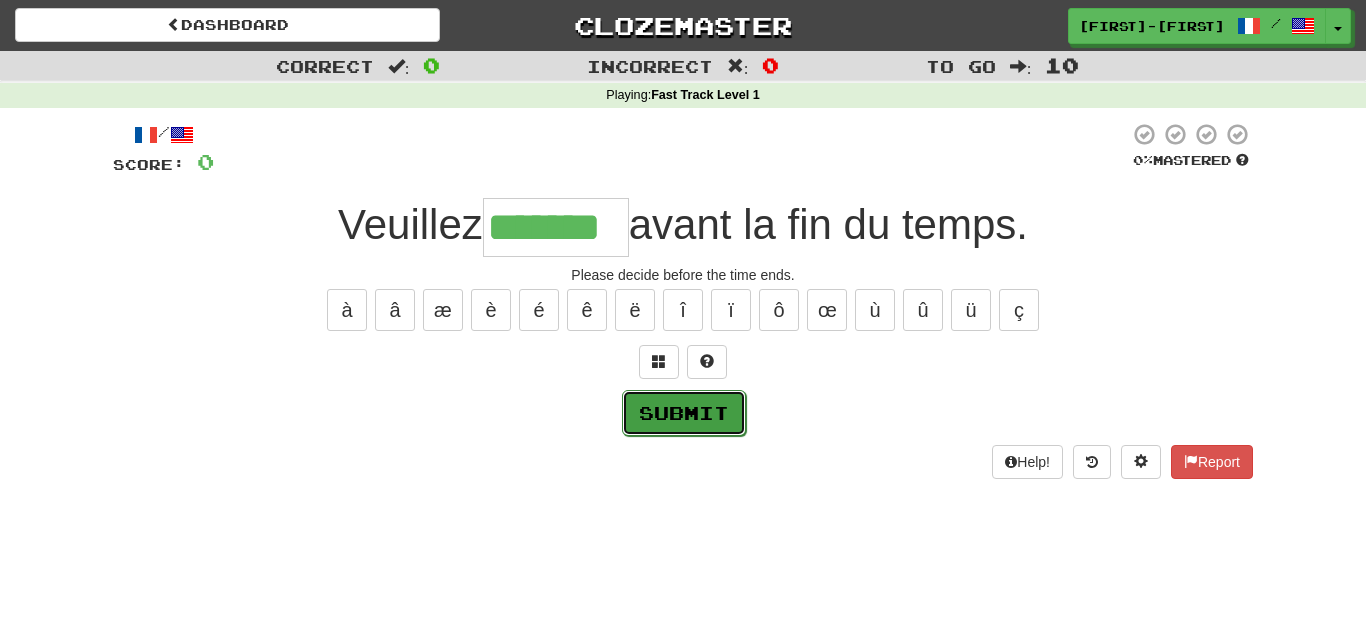 click on "Submit" at bounding box center (684, 413) 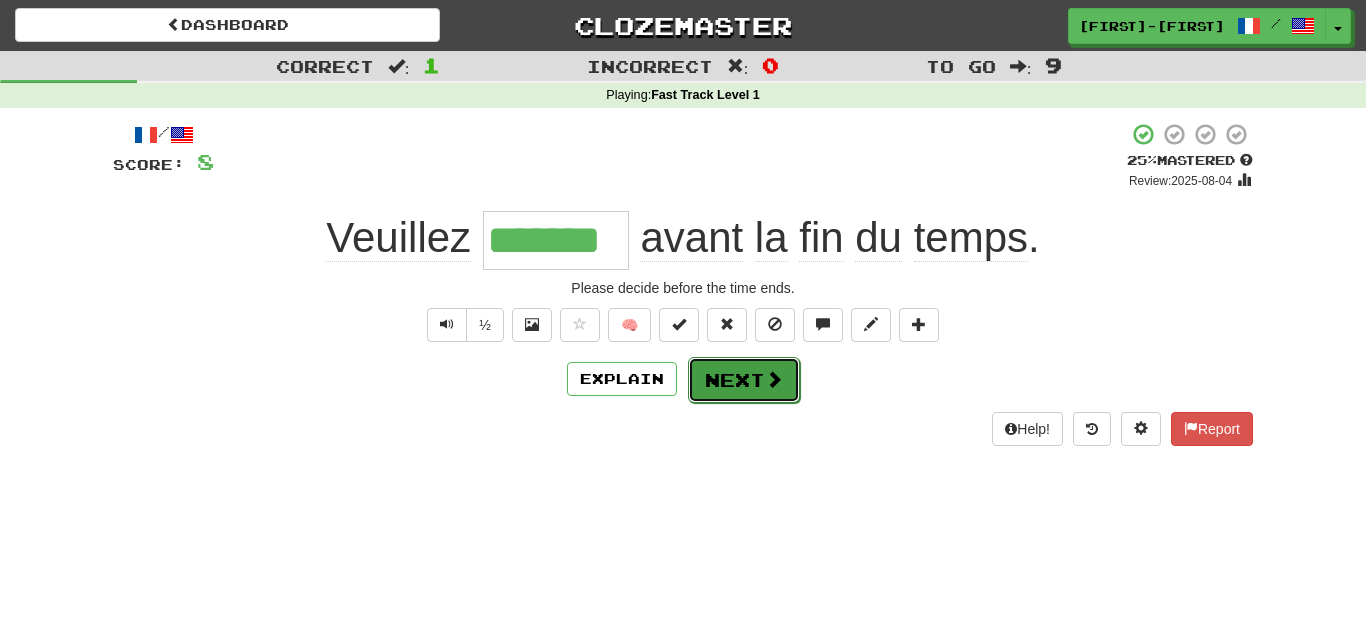 click on "Next" at bounding box center (744, 380) 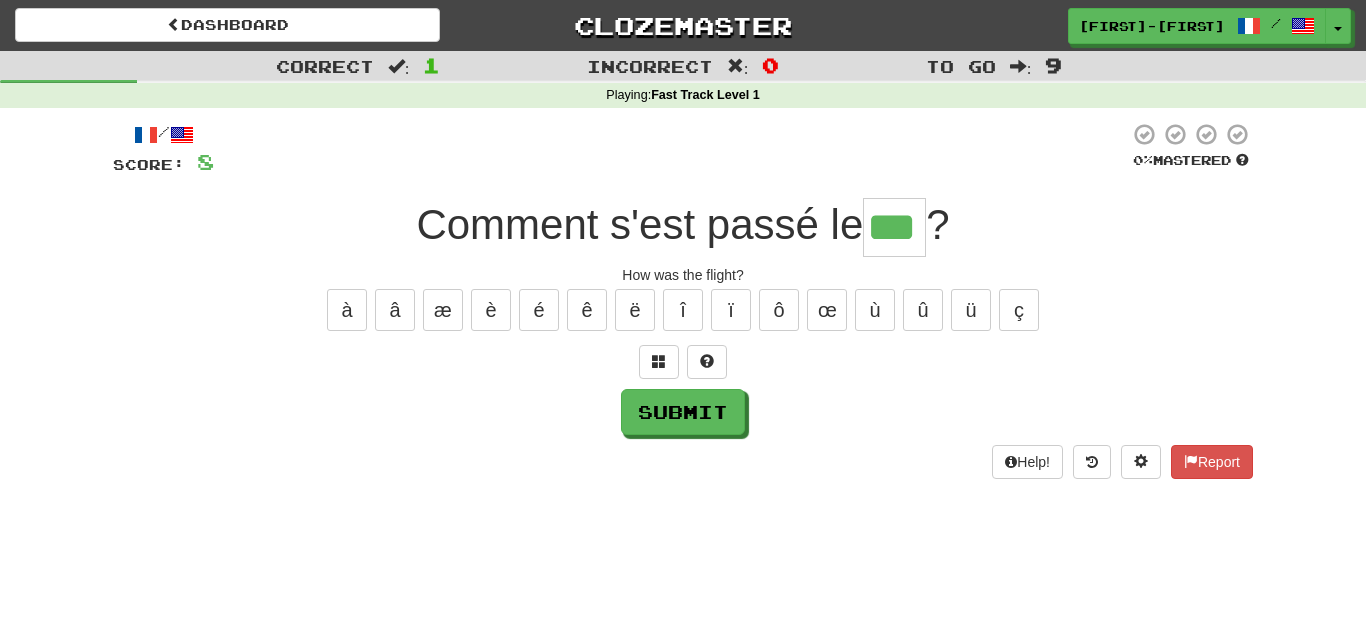 type on "***" 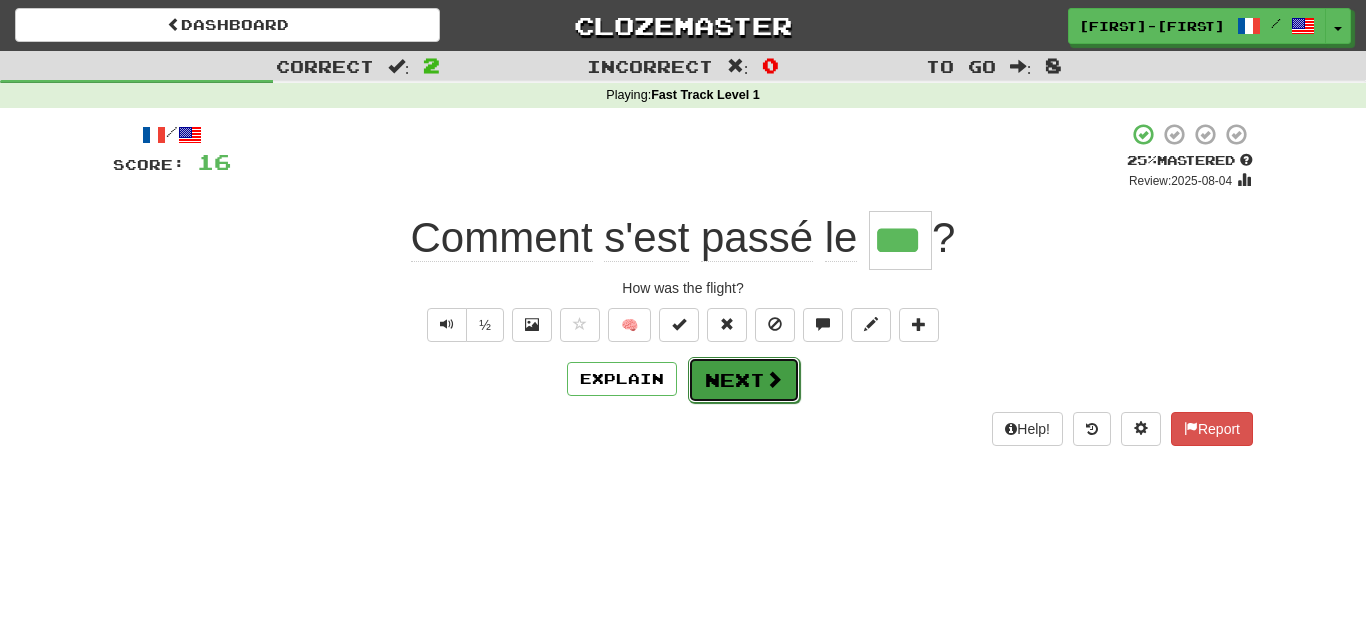 click on "Next" at bounding box center [744, 380] 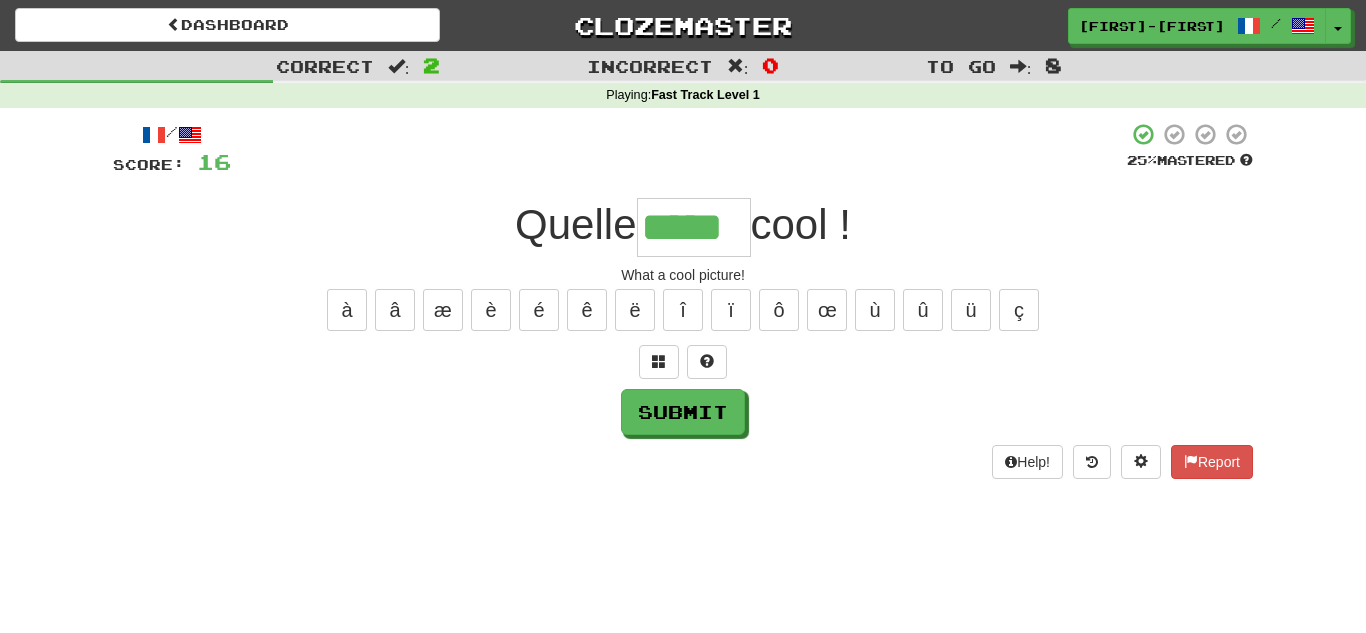type on "*****" 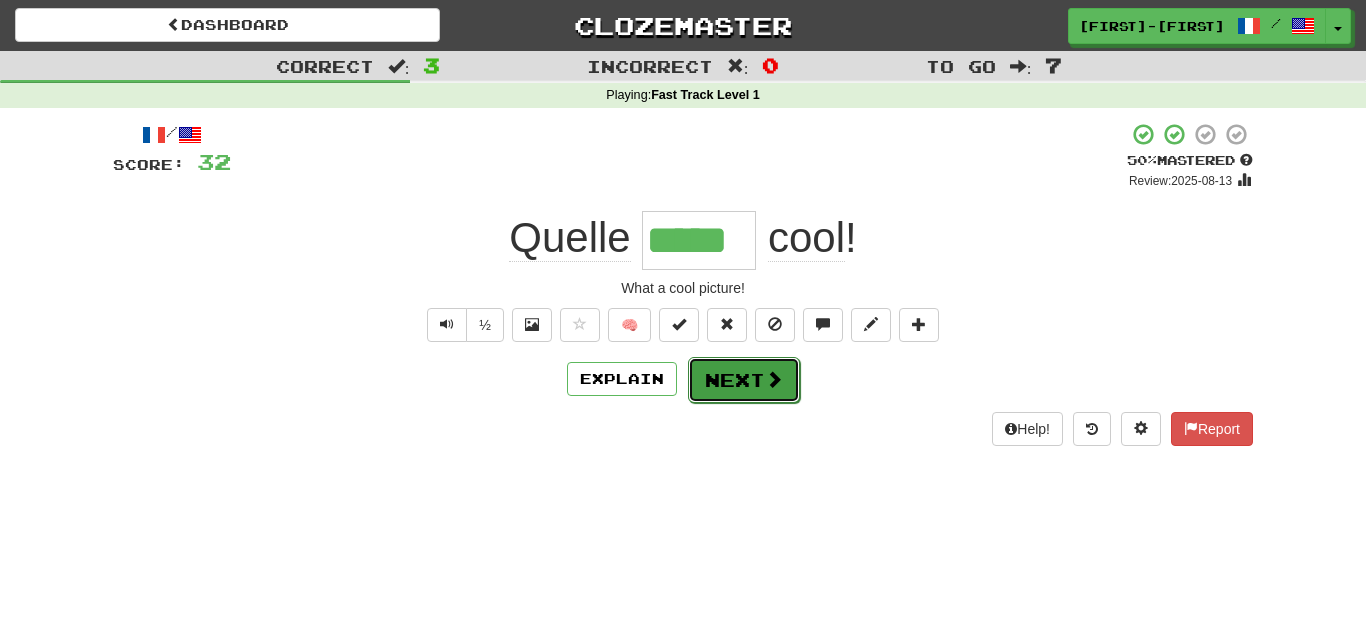 click on "Next" at bounding box center [744, 380] 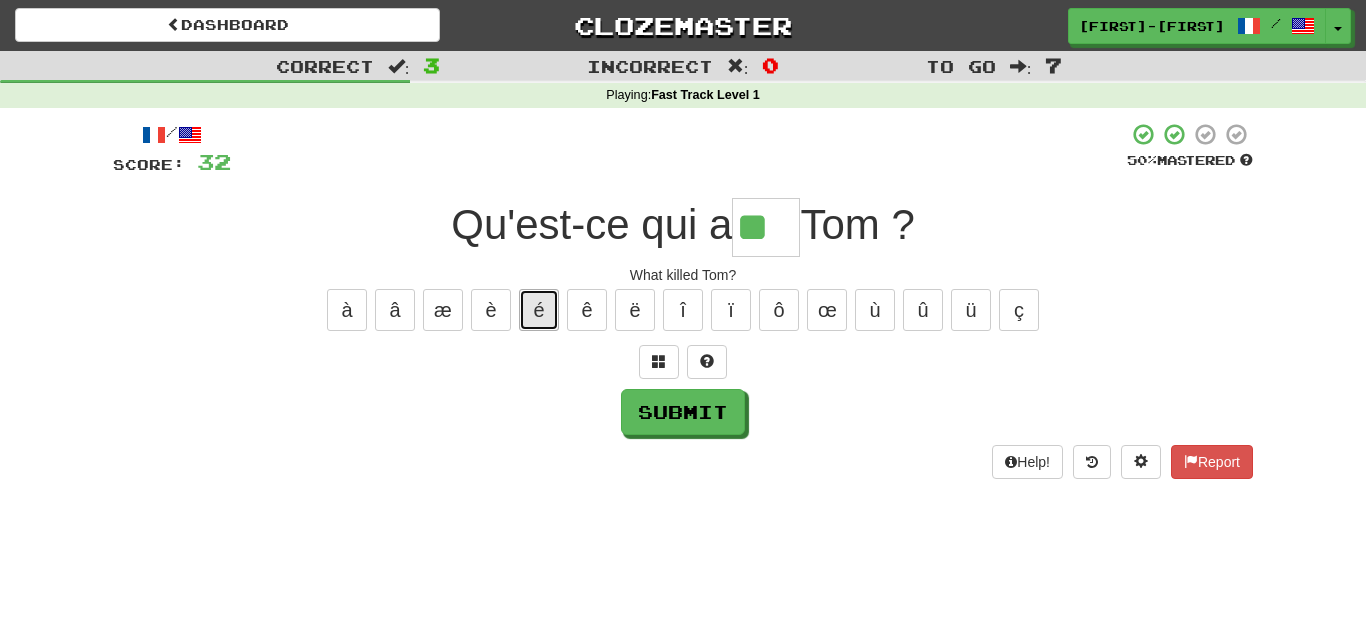 click on "é" at bounding box center [539, 310] 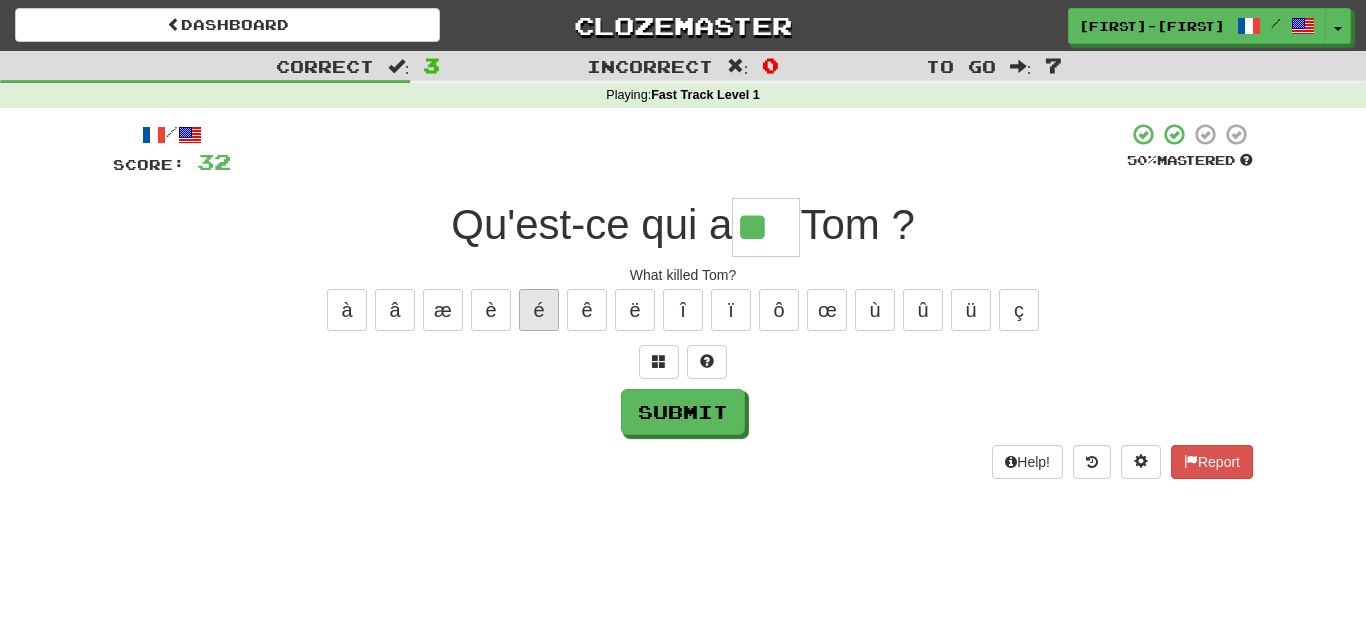 type on "***" 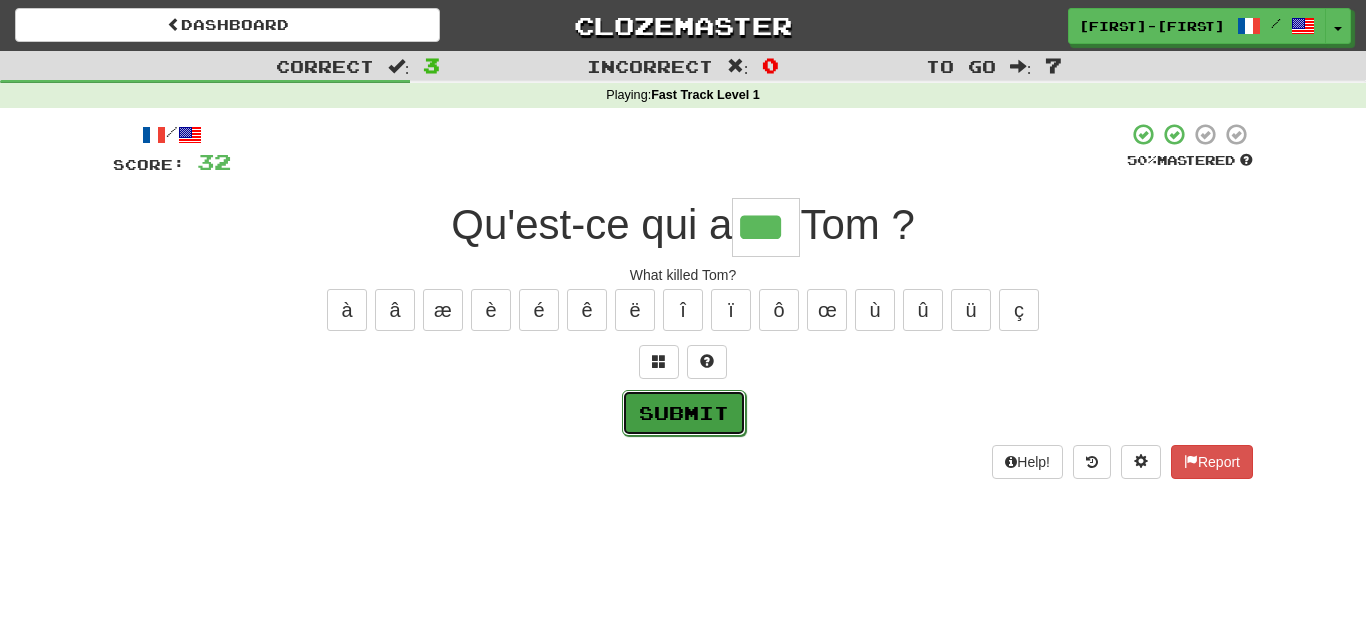 click on "Submit" at bounding box center (684, 413) 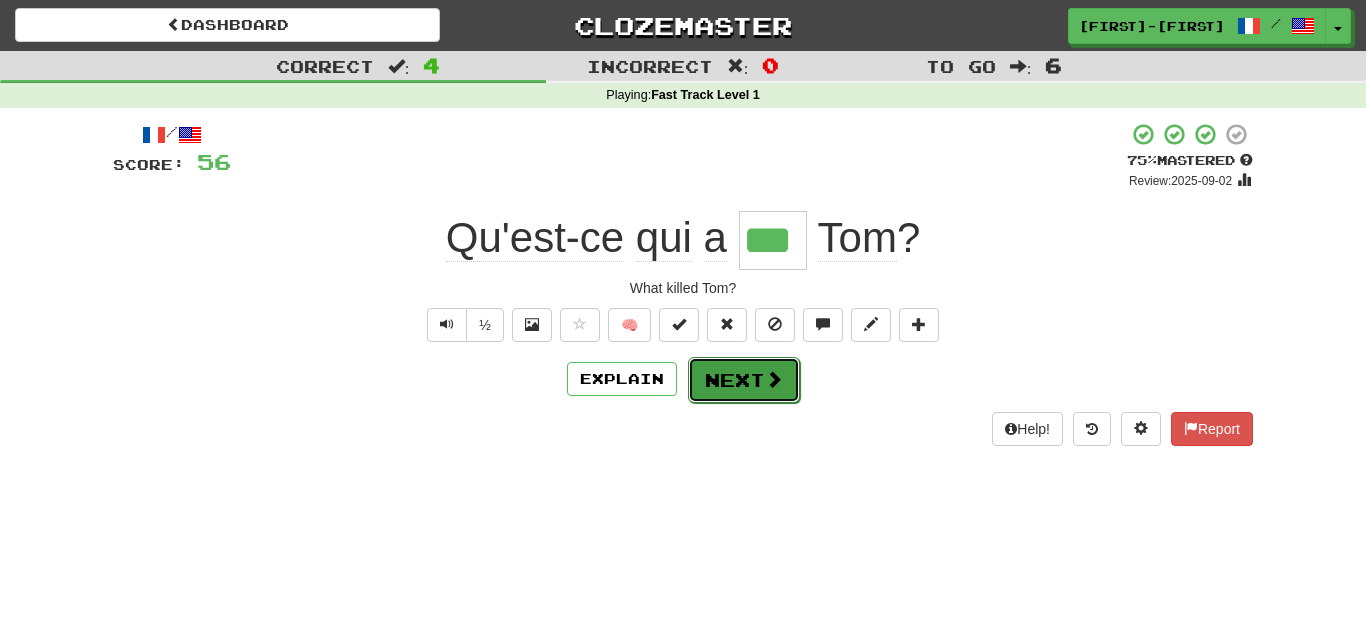 click on "Next" at bounding box center (744, 380) 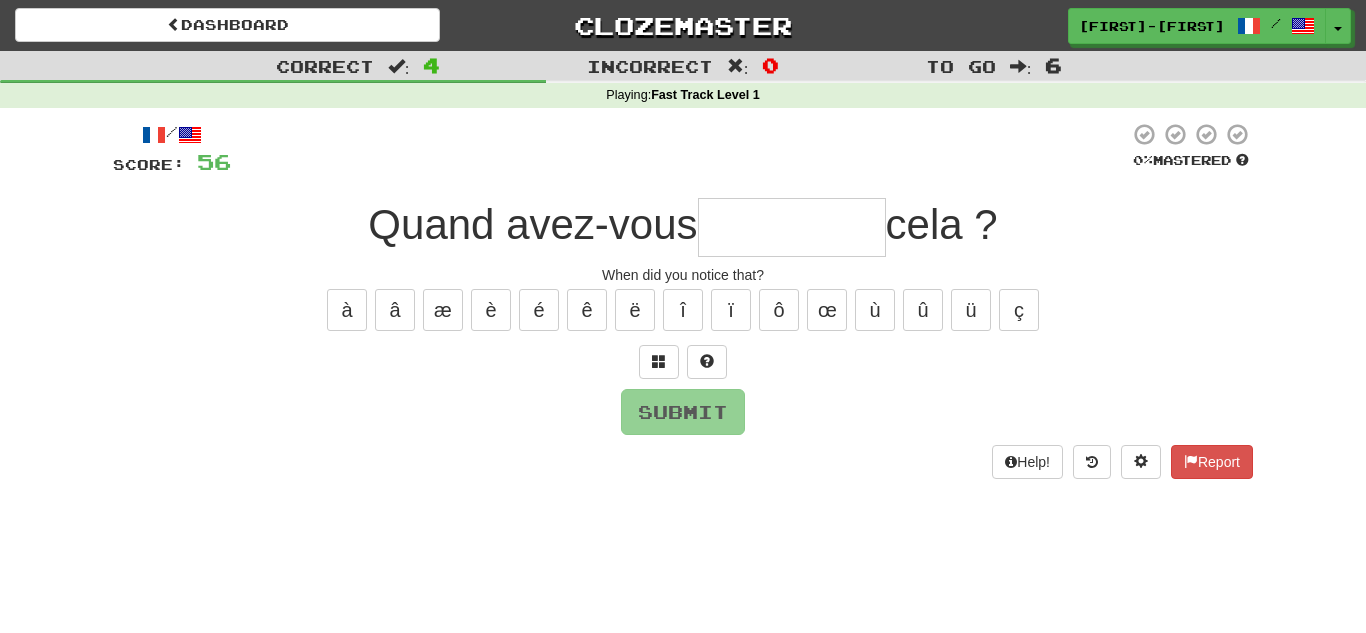 type on "*" 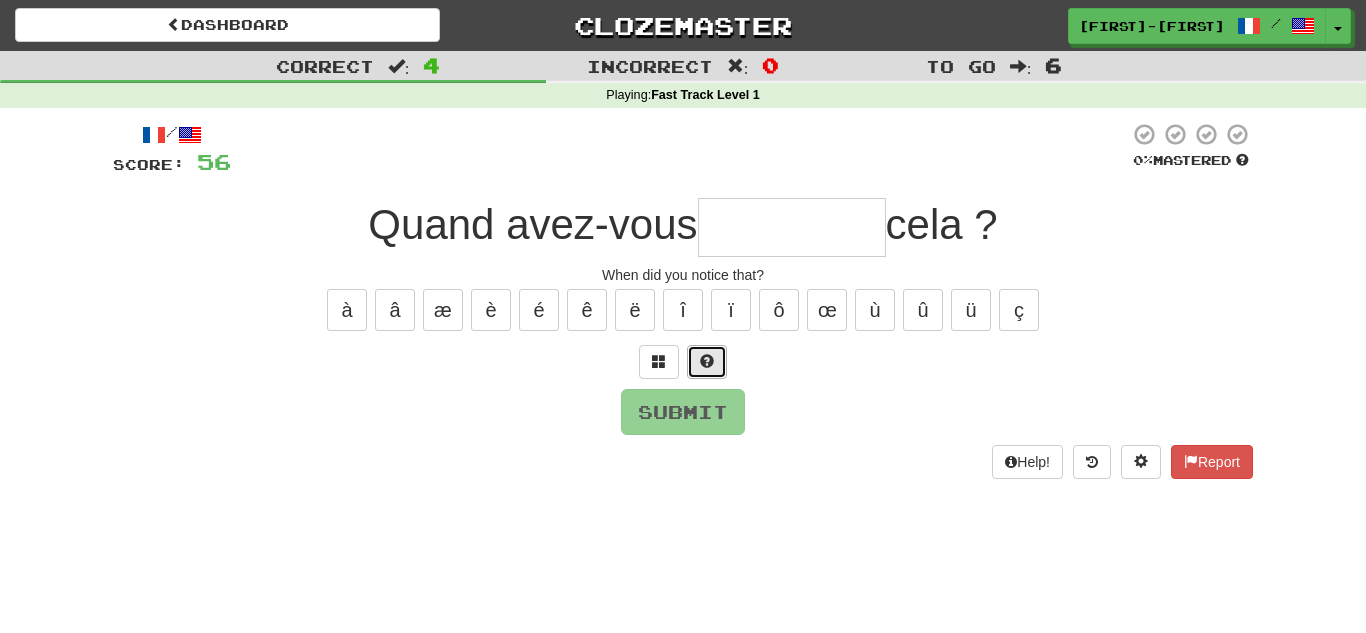 click at bounding box center [707, 361] 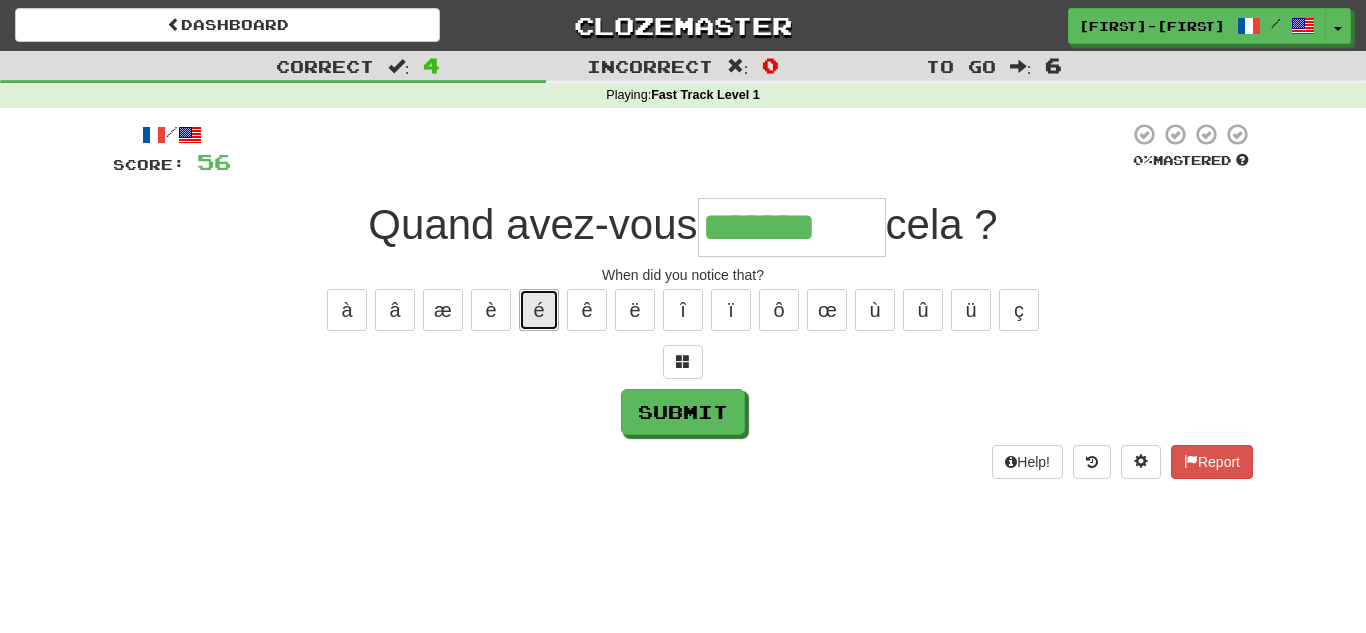 click on "é" at bounding box center (539, 310) 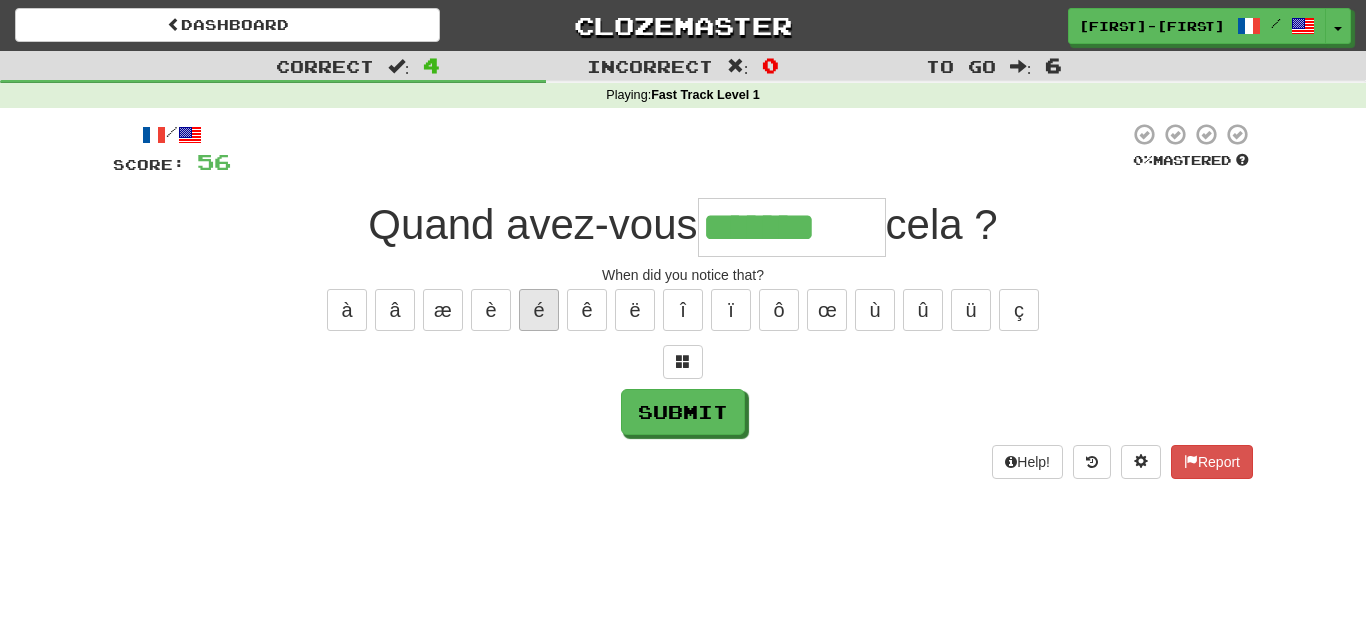 type on "********" 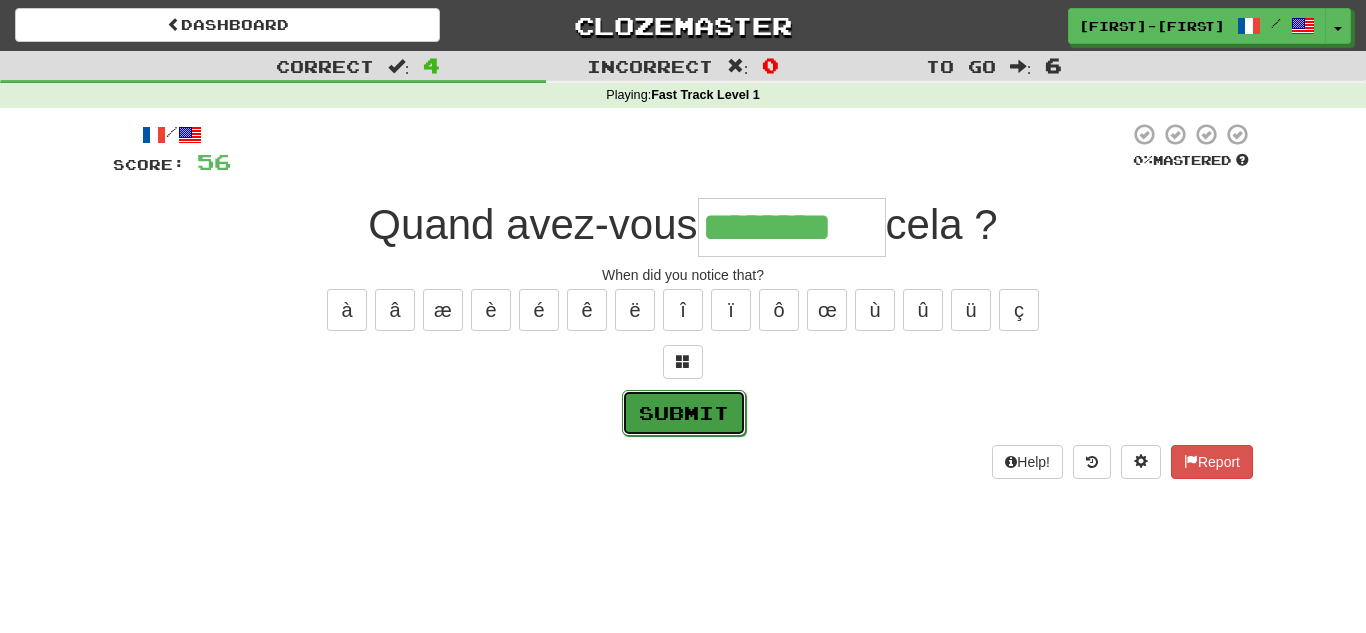 click on "Submit" at bounding box center [684, 413] 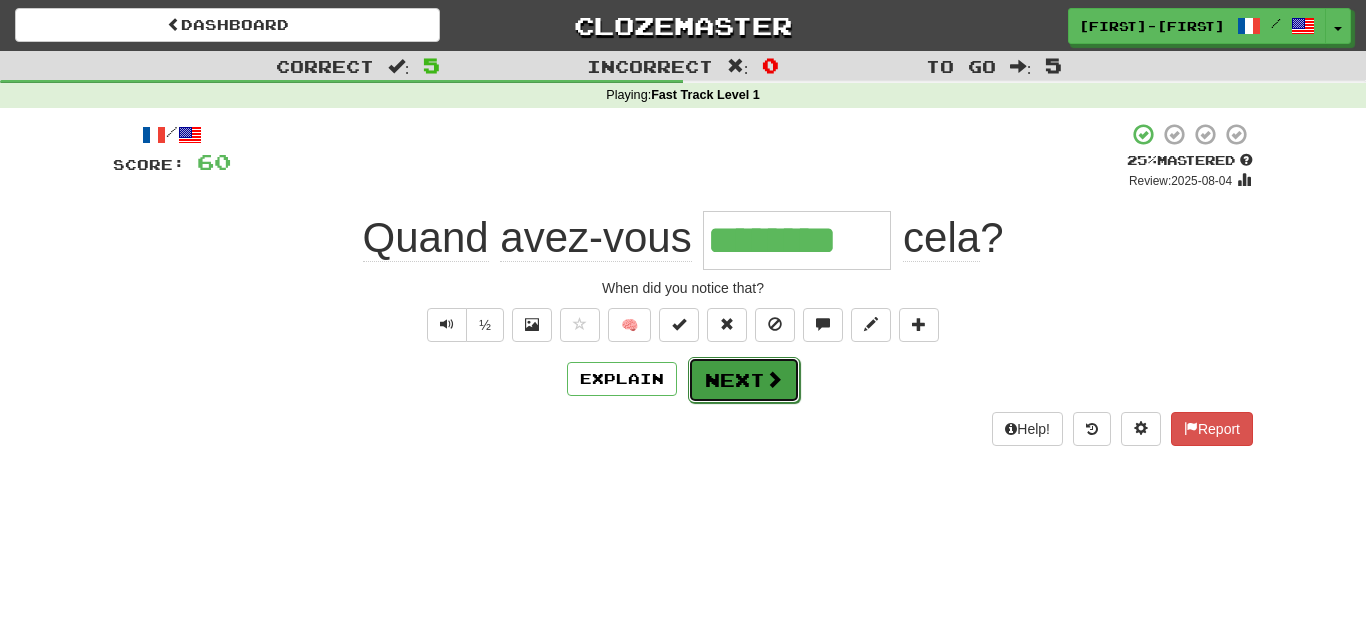 click on "Next" at bounding box center [744, 380] 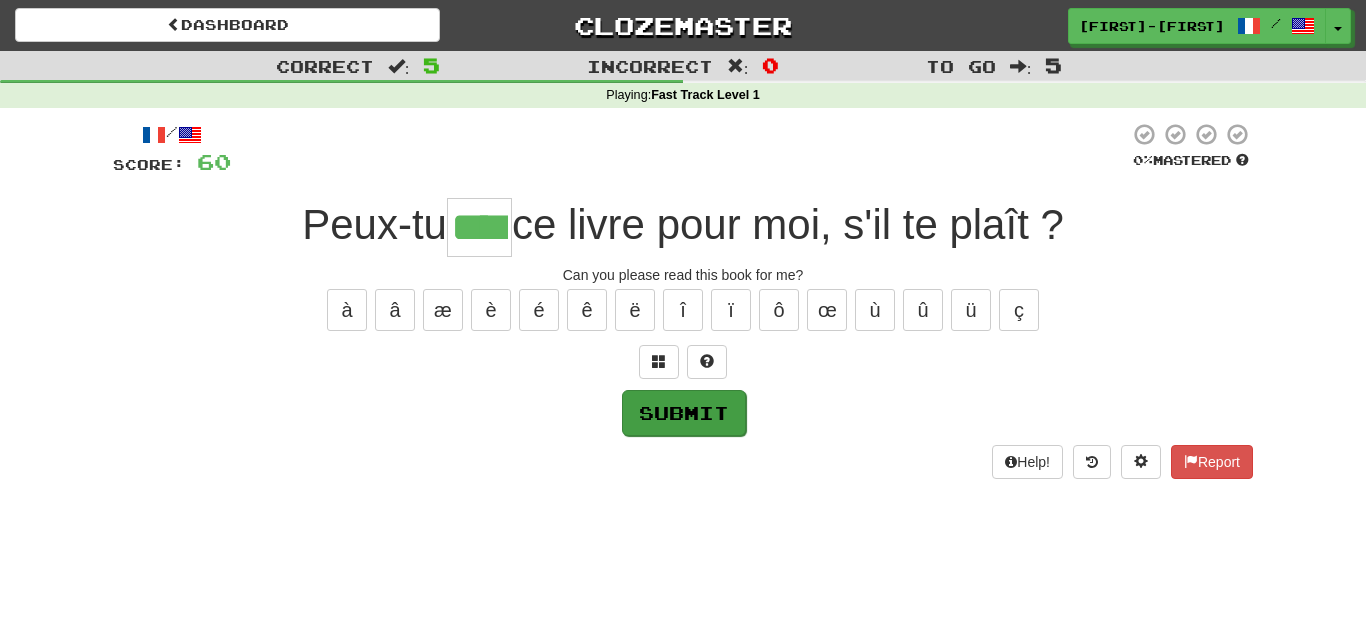type on "****" 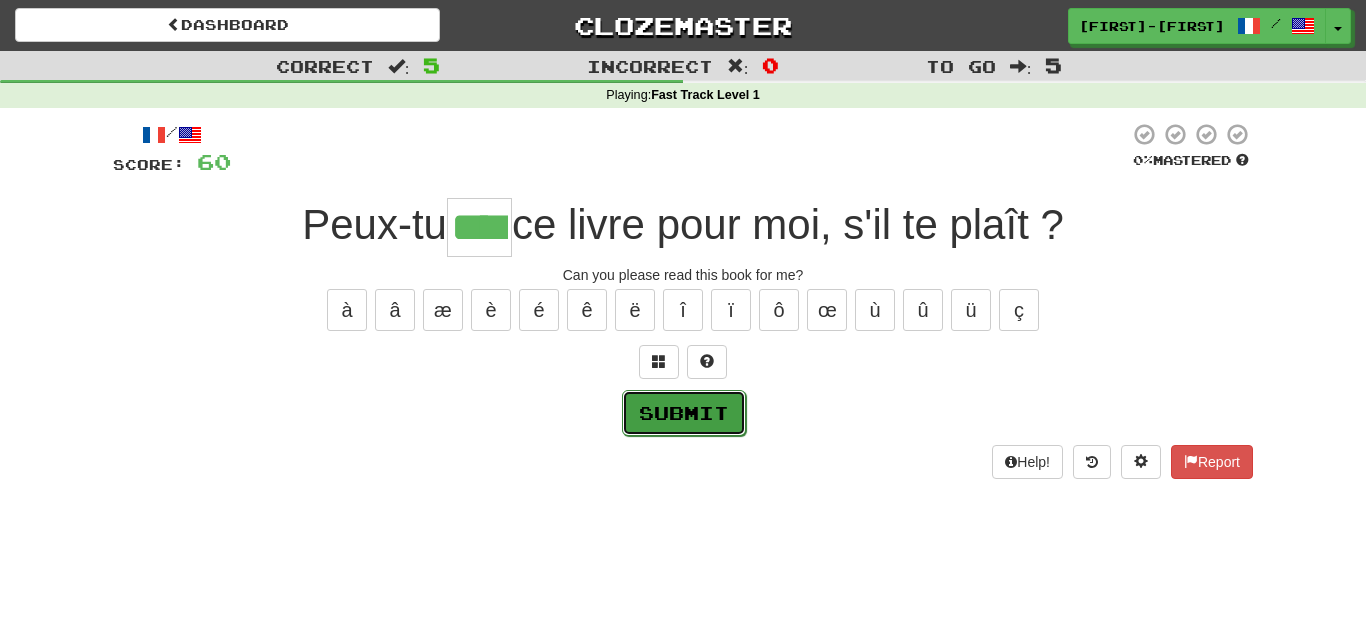 click on "Submit" at bounding box center (684, 413) 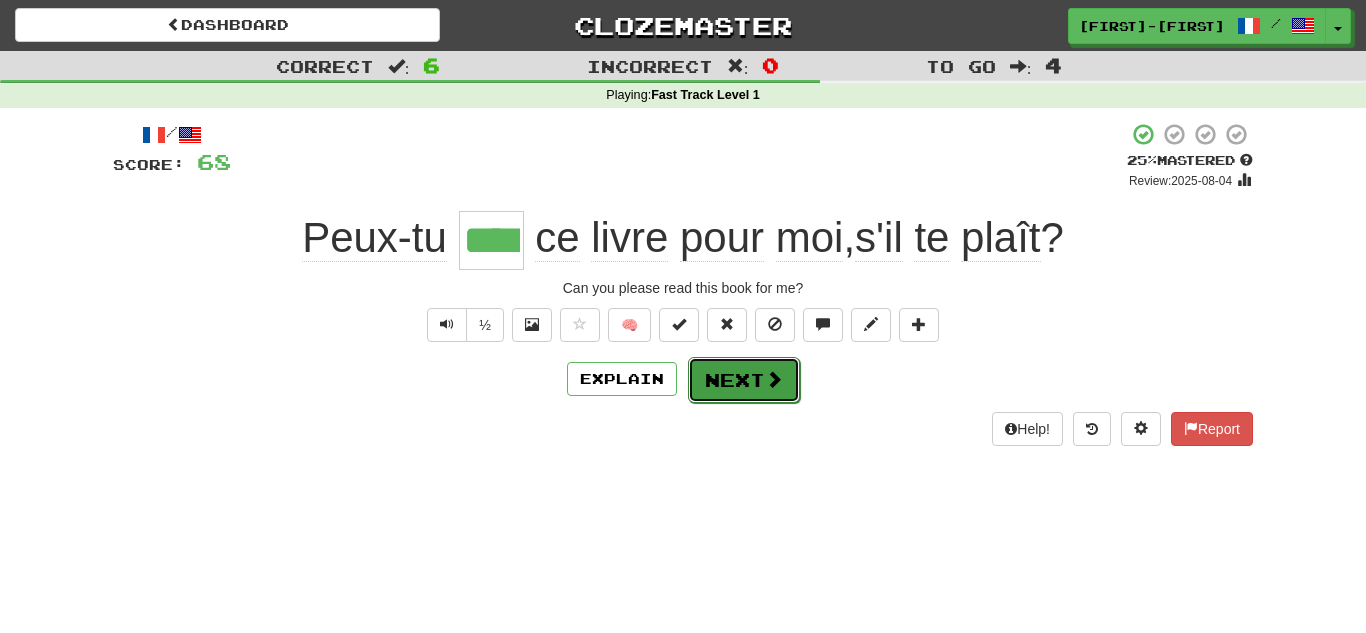 click on "Next" at bounding box center [744, 380] 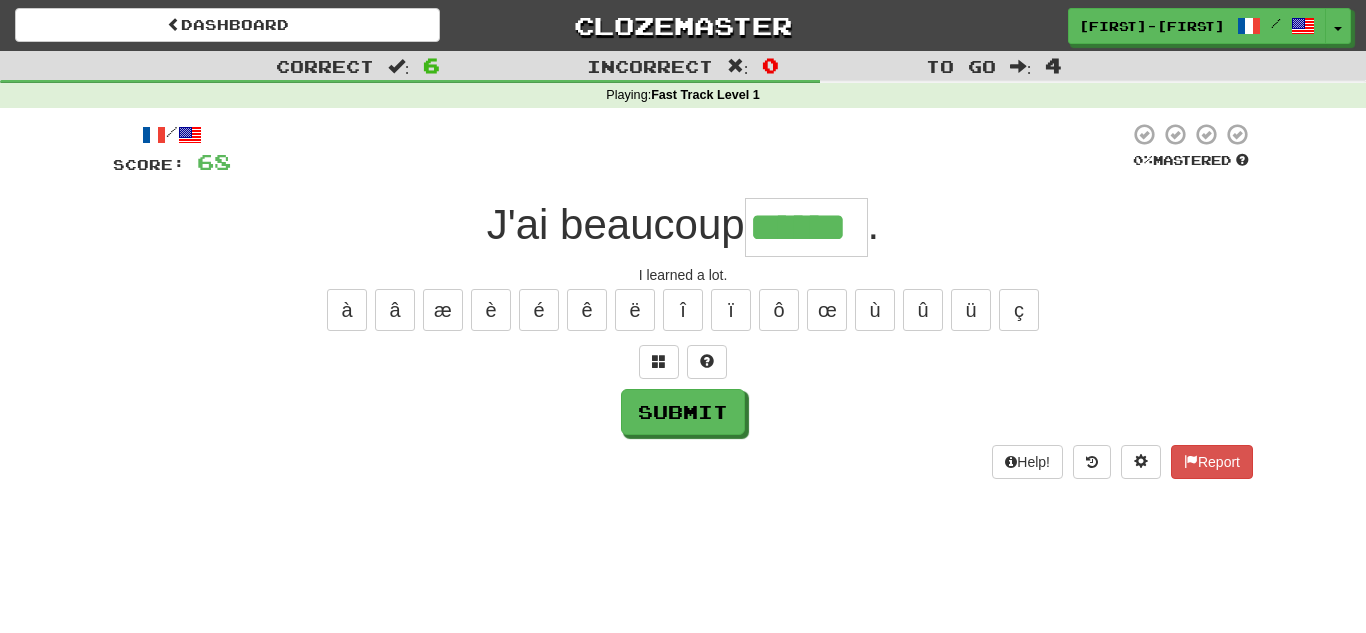 type on "******" 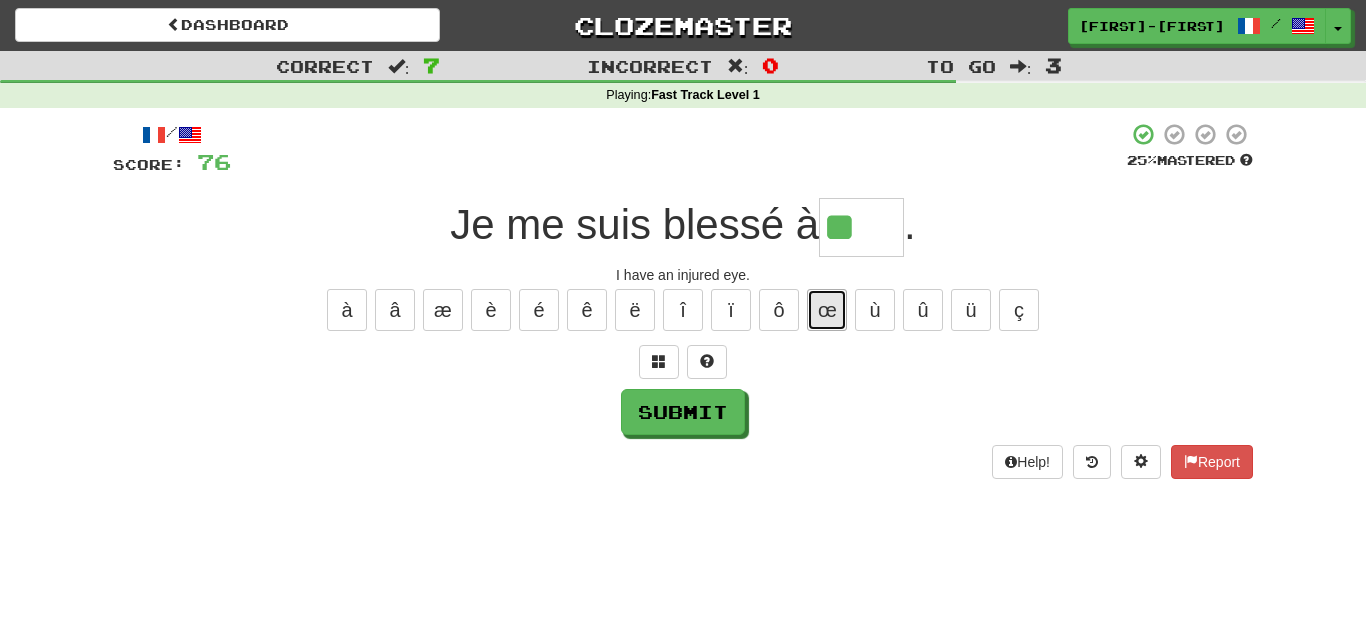 click on "œ" at bounding box center [827, 310] 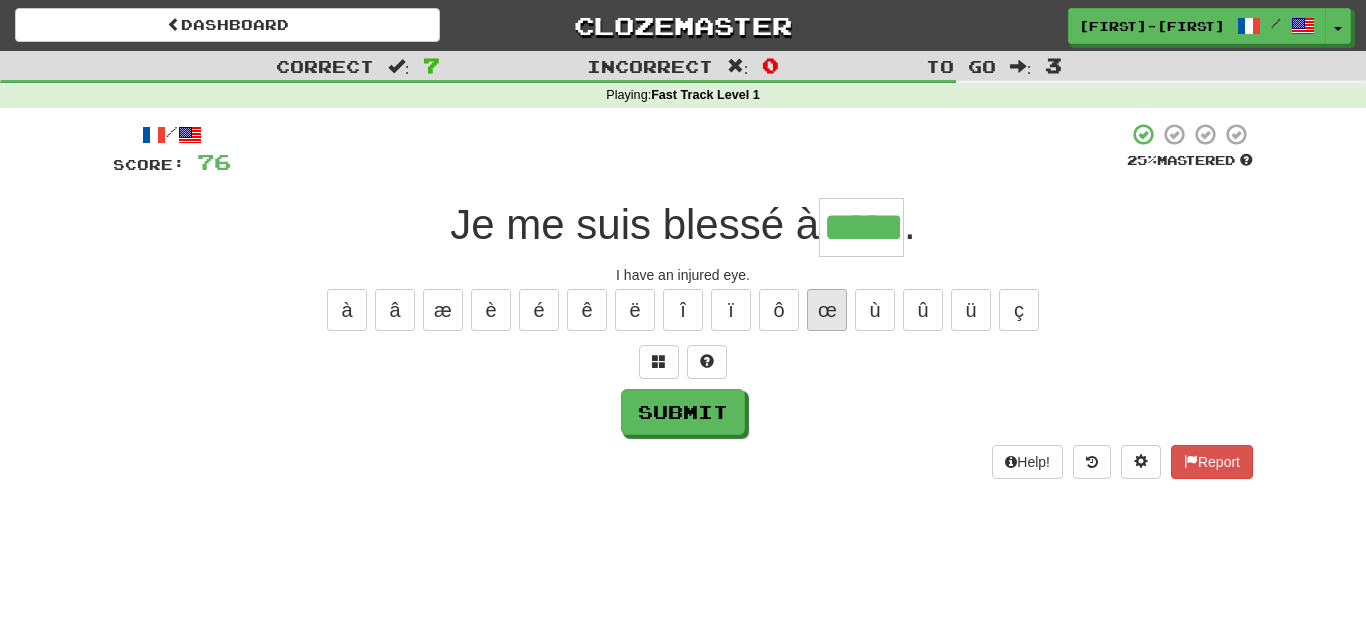 type on "*****" 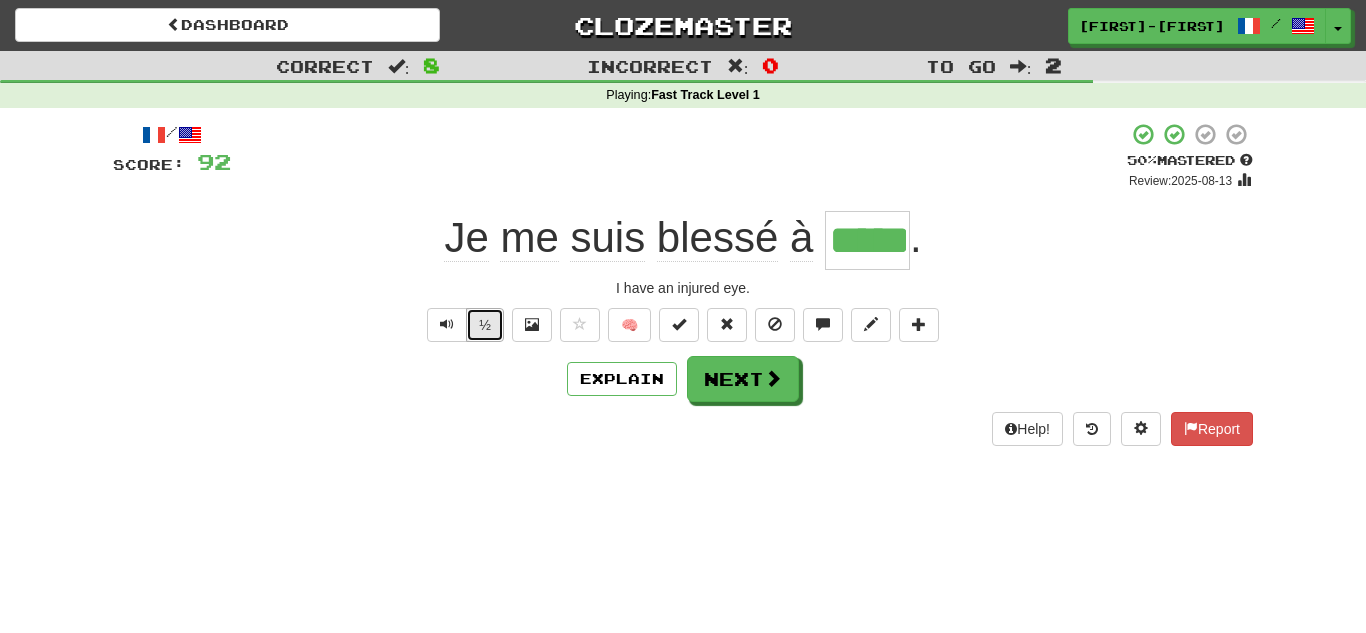 click on "½" at bounding box center [485, 325] 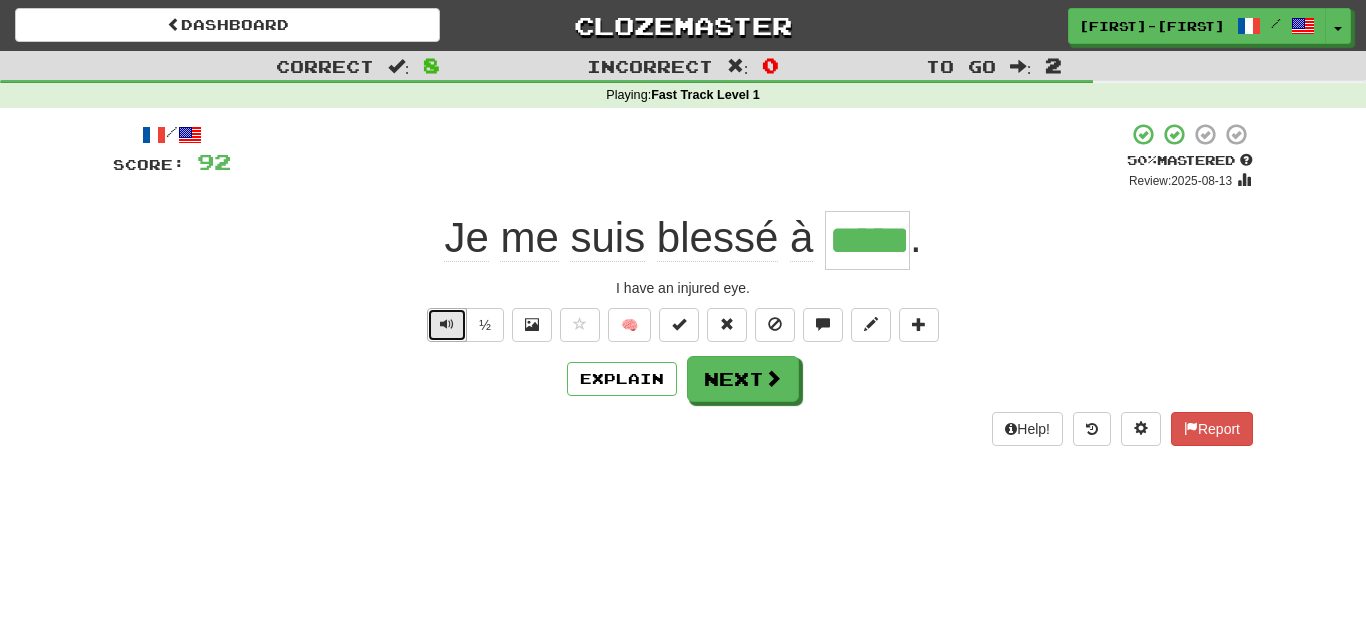 click at bounding box center [447, 325] 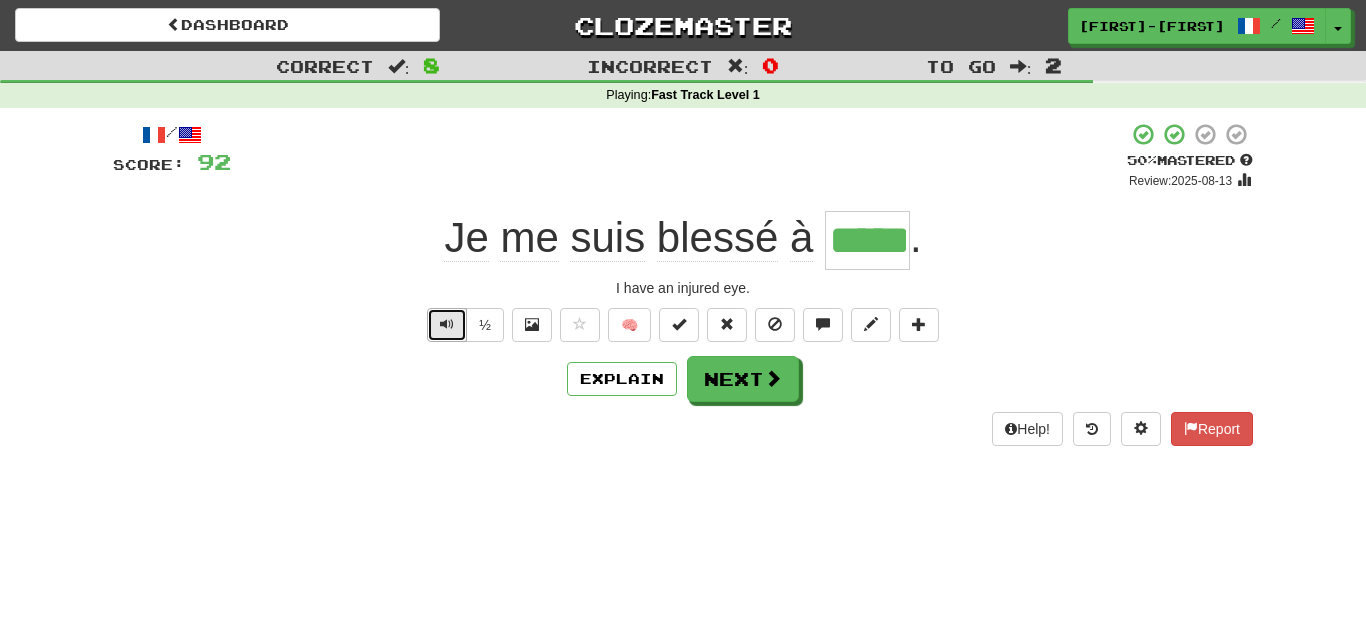 click at bounding box center (447, 325) 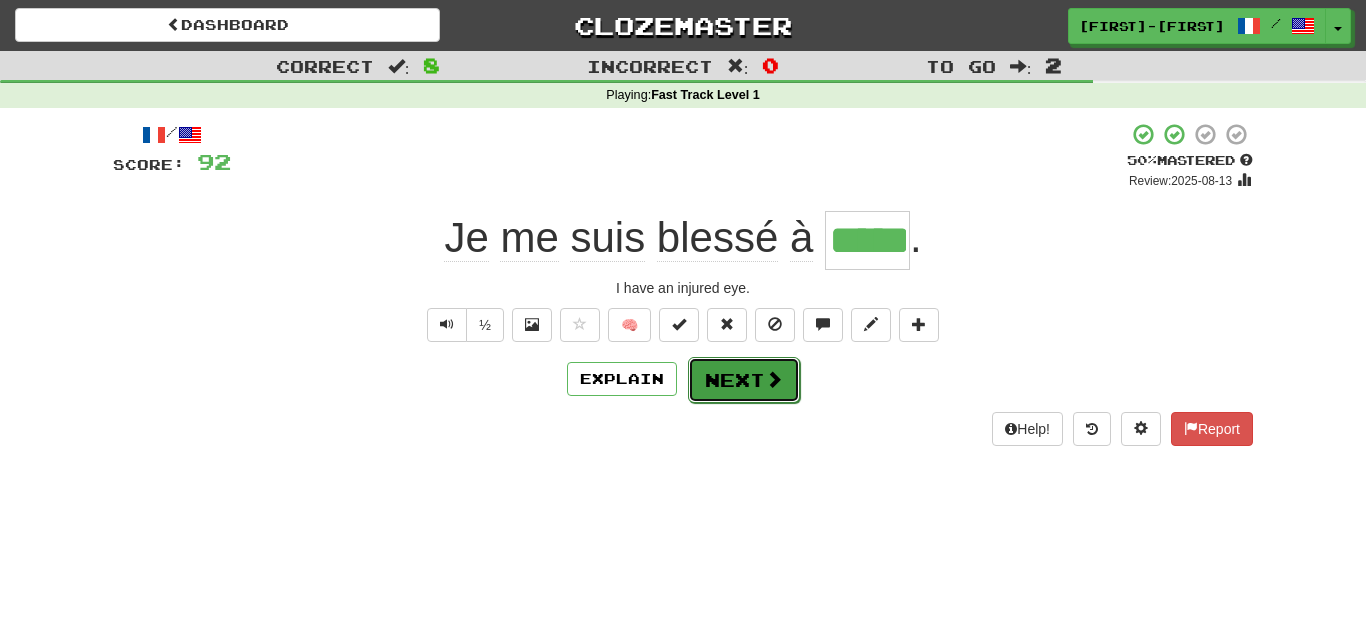 click at bounding box center (774, 379) 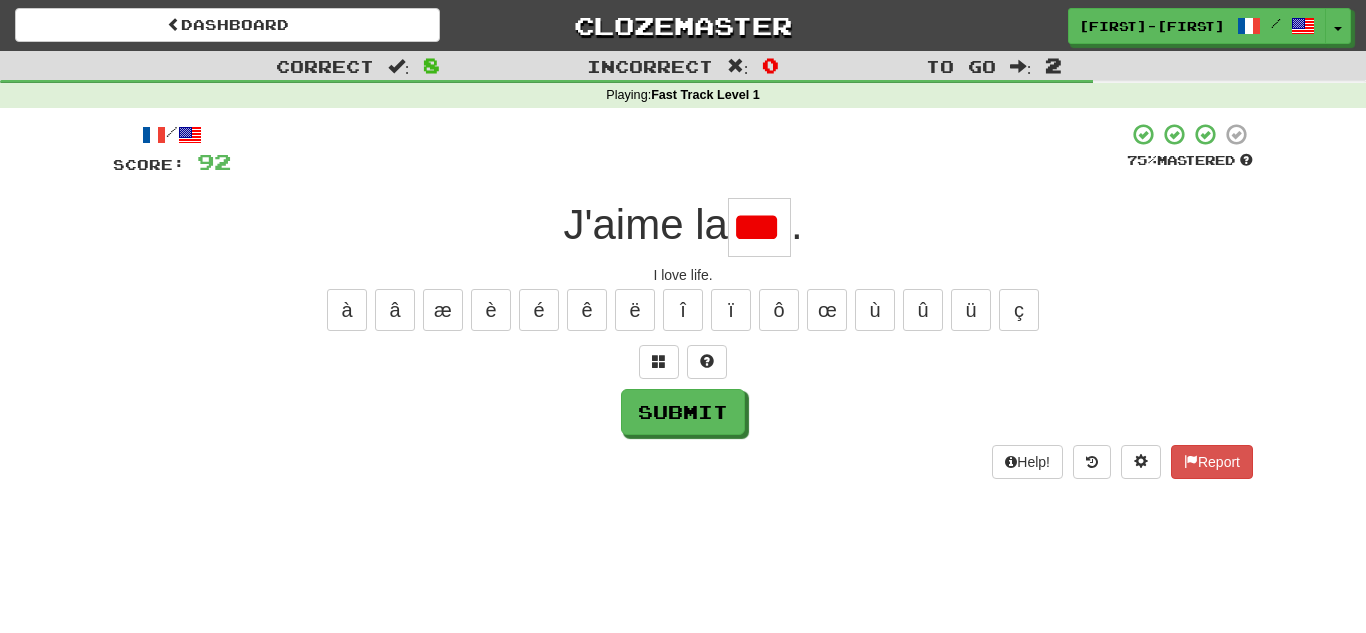 scroll, scrollTop: 0, scrollLeft: 0, axis: both 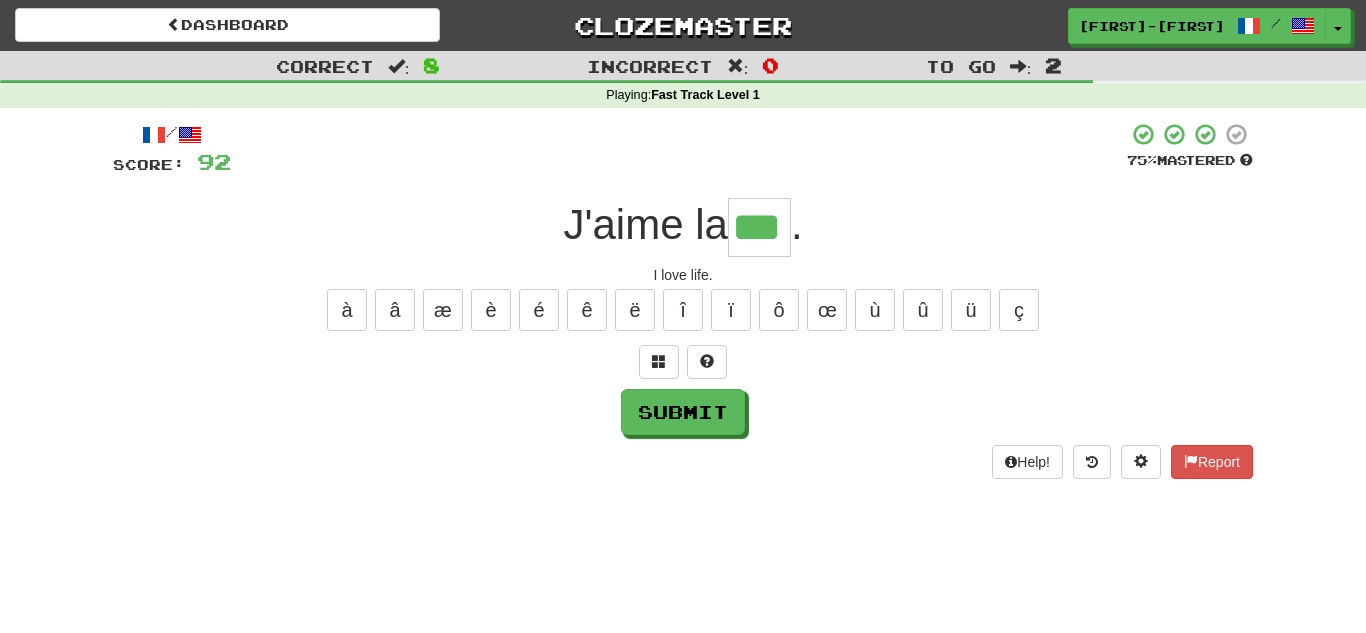 type on "***" 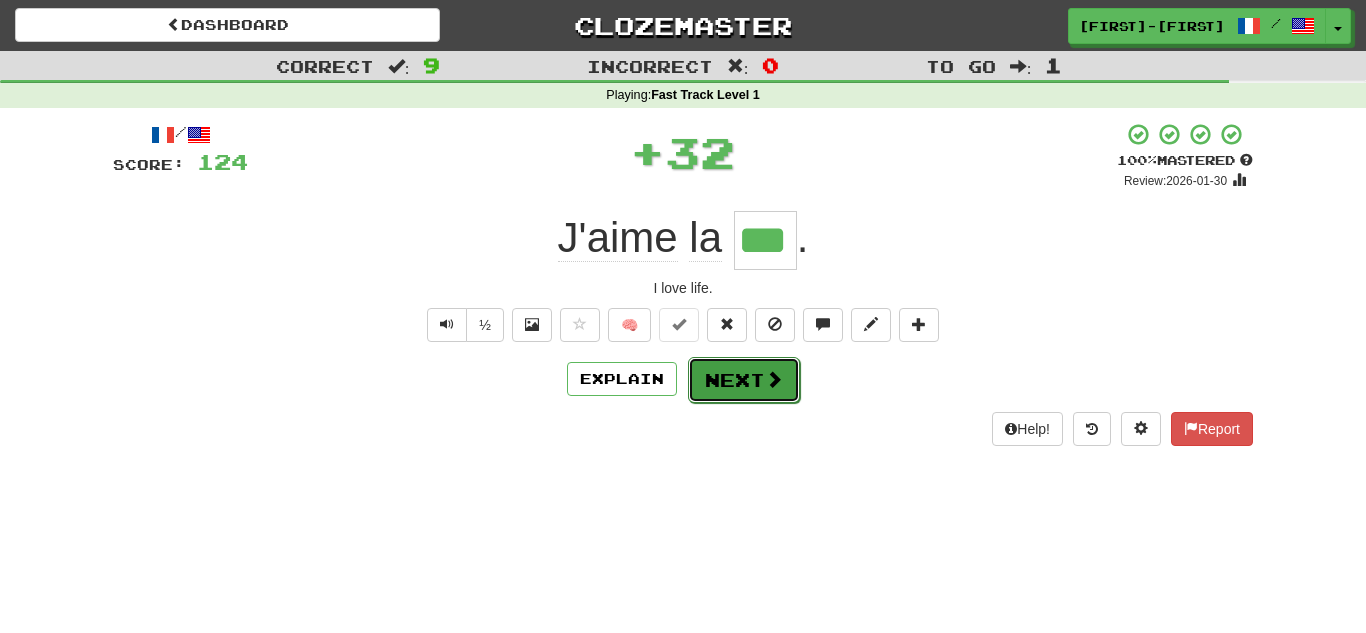 click on "Next" at bounding box center [744, 380] 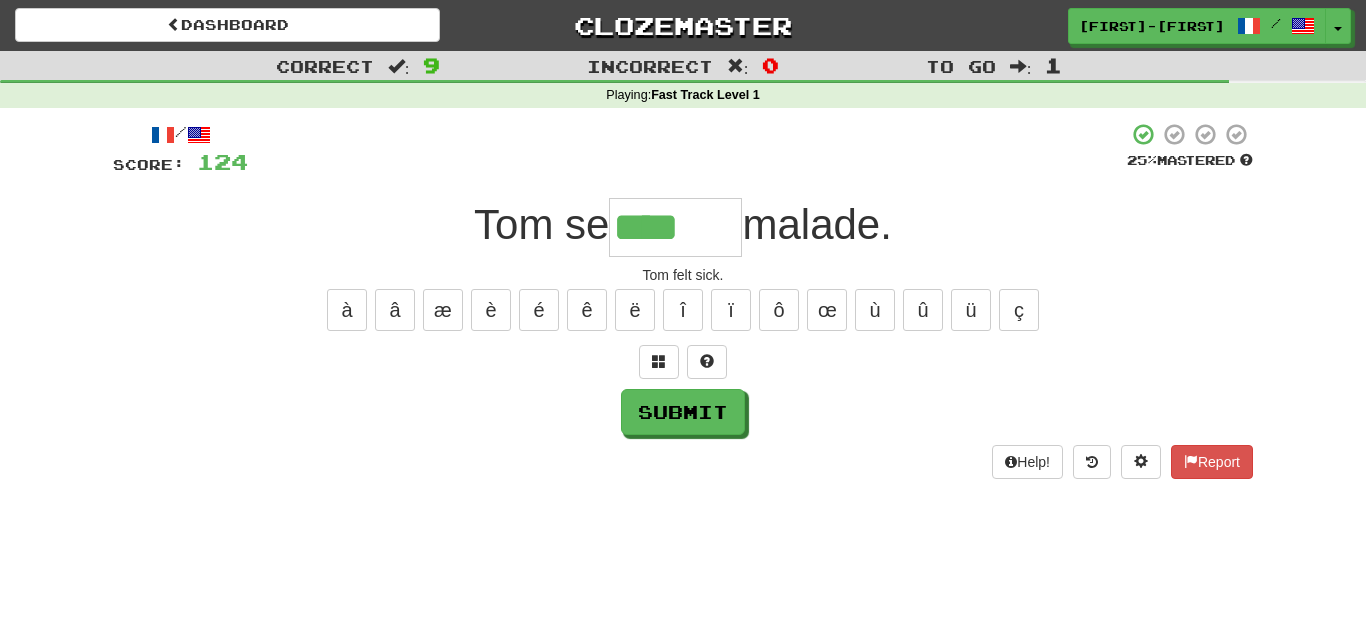 click on "****" at bounding box center (675, 227) 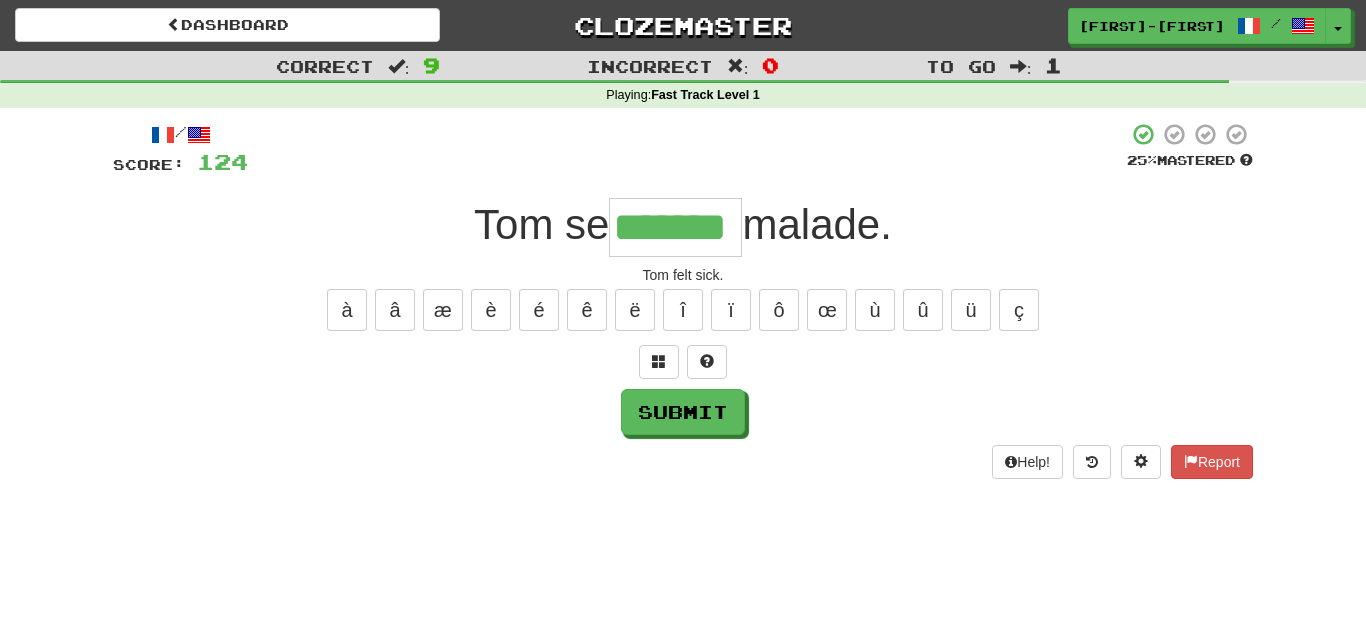 type on "*******" 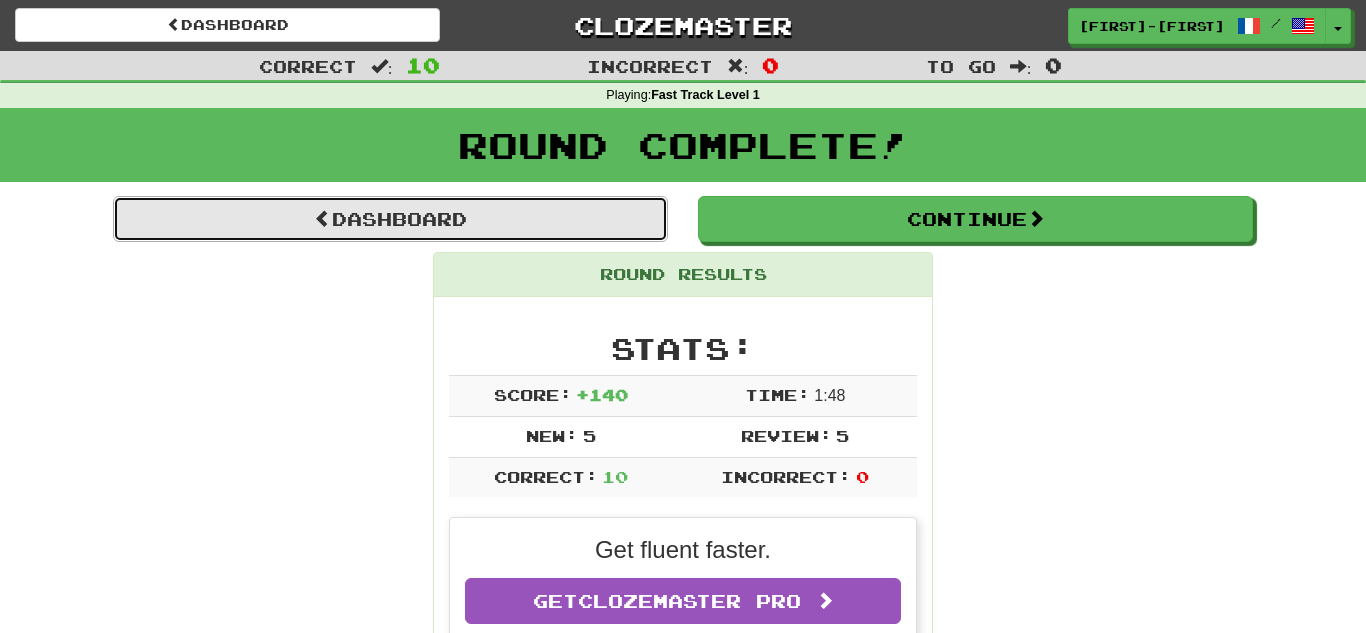 click on "Dashboard" at bounding box center (390, 219) 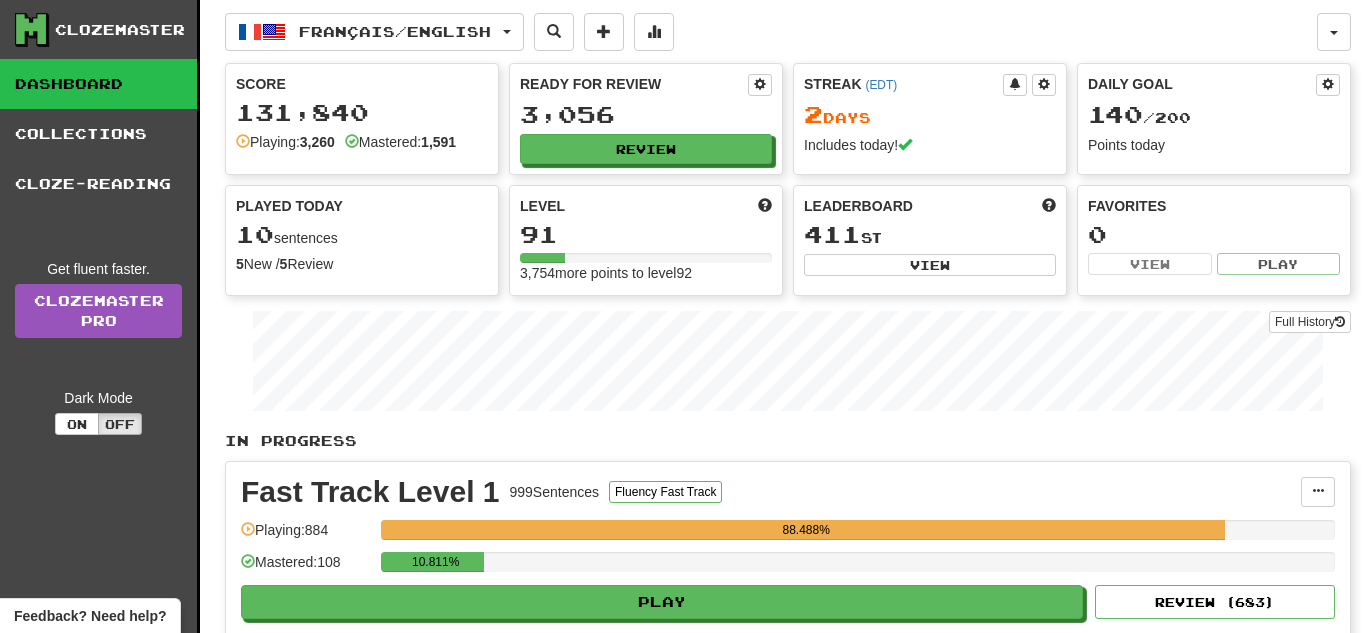 scroll, scrollTop: 0, scrollLeft: 0, axis: both 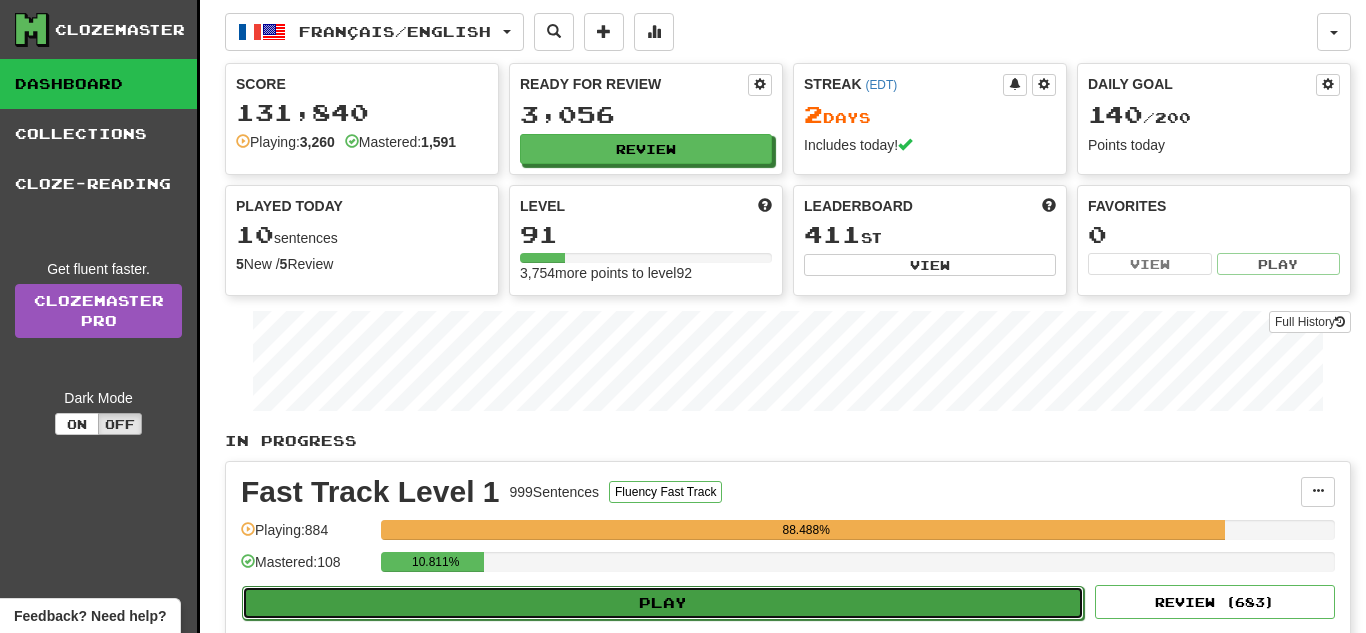 click on "Play" at bounding box center [663, 603] 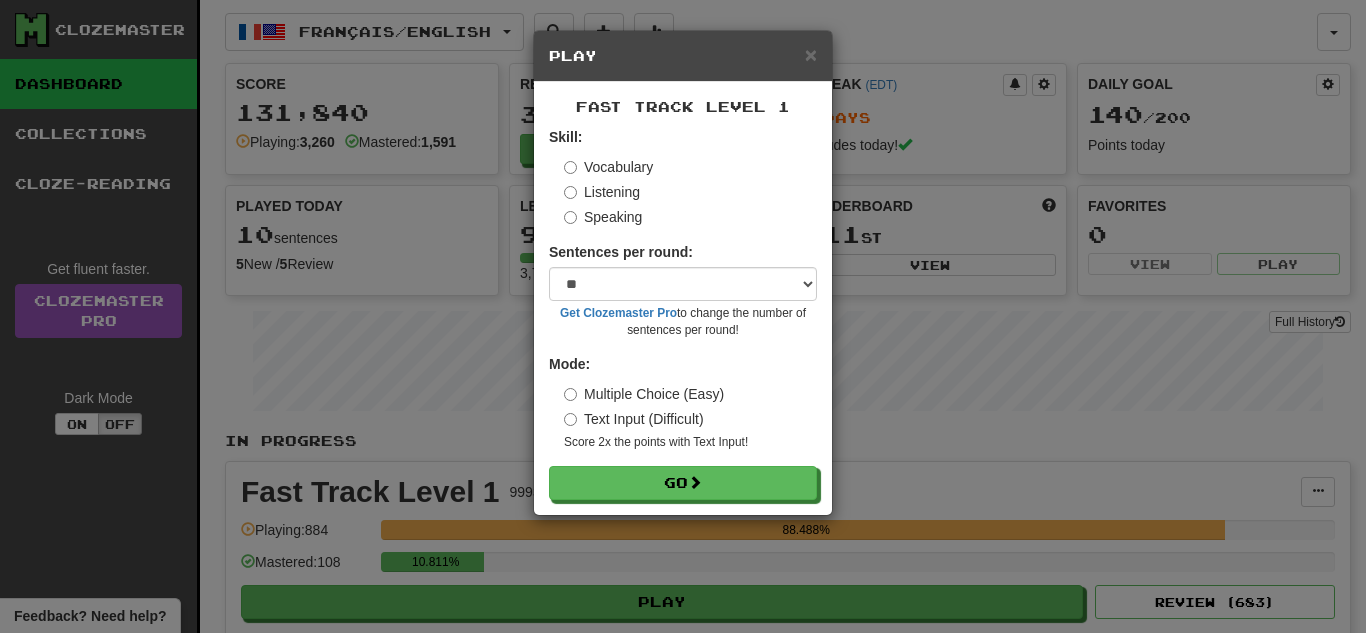 click on "Listening" at bounding box center [602, 192] 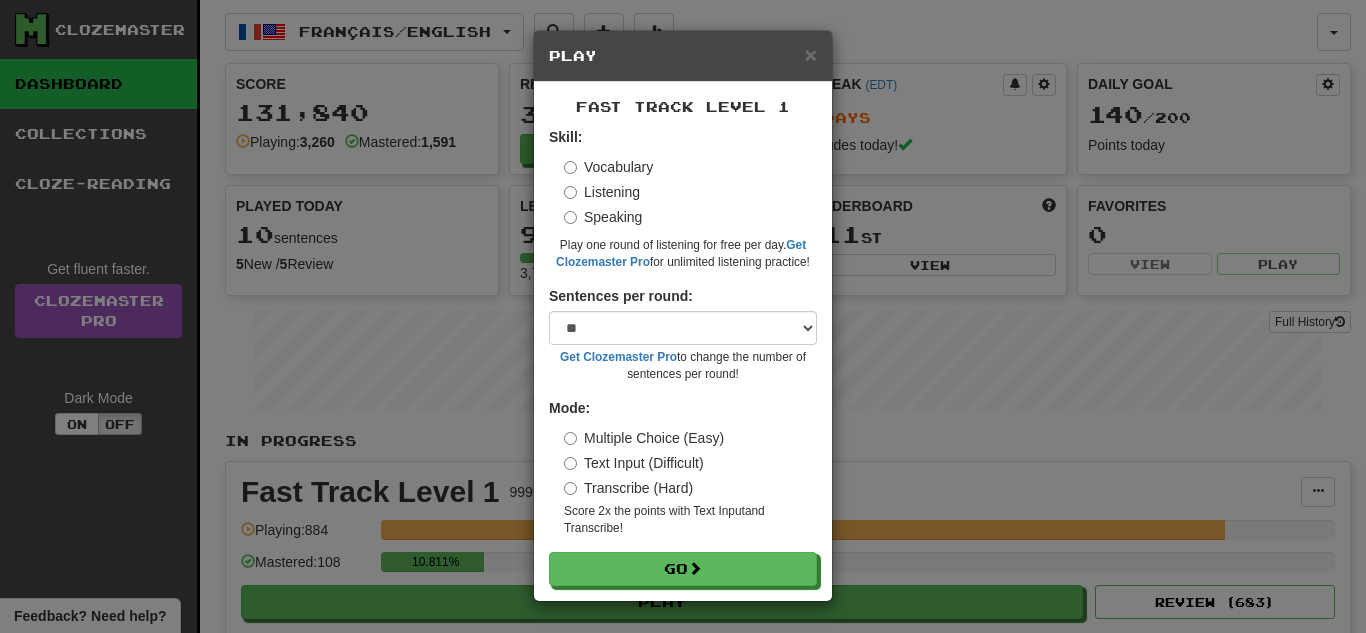 click on "Transcribe (Hard)" at bounding box center (628, 488) 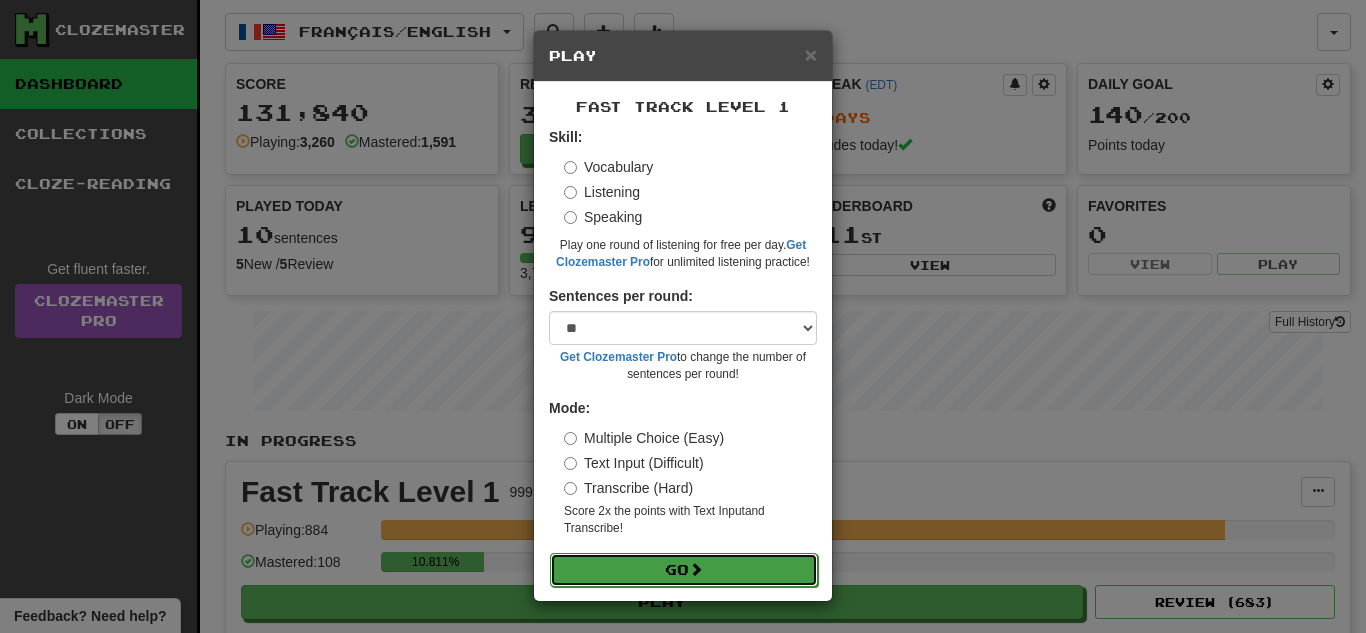 click on "Go" at bounding box center (684, 570) 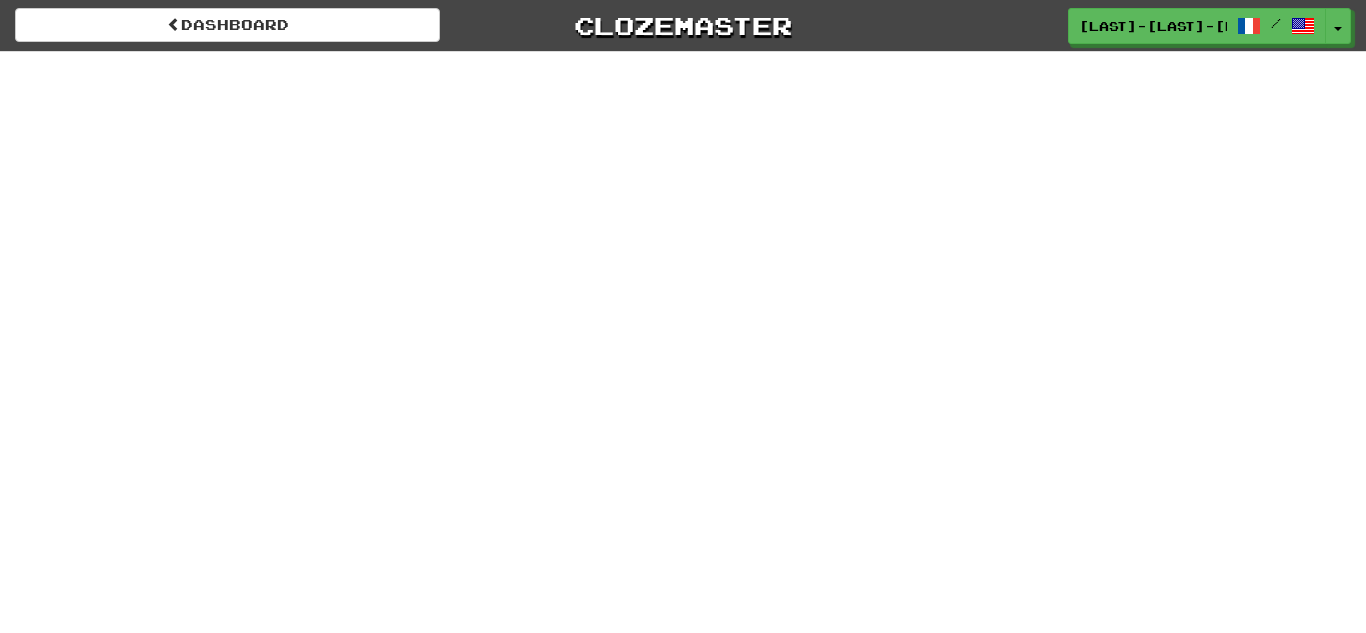 scroll, scrollTop: 0, scrollLeft: 0, axis: both 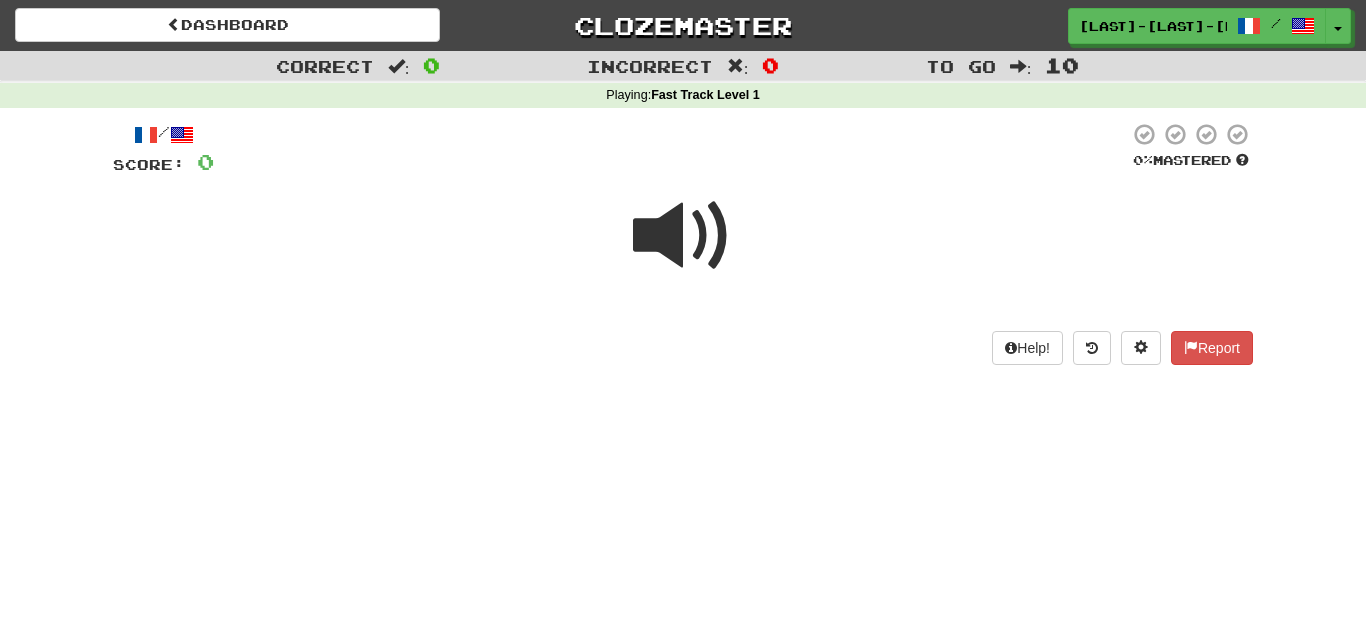 click at bounding box center [683, 249] 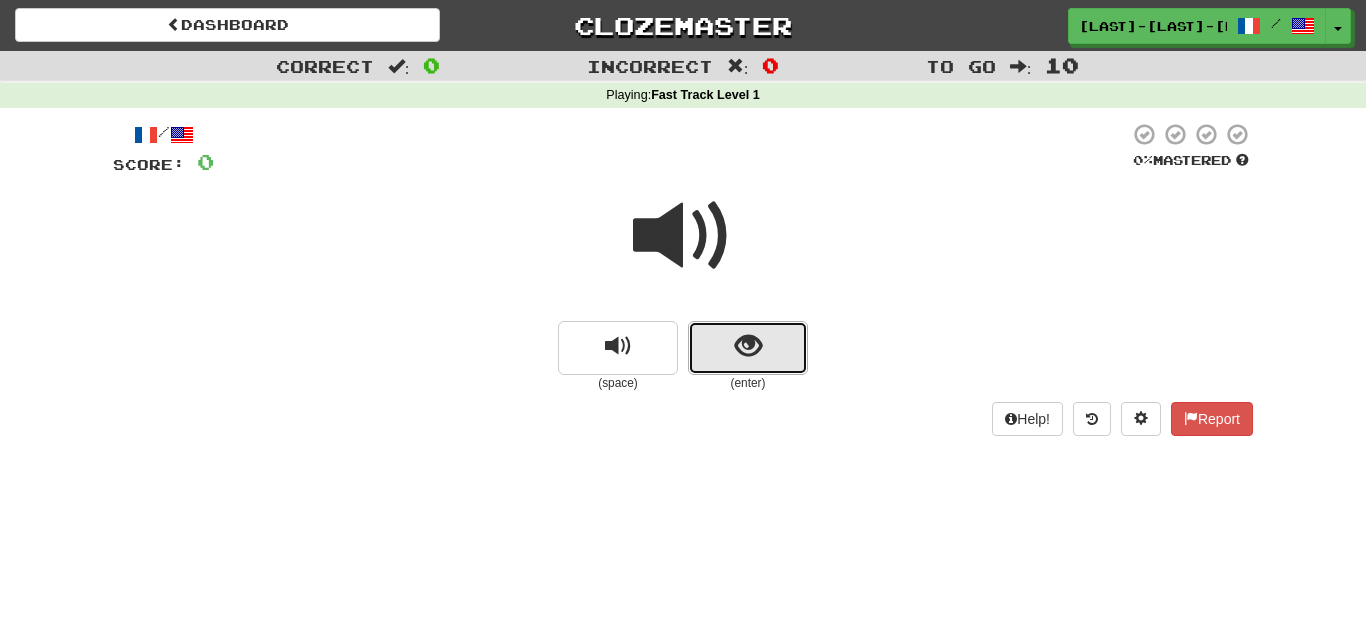 click at bounding box center [748, 348] 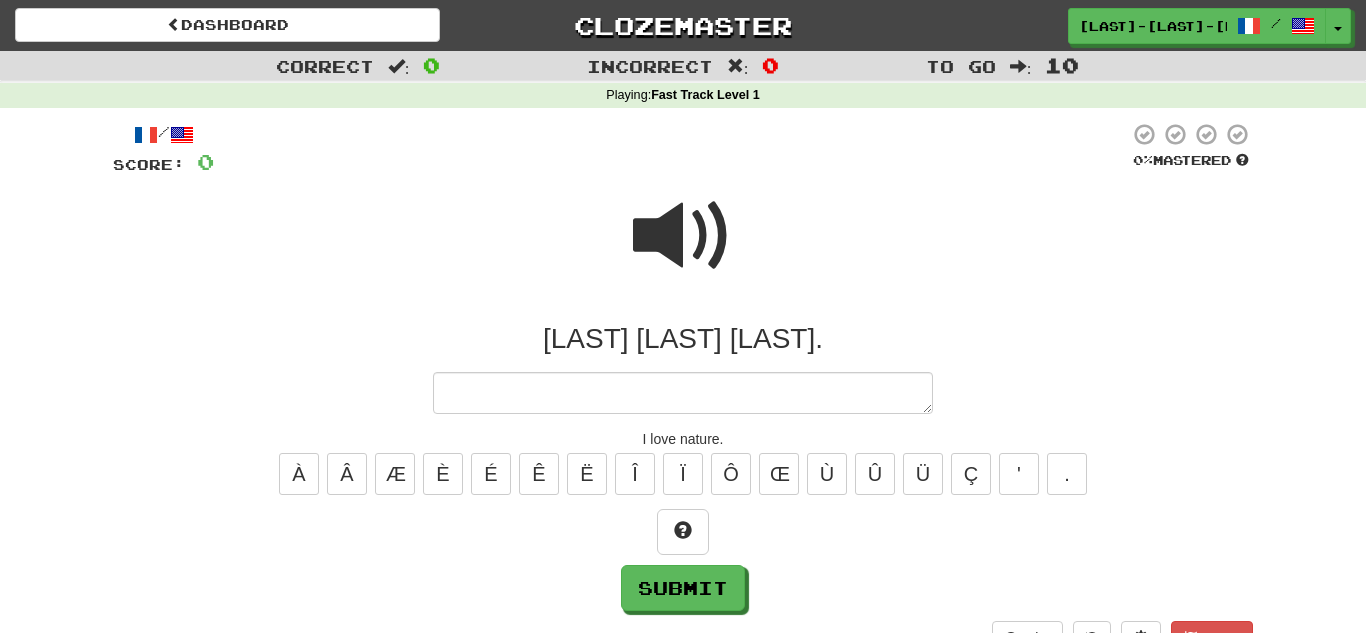 type on "*" 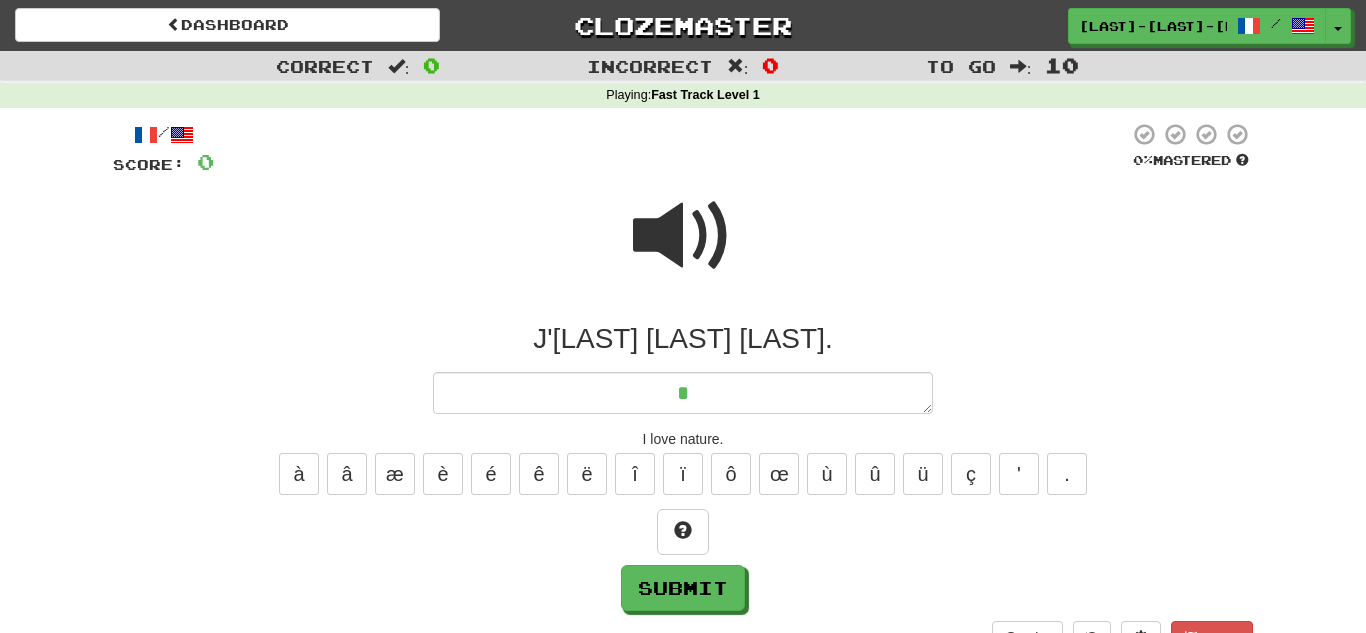 type on "*" 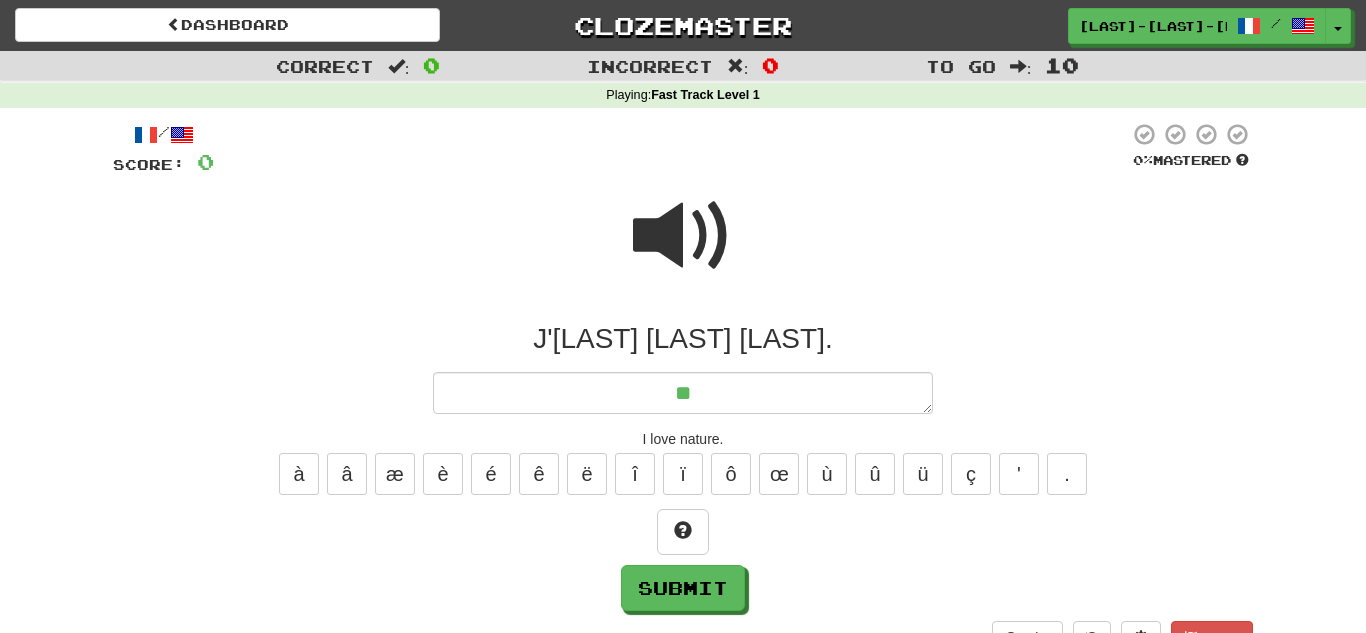 type on "*" 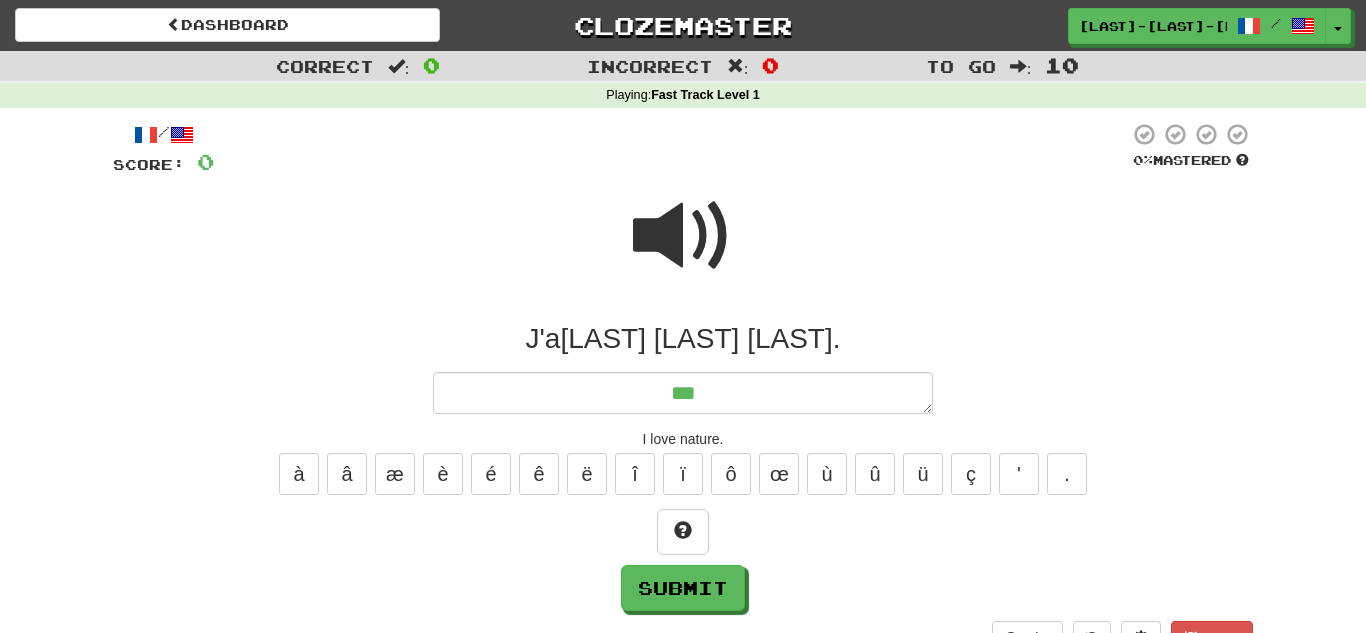 type on "*" 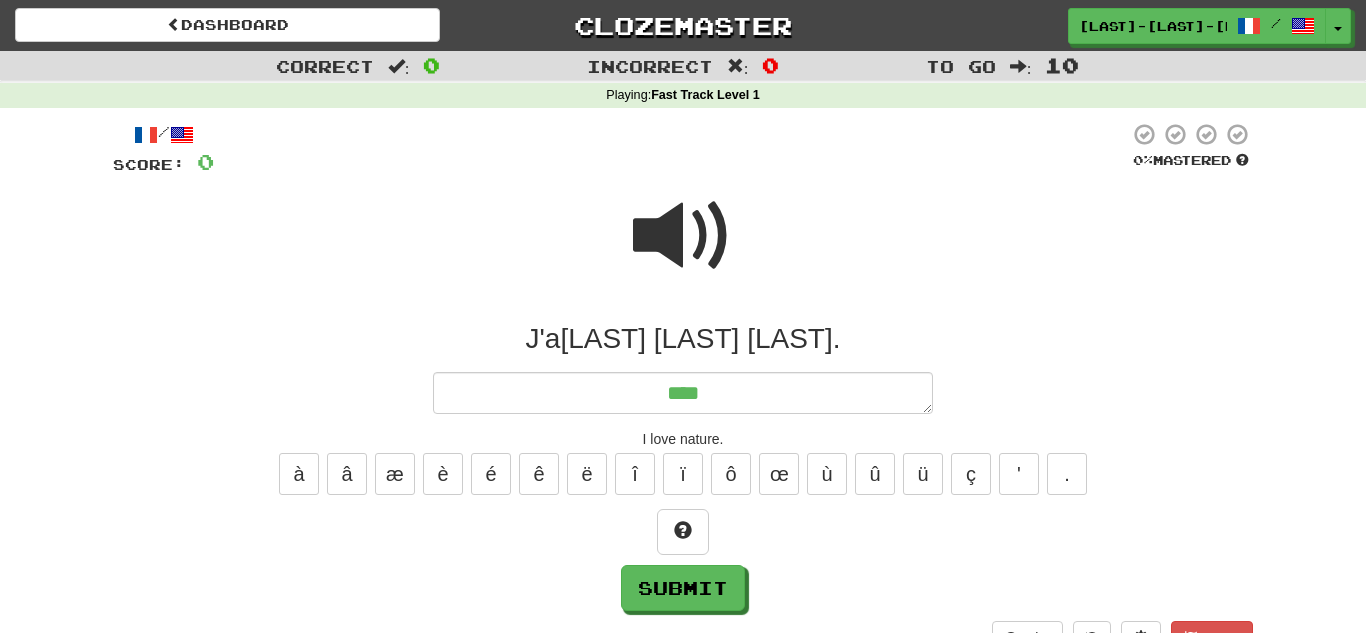 type on "*" 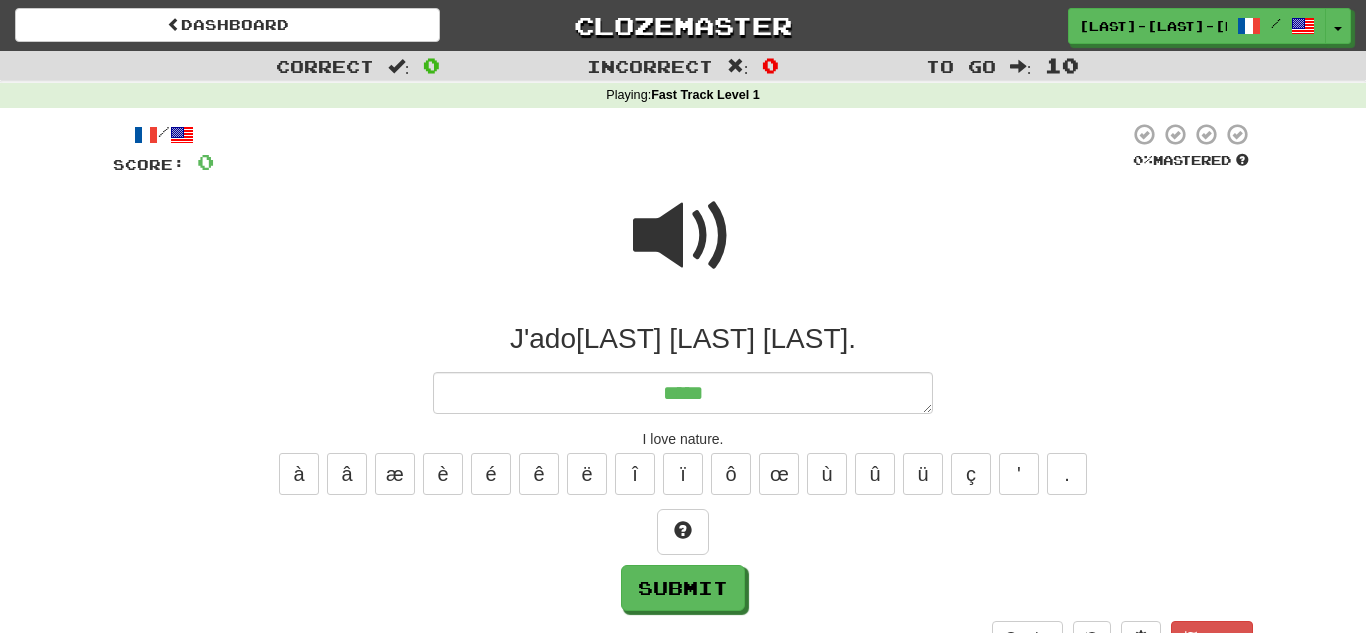 type on "*" 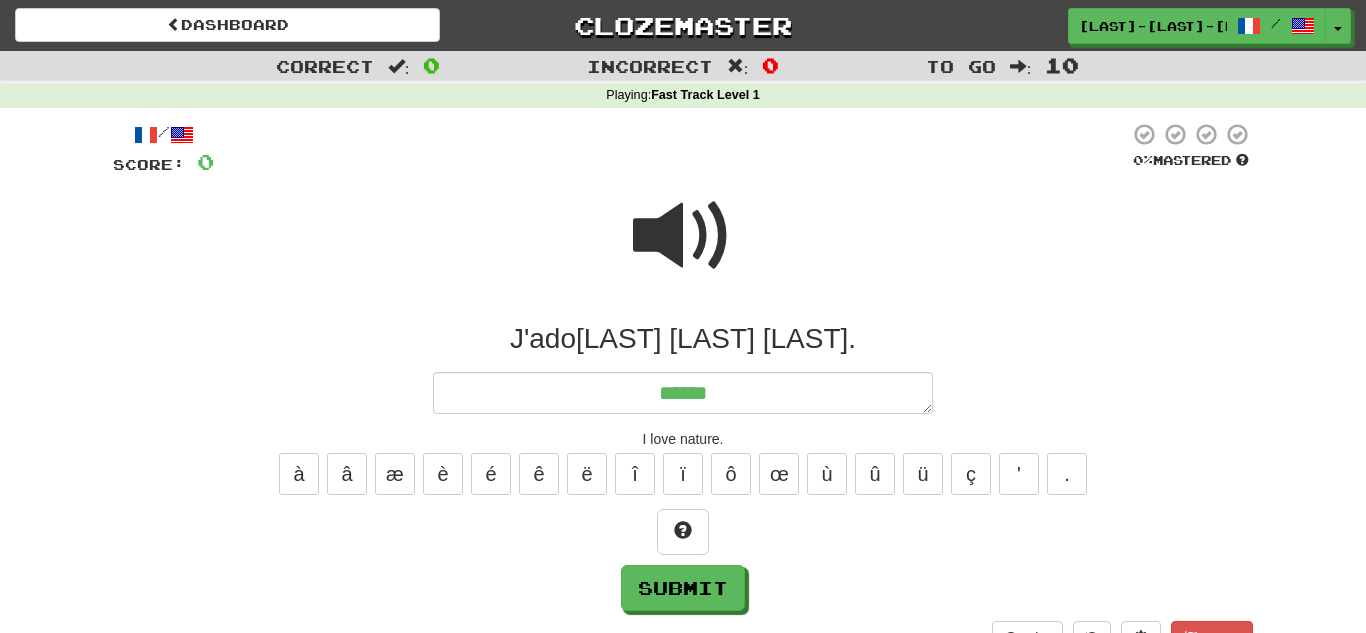 type on "*" 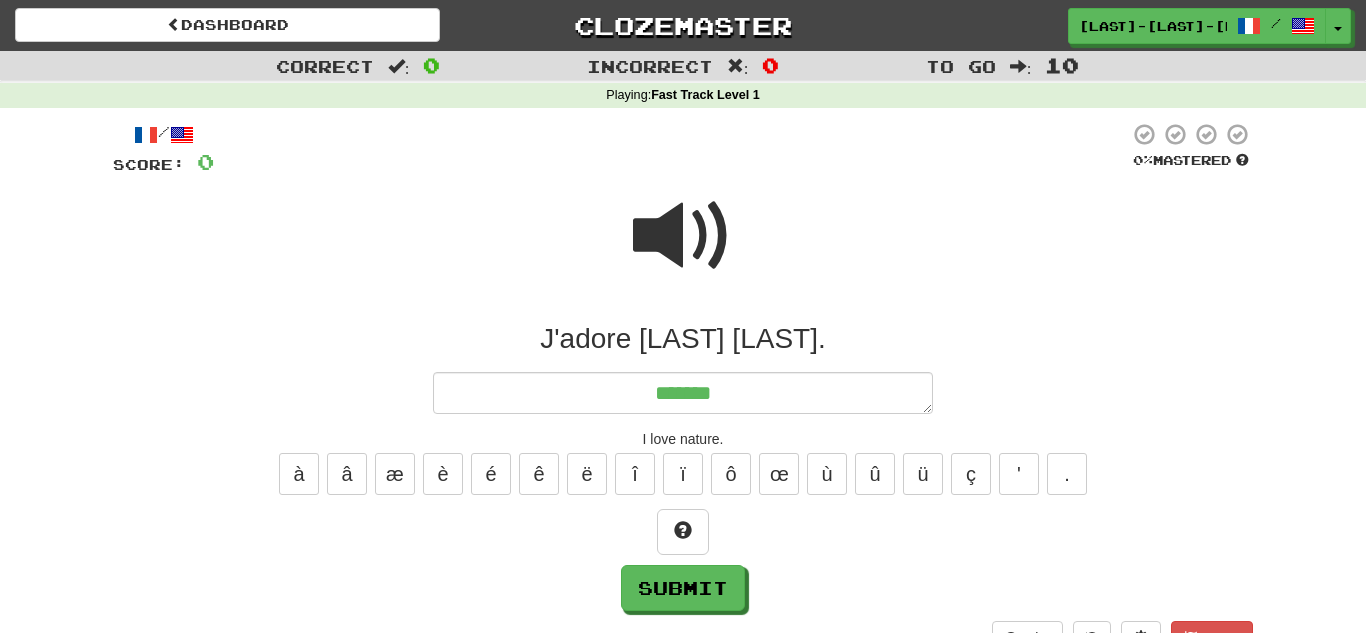 type on "*" 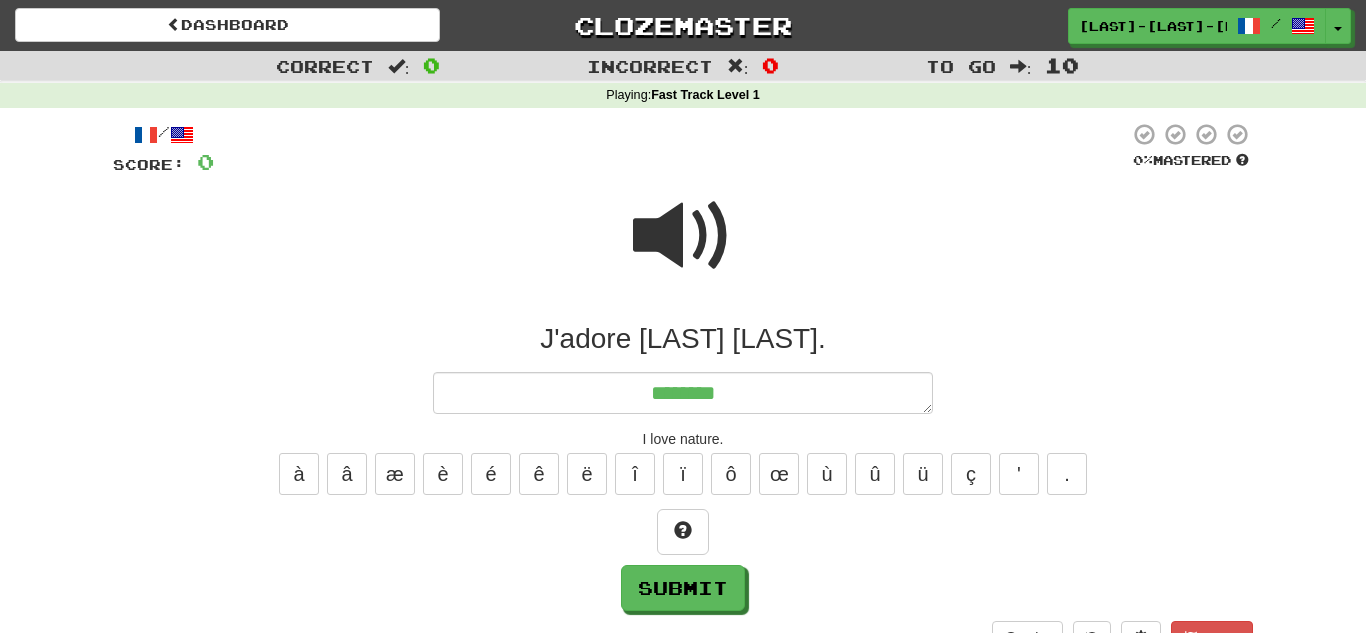 type on "*" 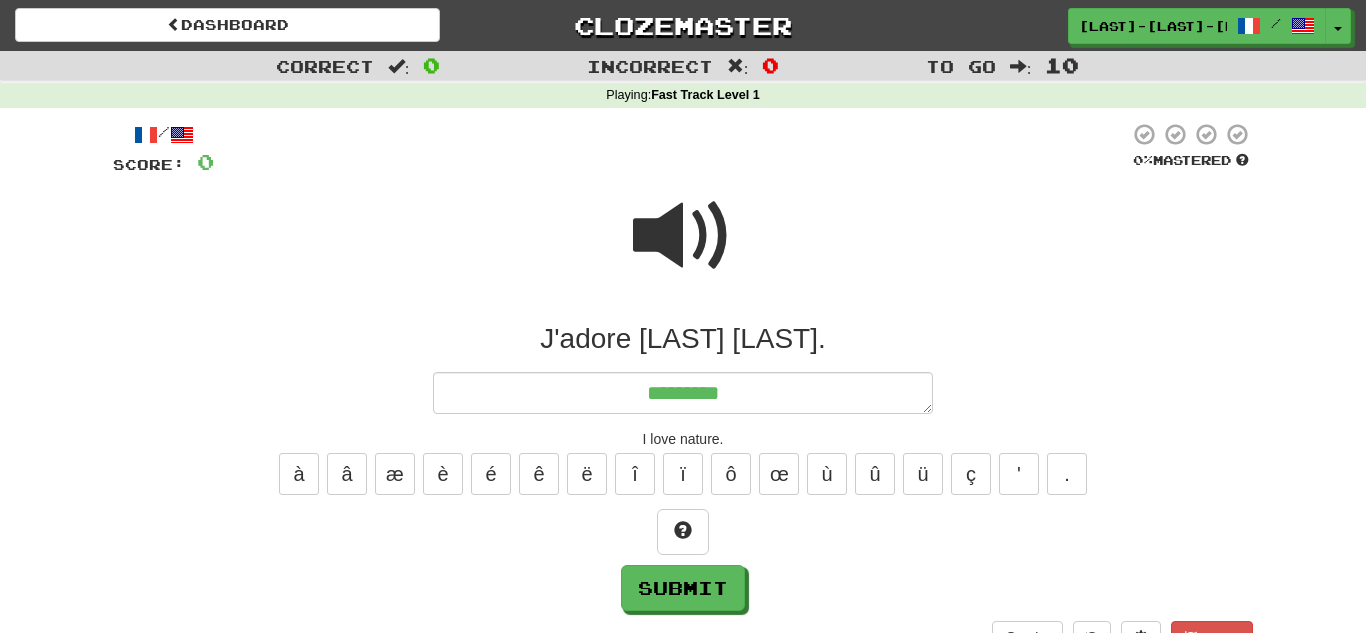 type on "**********" 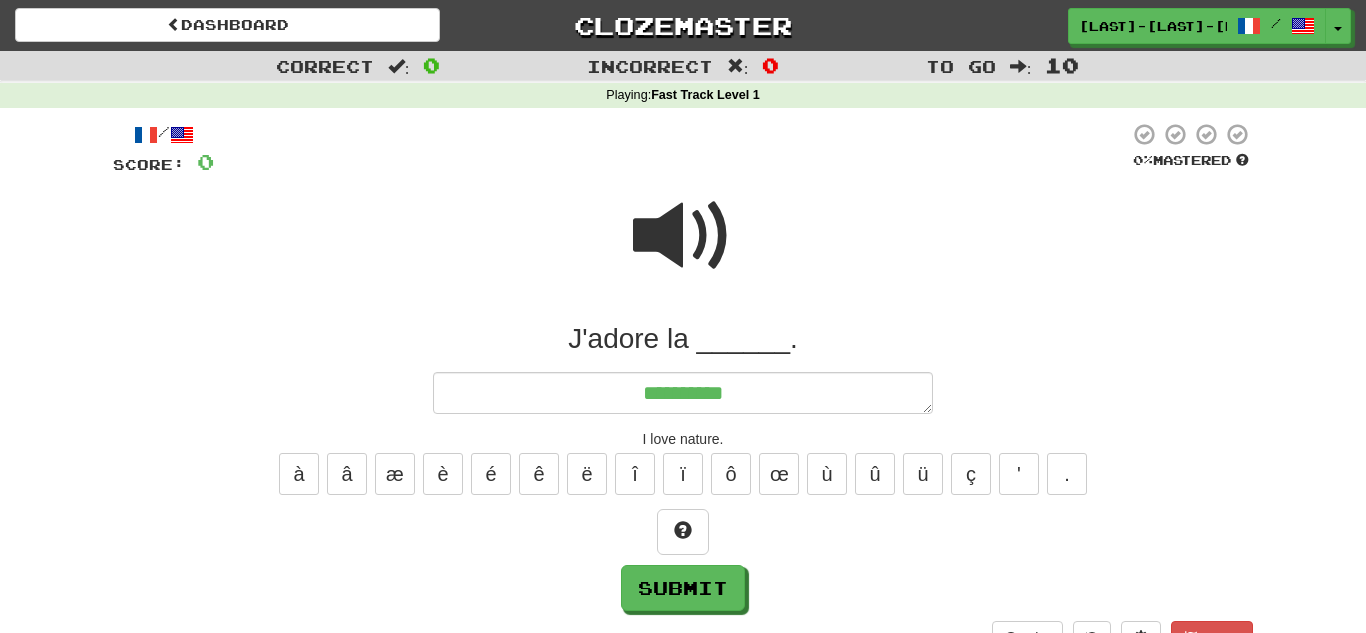 type on "*" 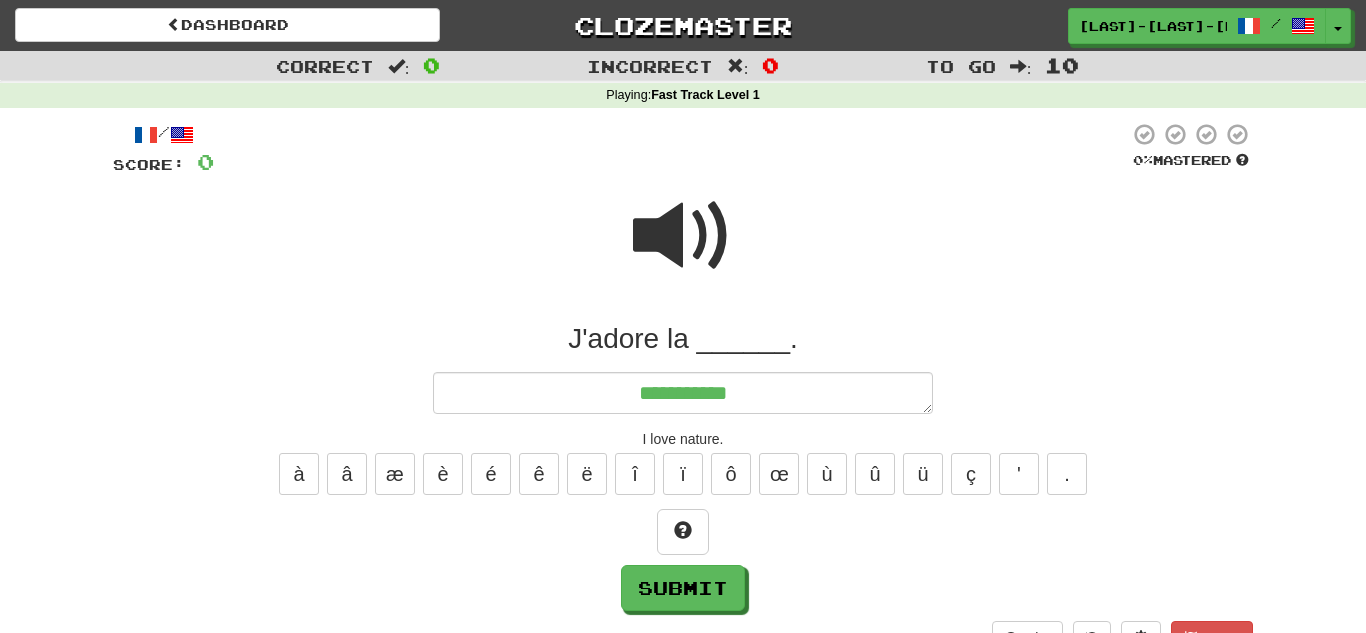 type on "**********" 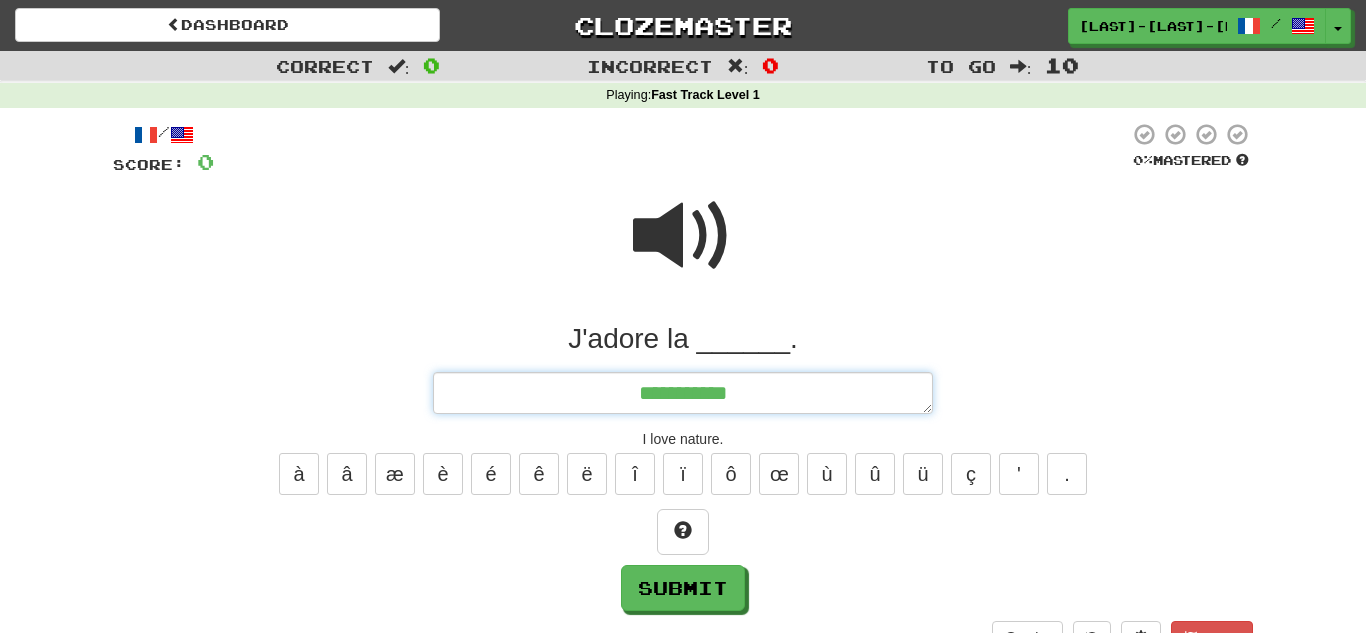 type on "*" 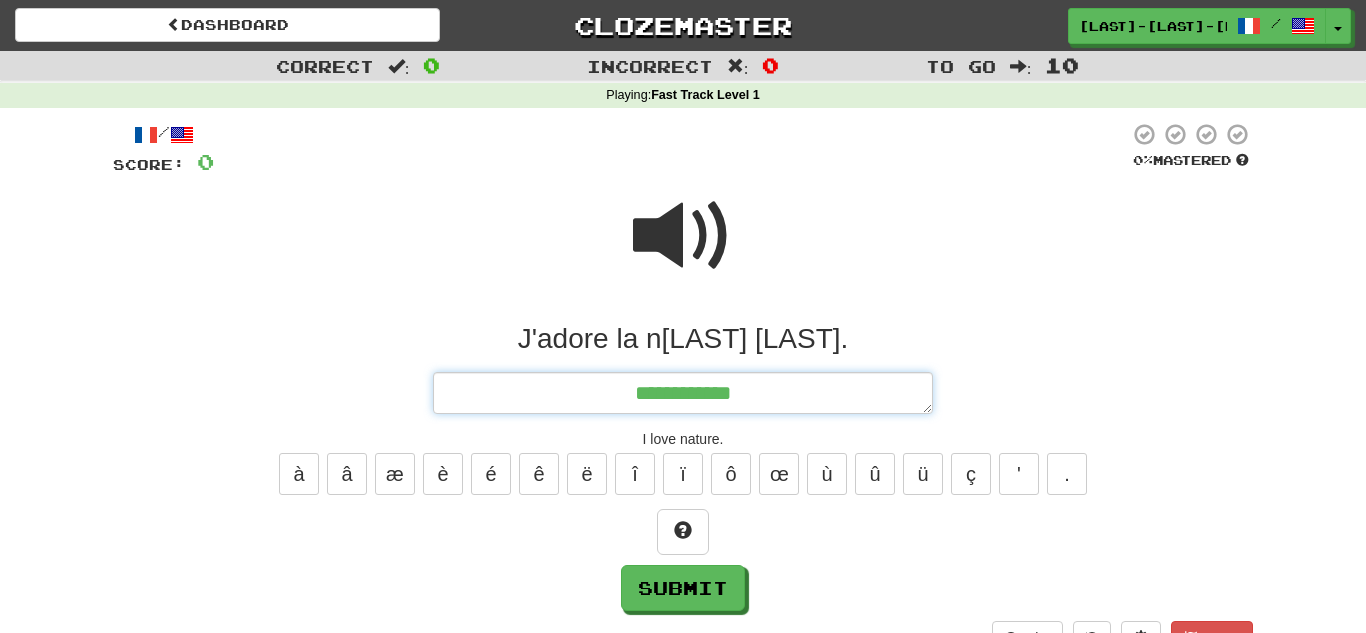type on "*" 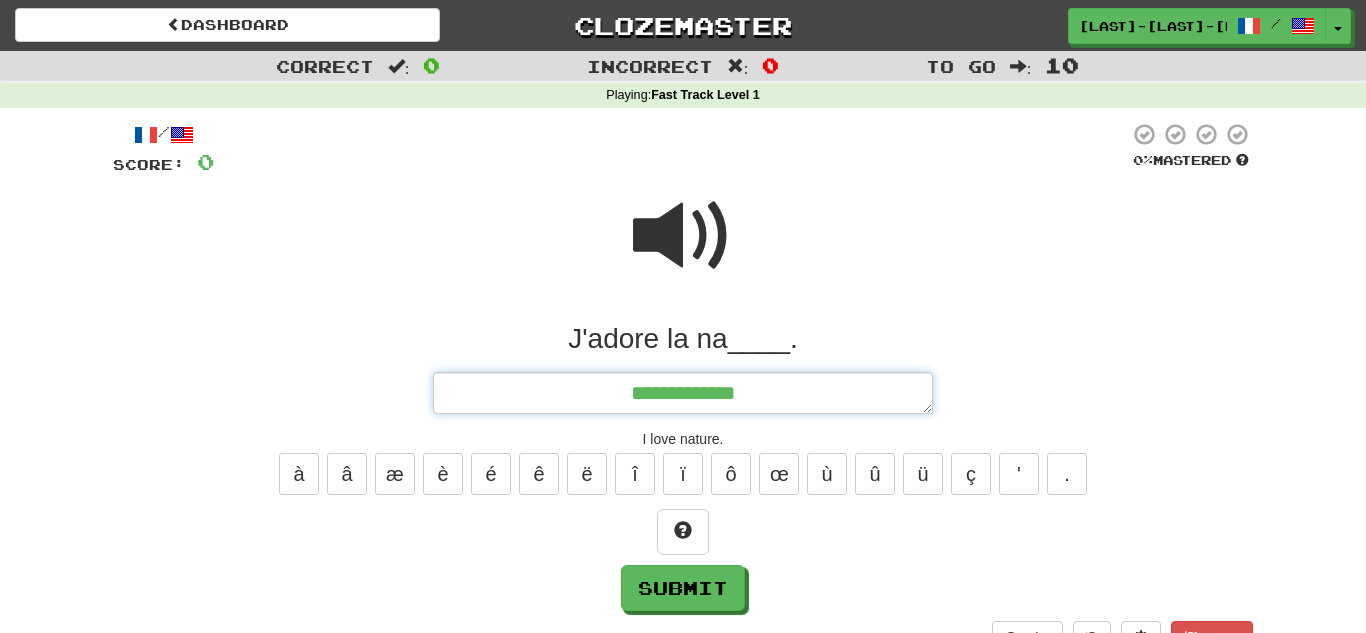 type on "*" 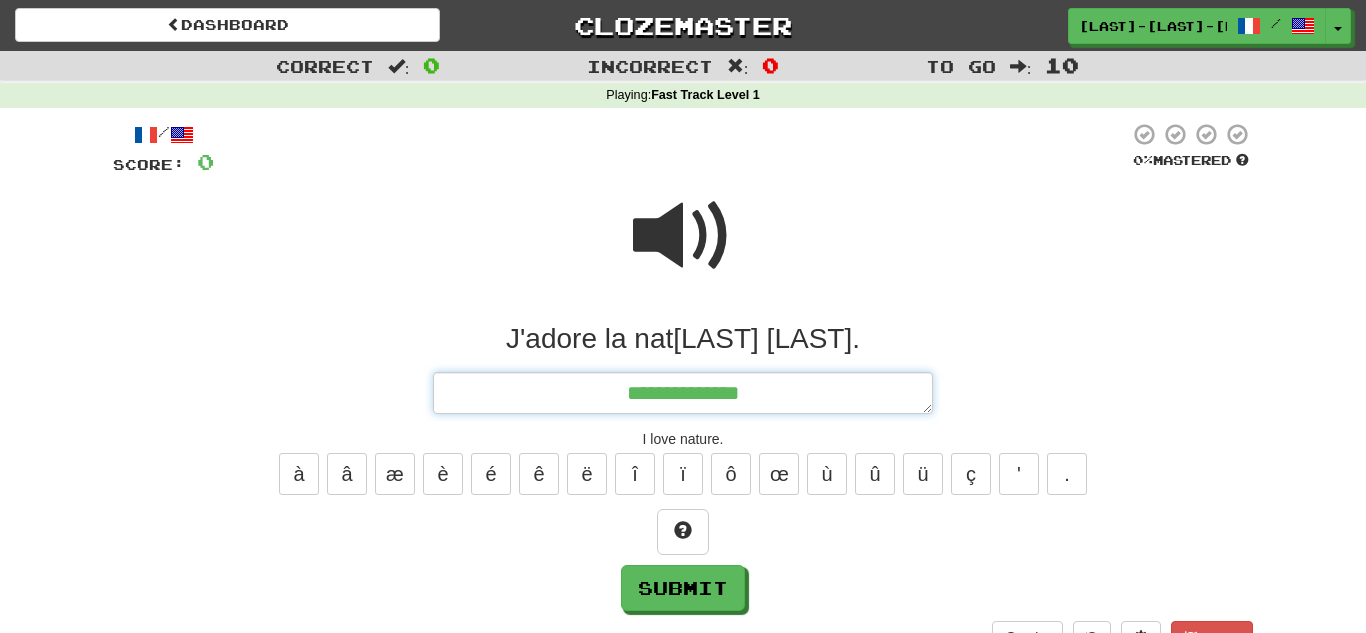 type on "*" 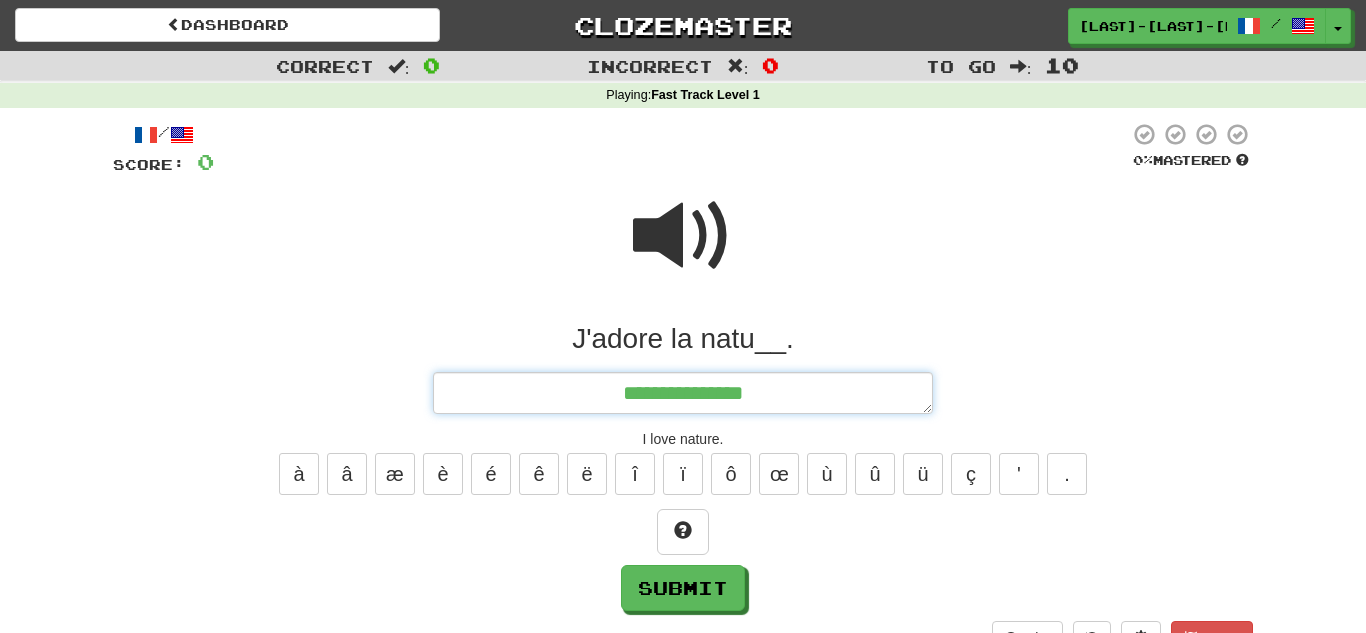type on "*" 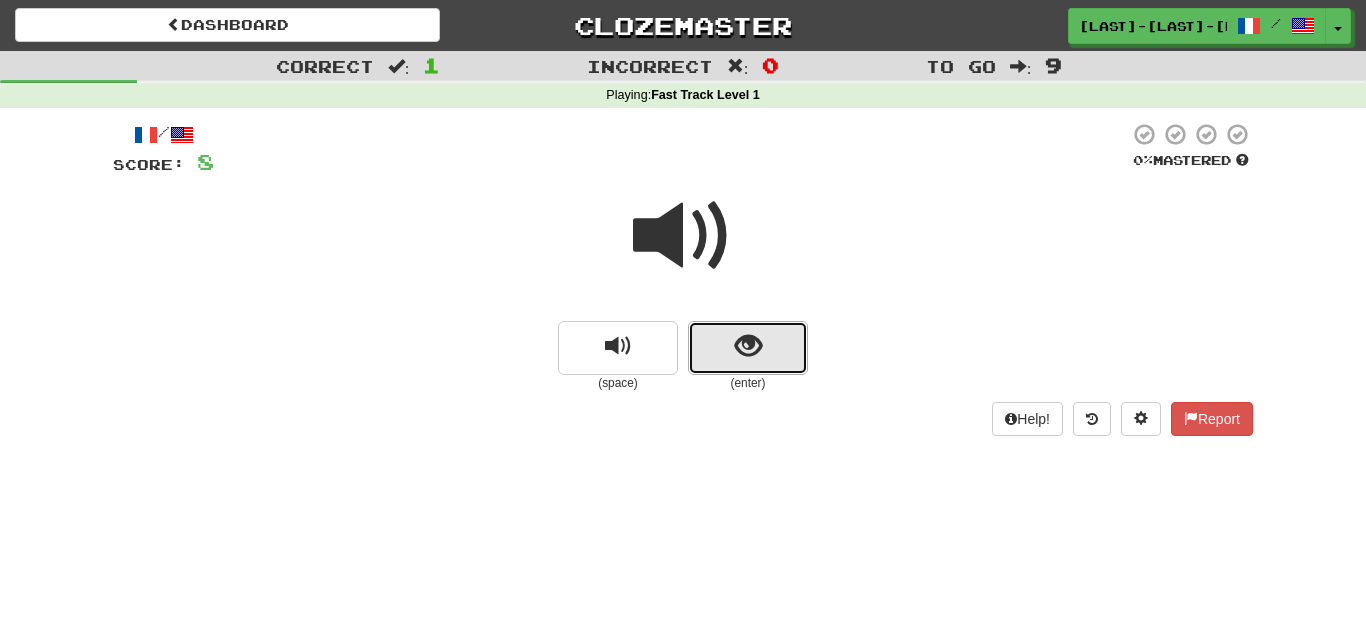click at bounding box center [748, 346] 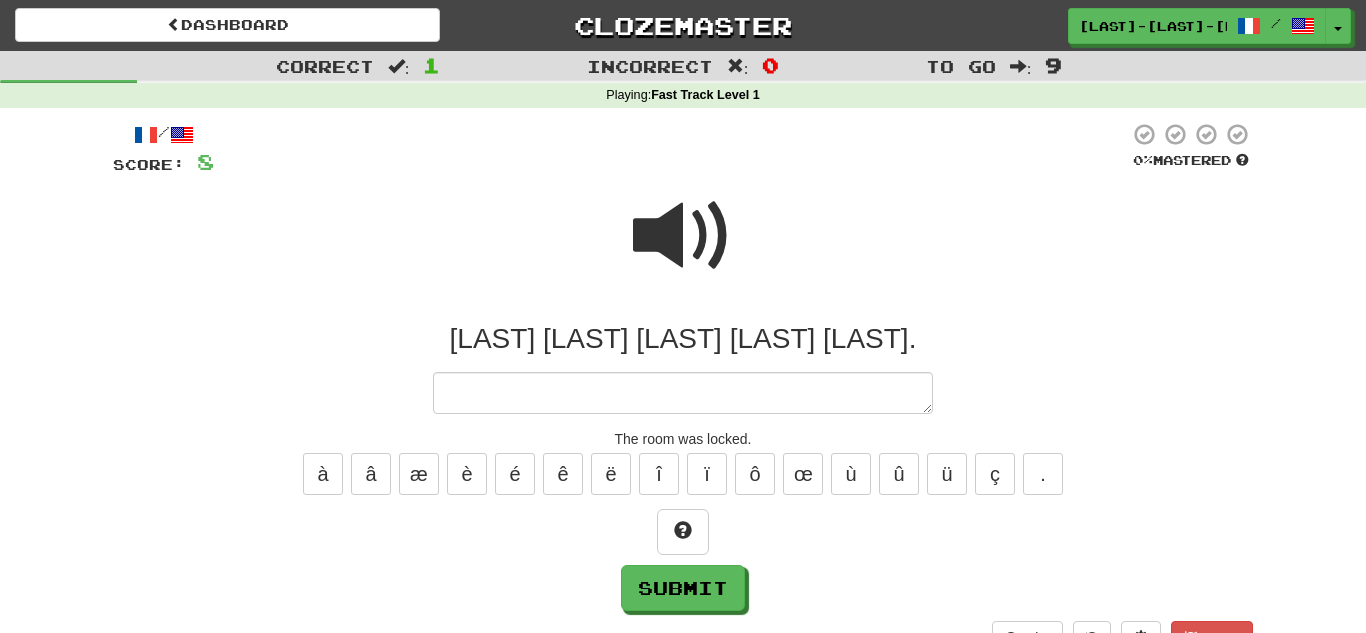 type on "*" 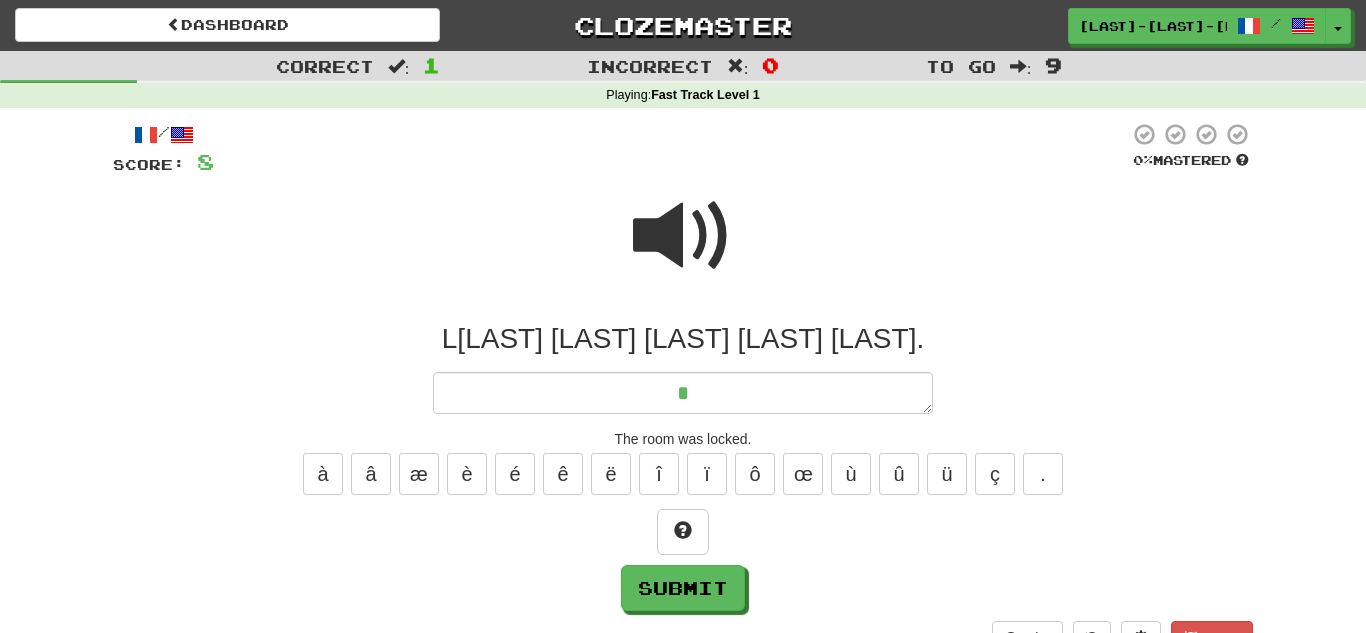 type on "*" 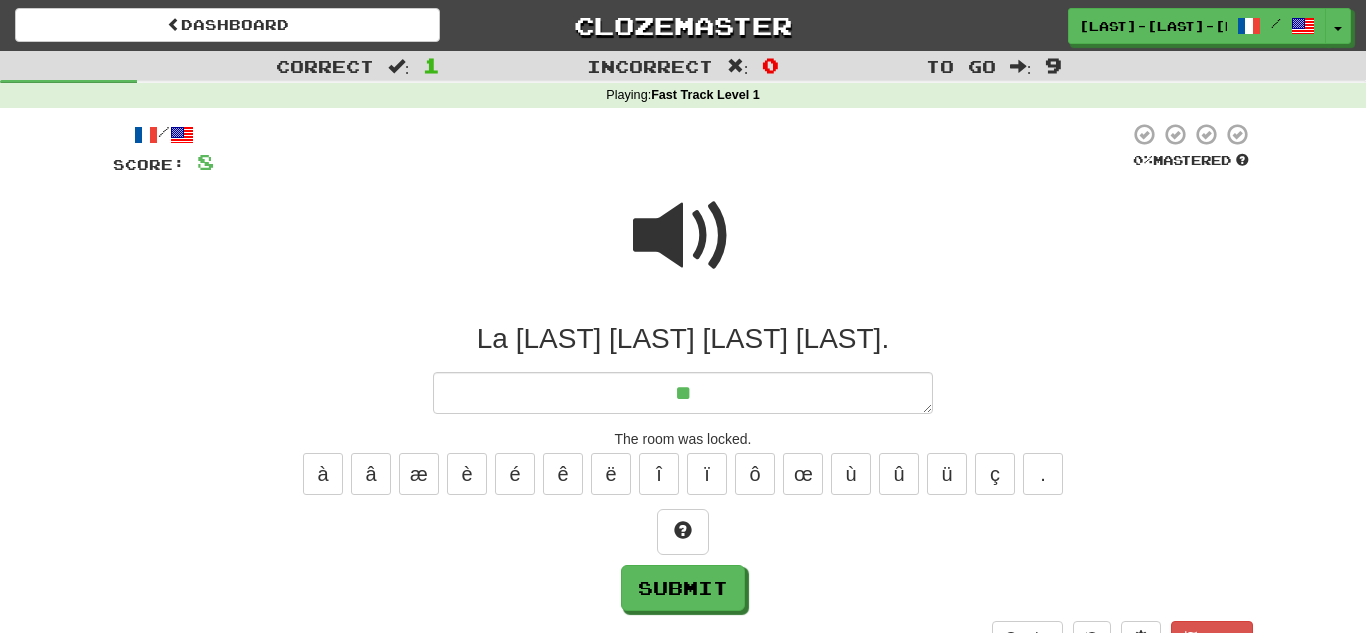 type on "*" 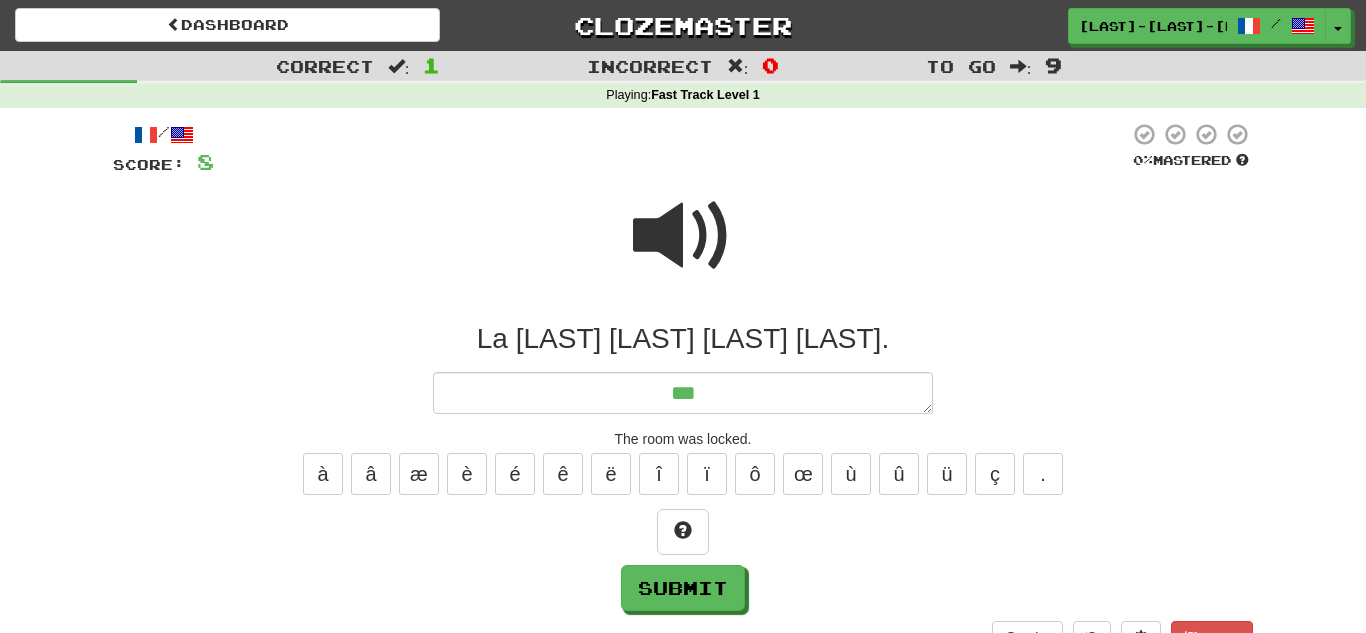 type on "*" 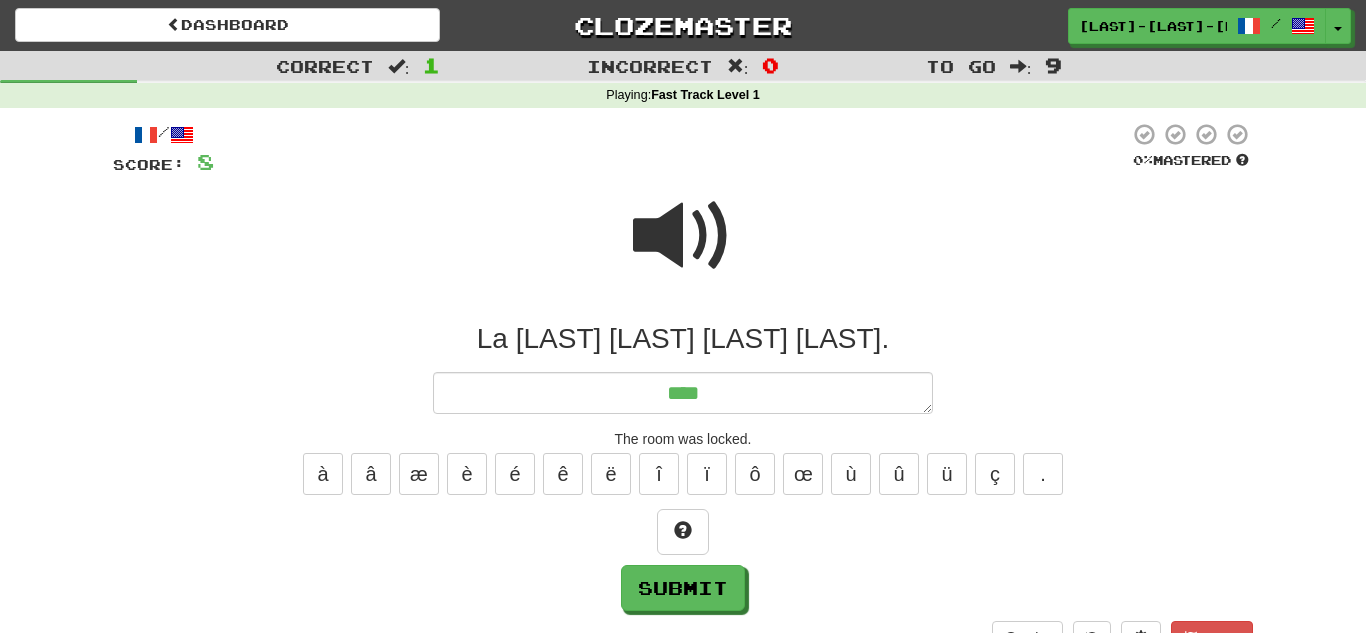 type on "*" 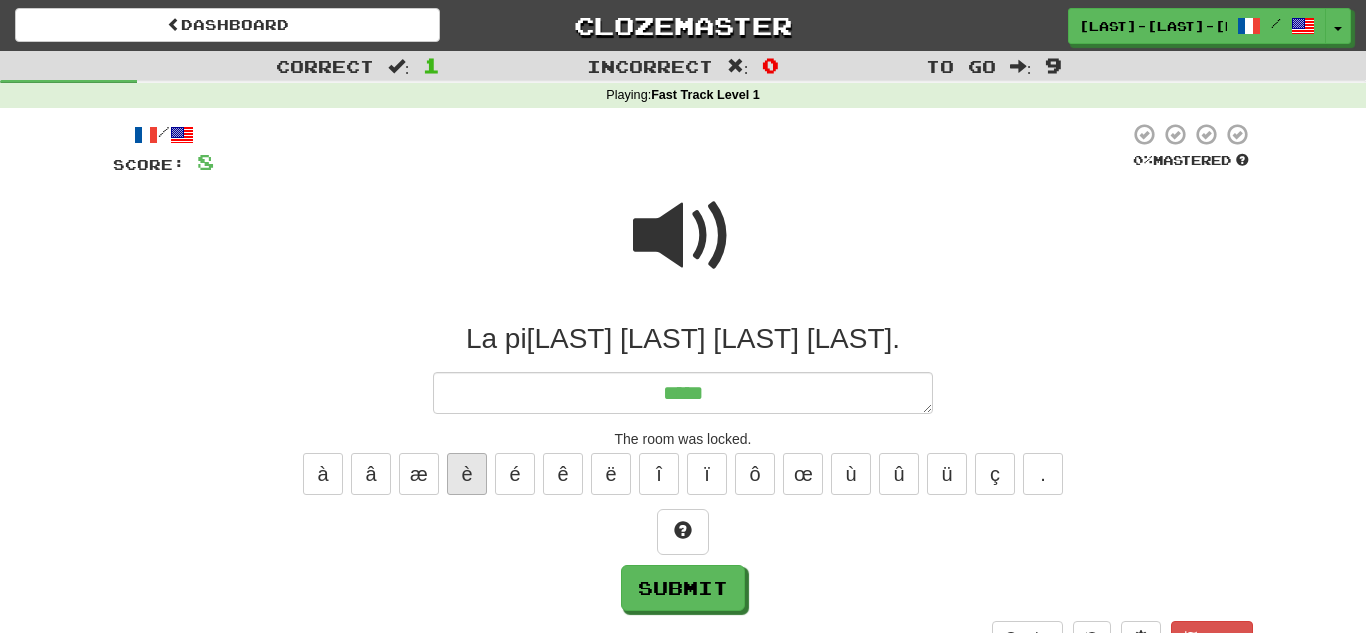 type on "*****" 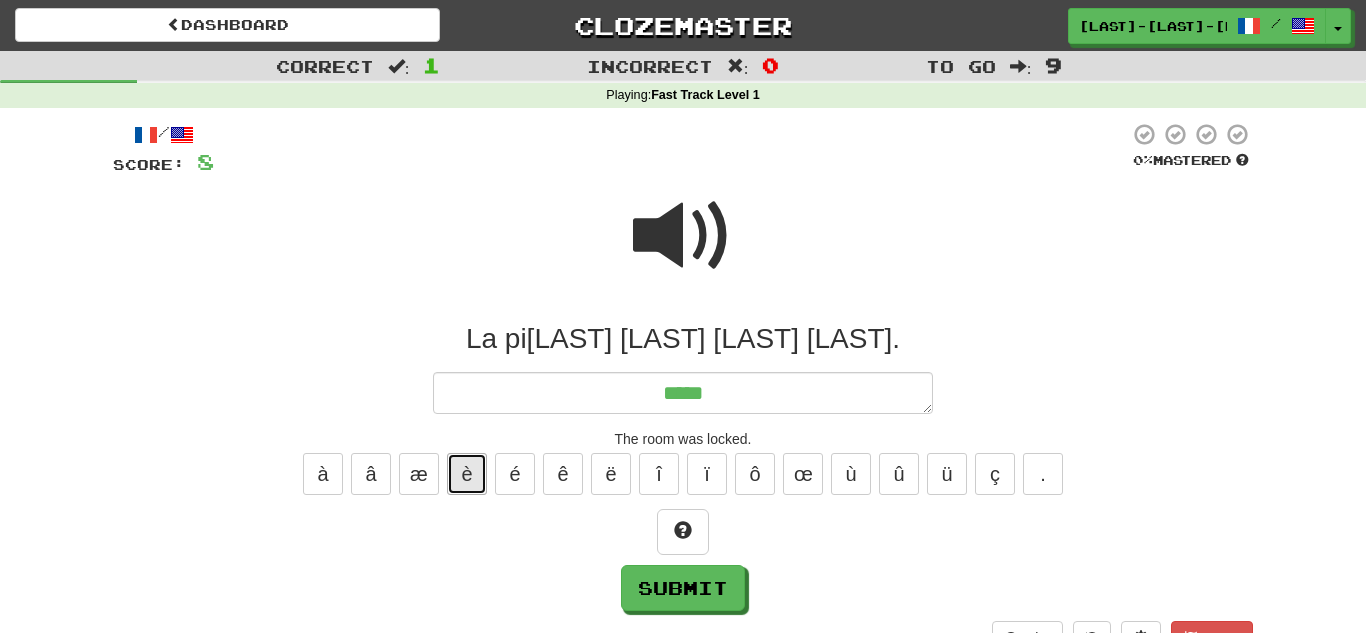 click on "è" at bounding box center [467, 474] 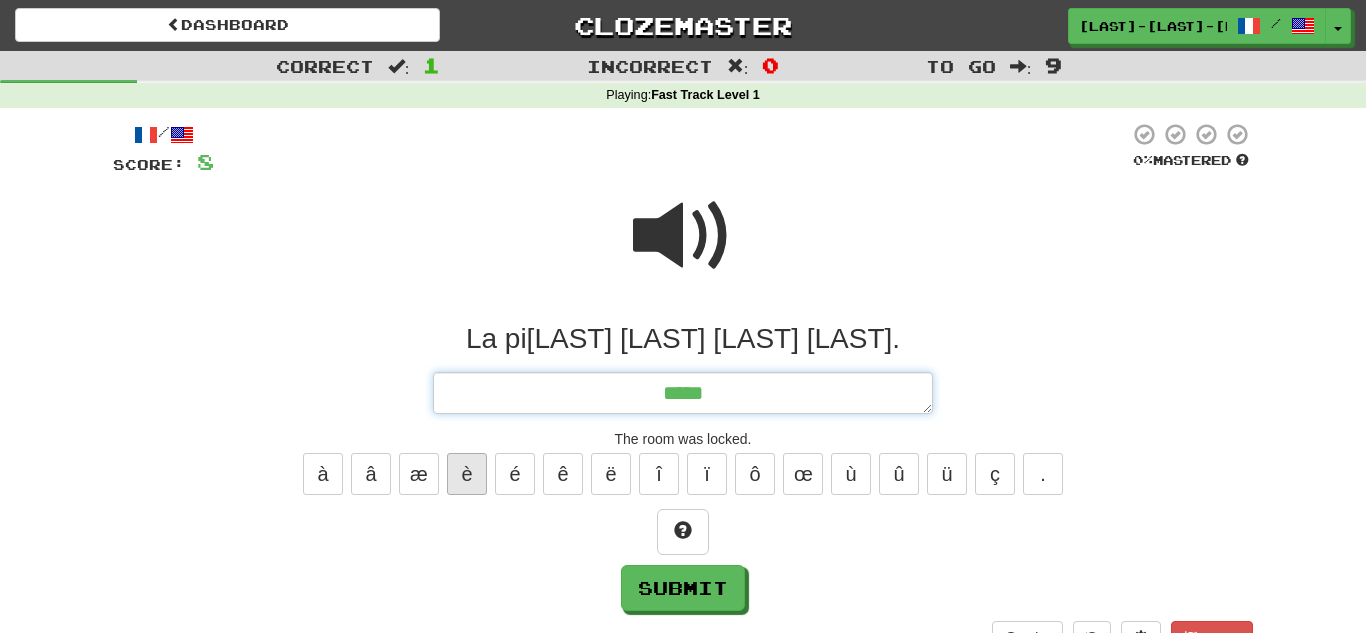 type on "*" 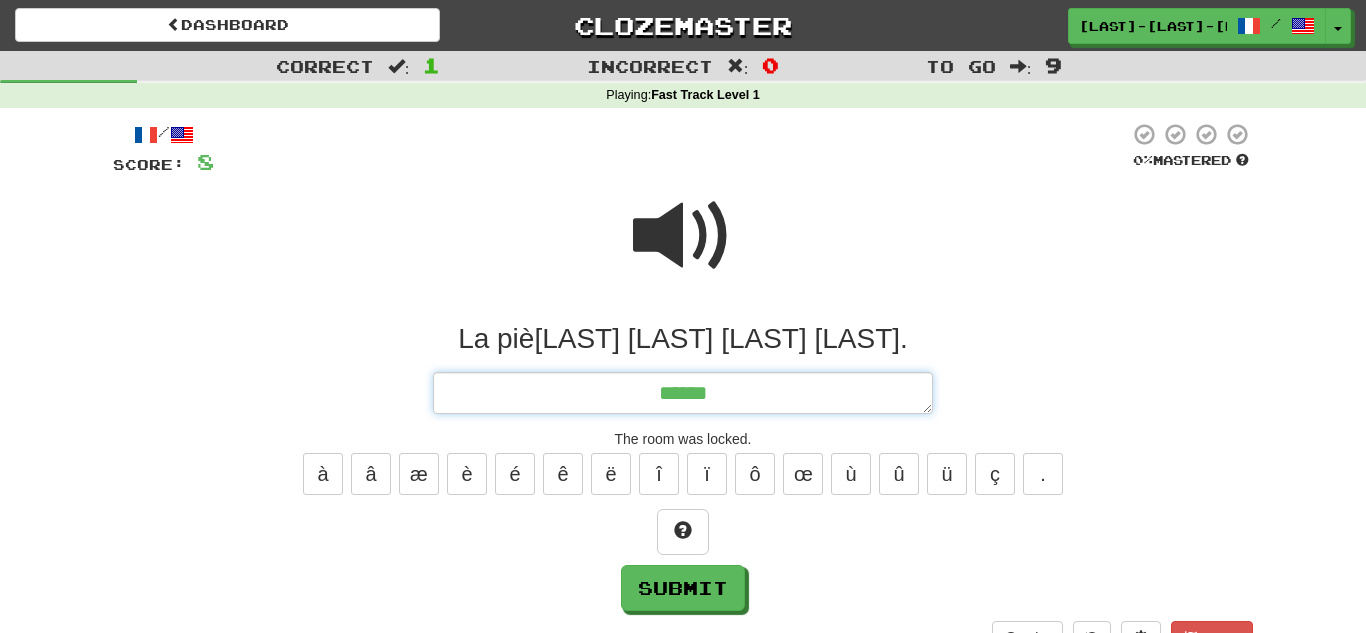 type on "*" 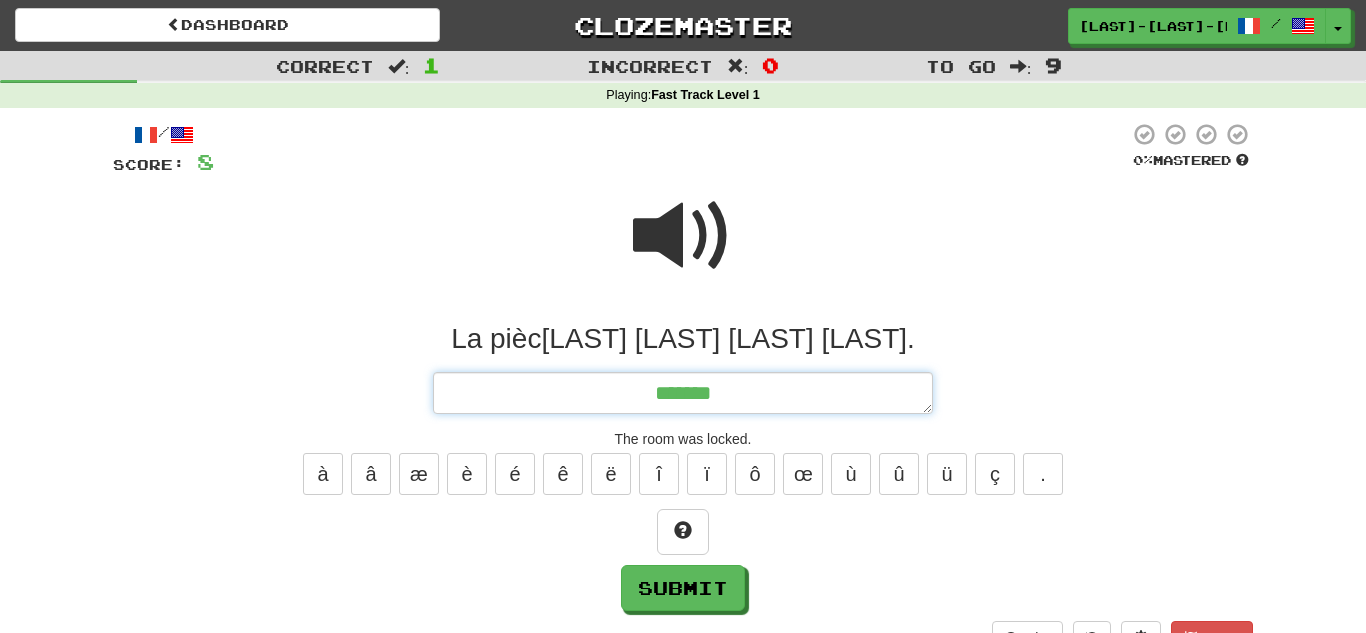 type on "*" 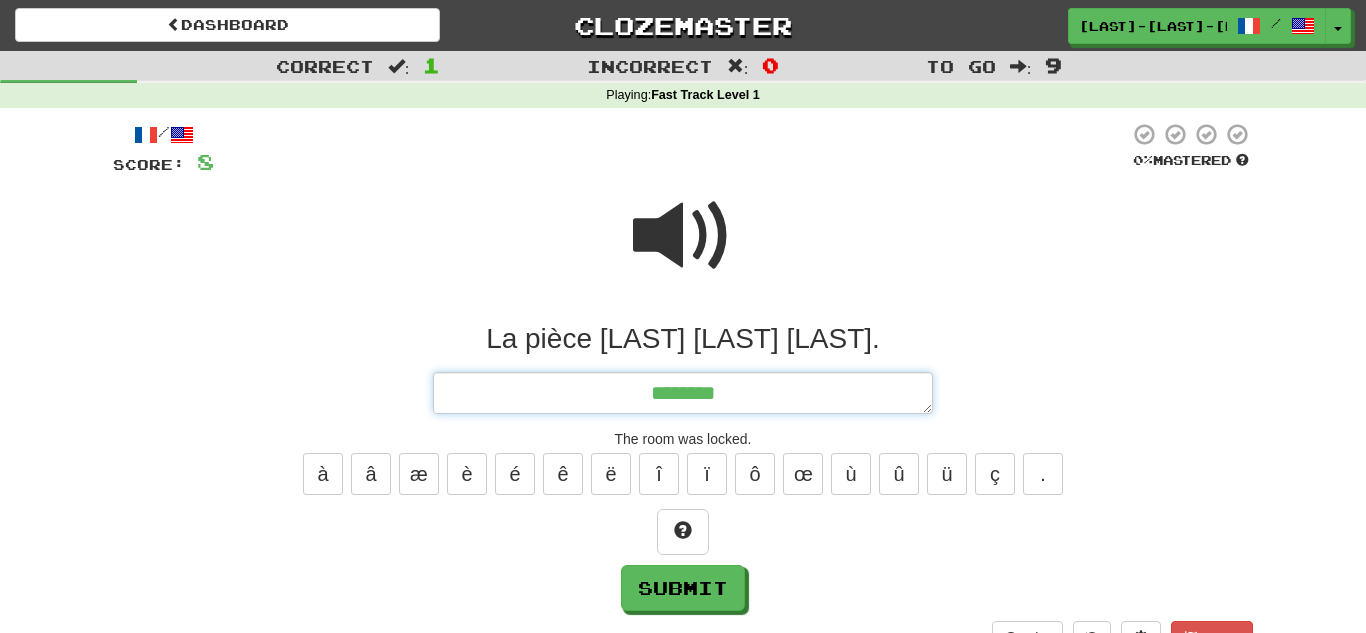 type on "*" 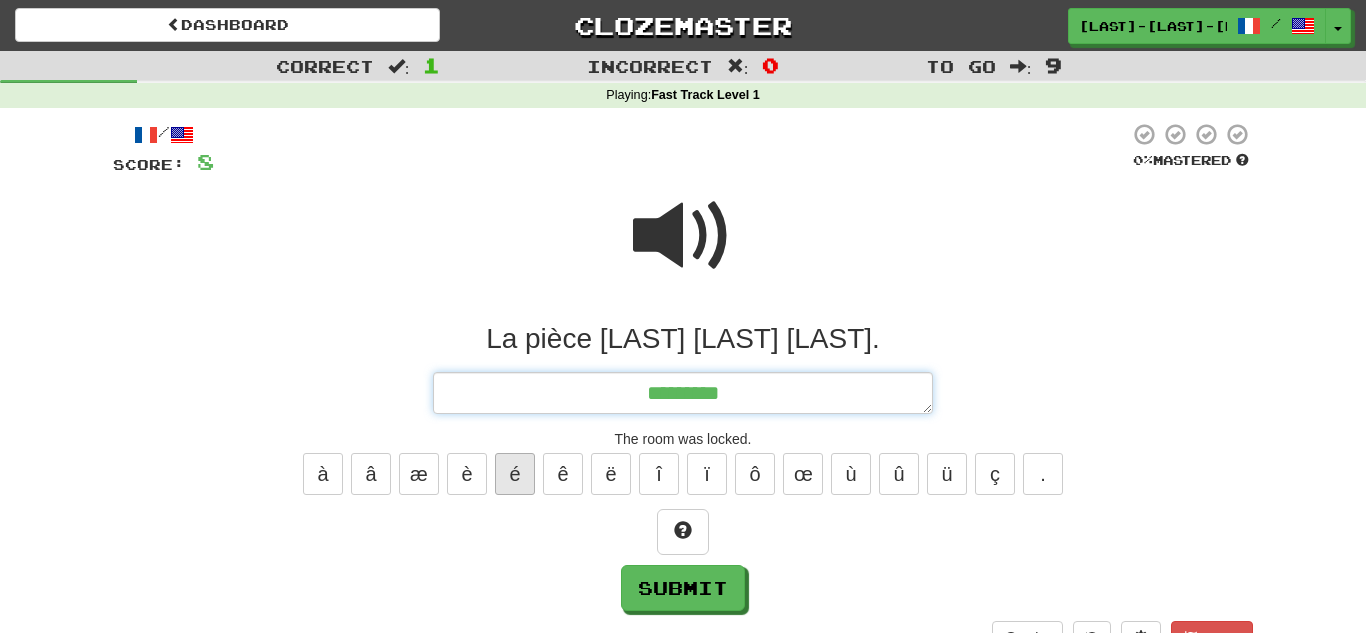type on "********" 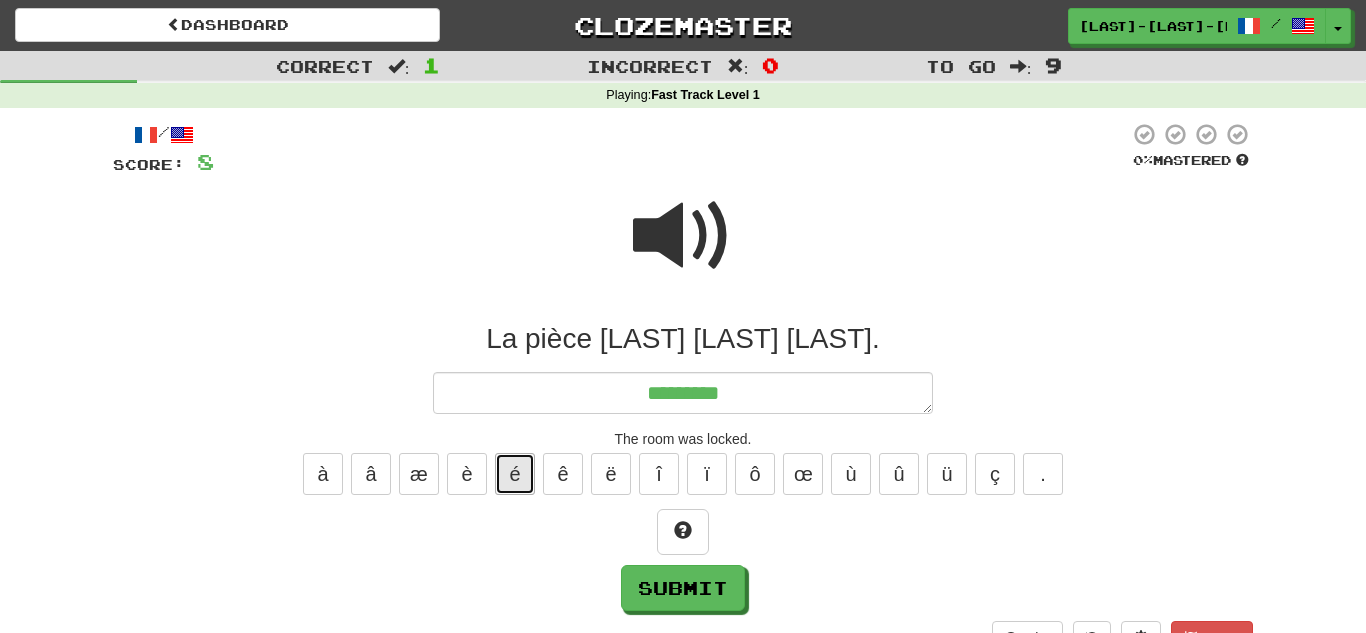 click on "é" at bounding box center [515, 474] 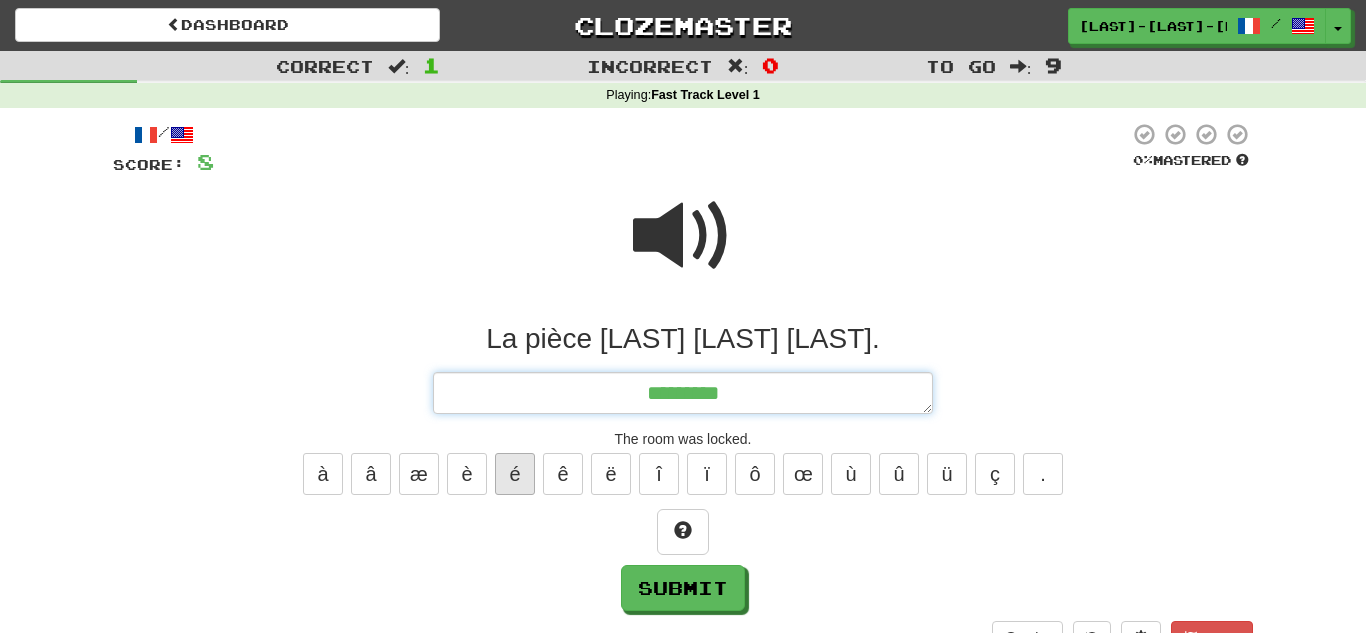 type on "*" 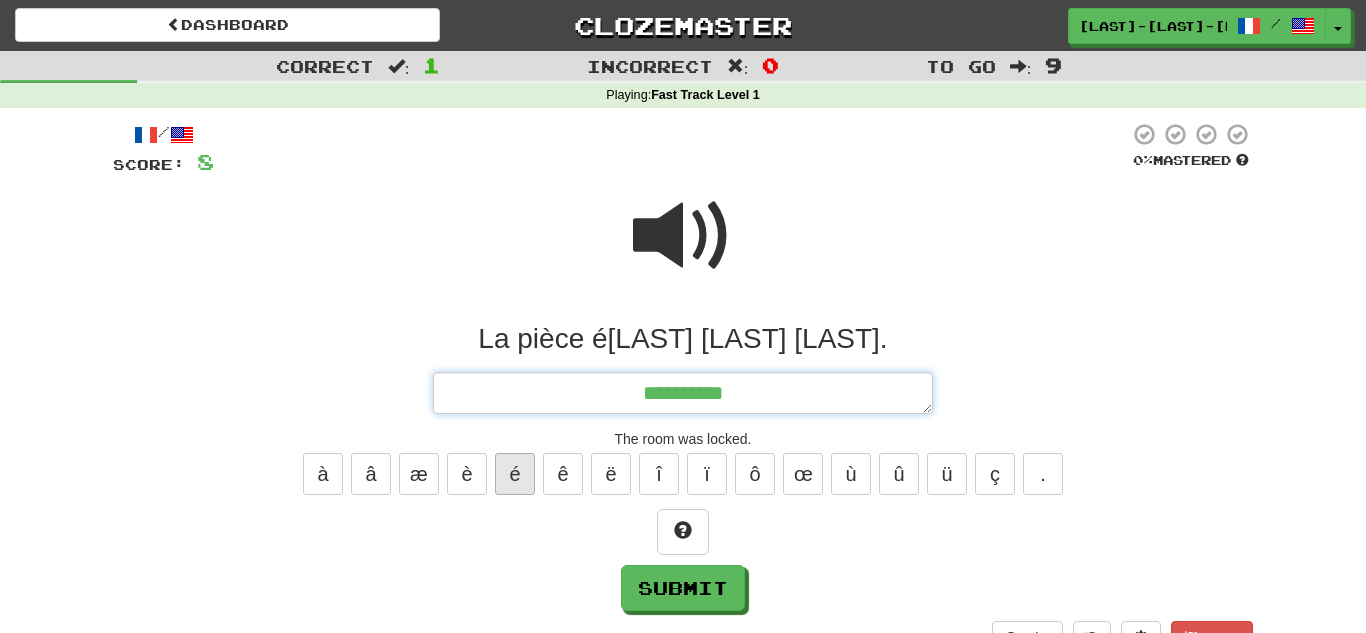 type on "*" 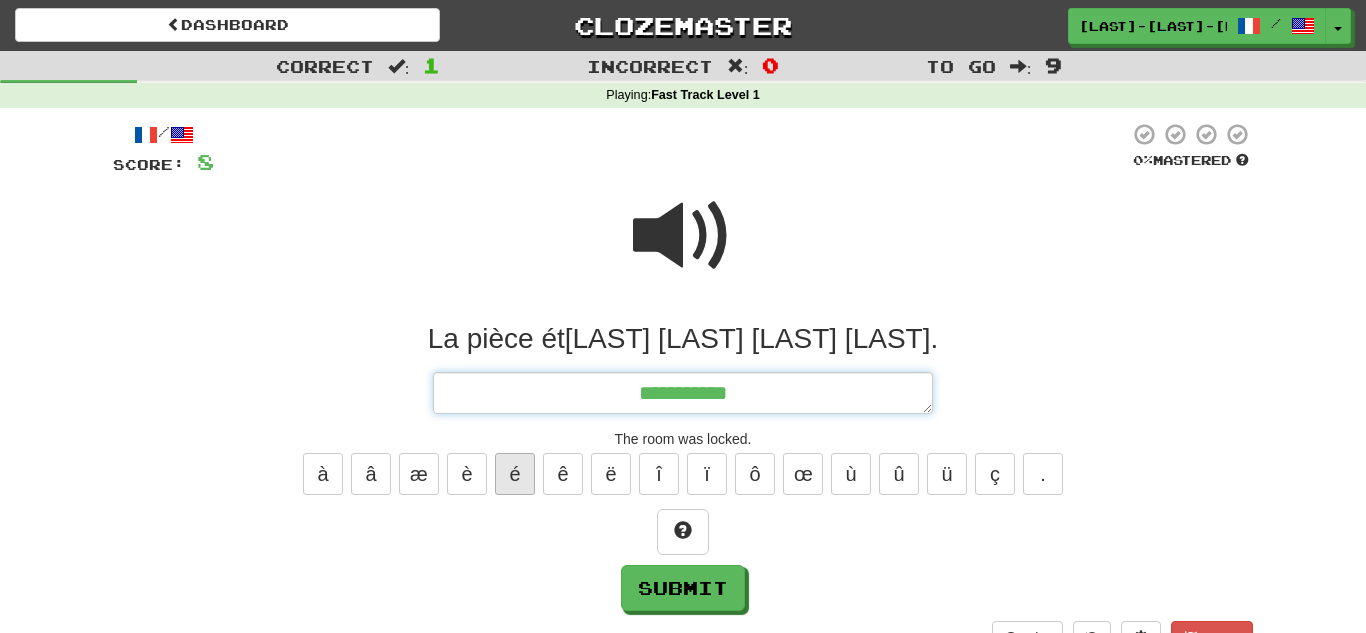 type on "*" 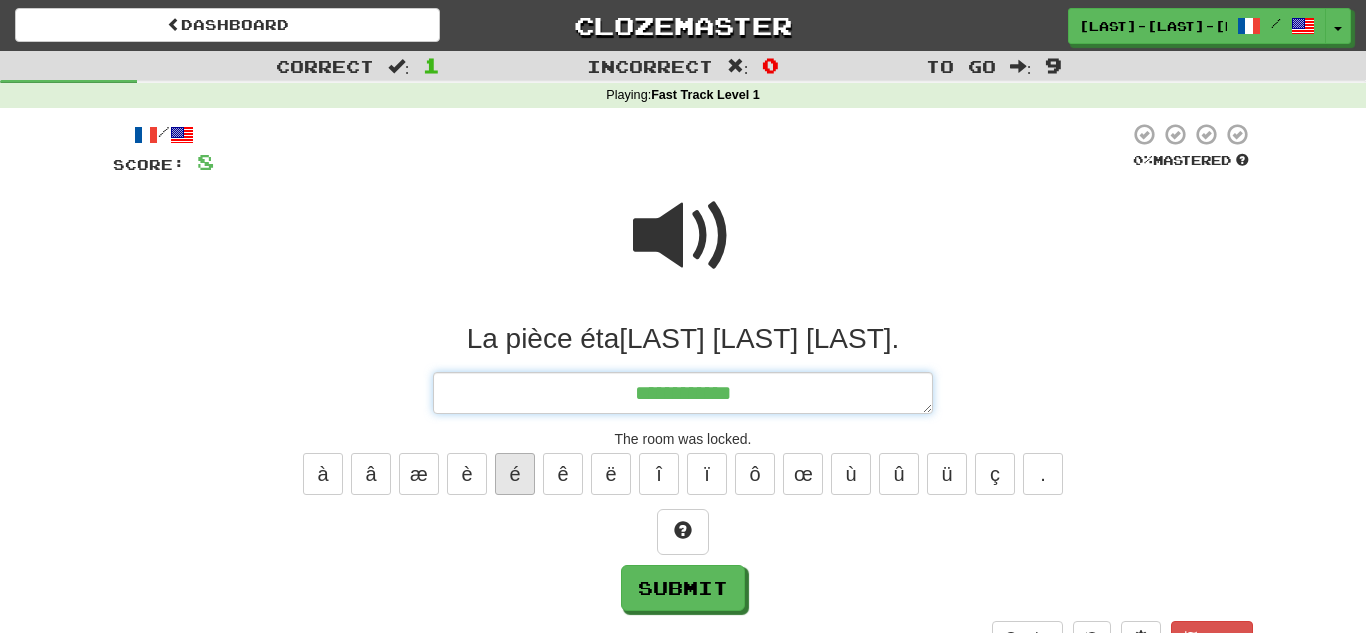type on "*" 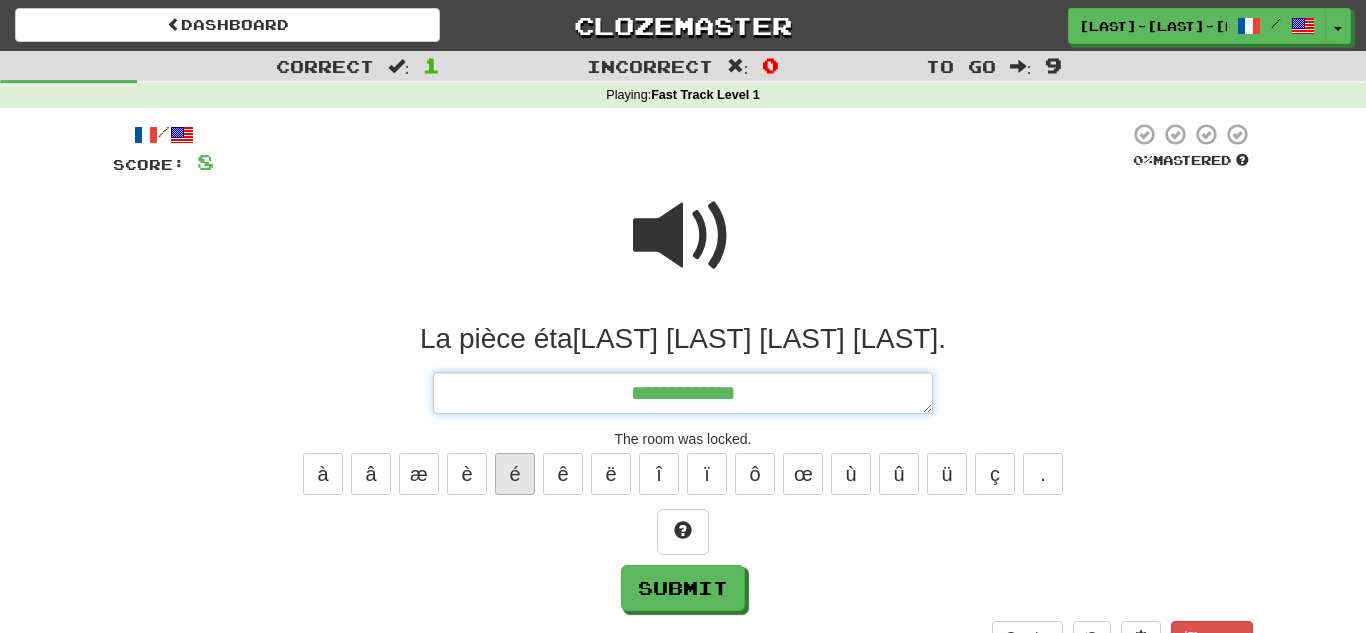 type on "*" 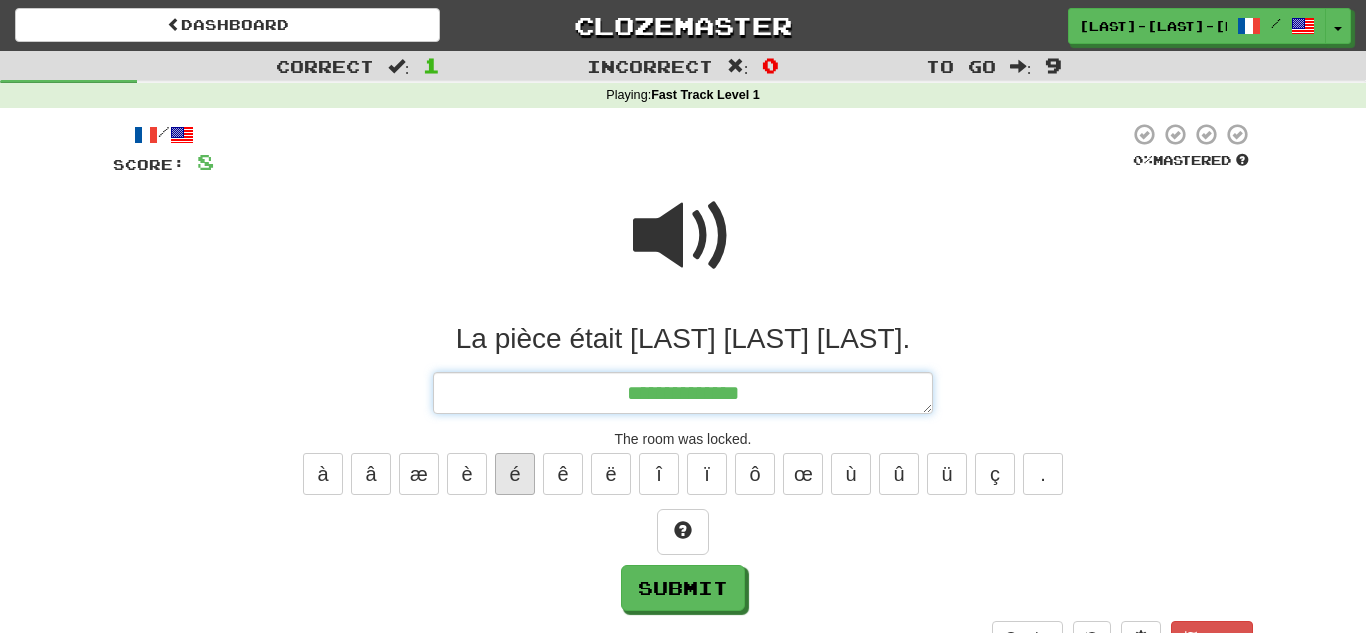 type on "*" 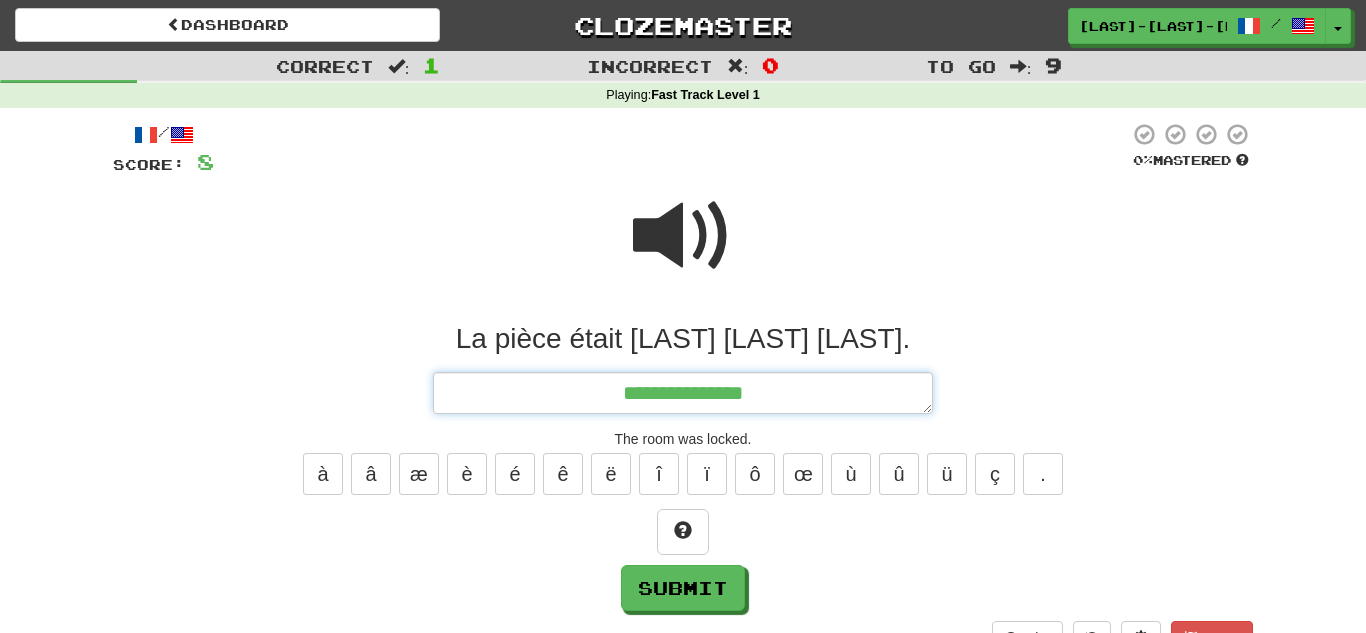 type on "**********" 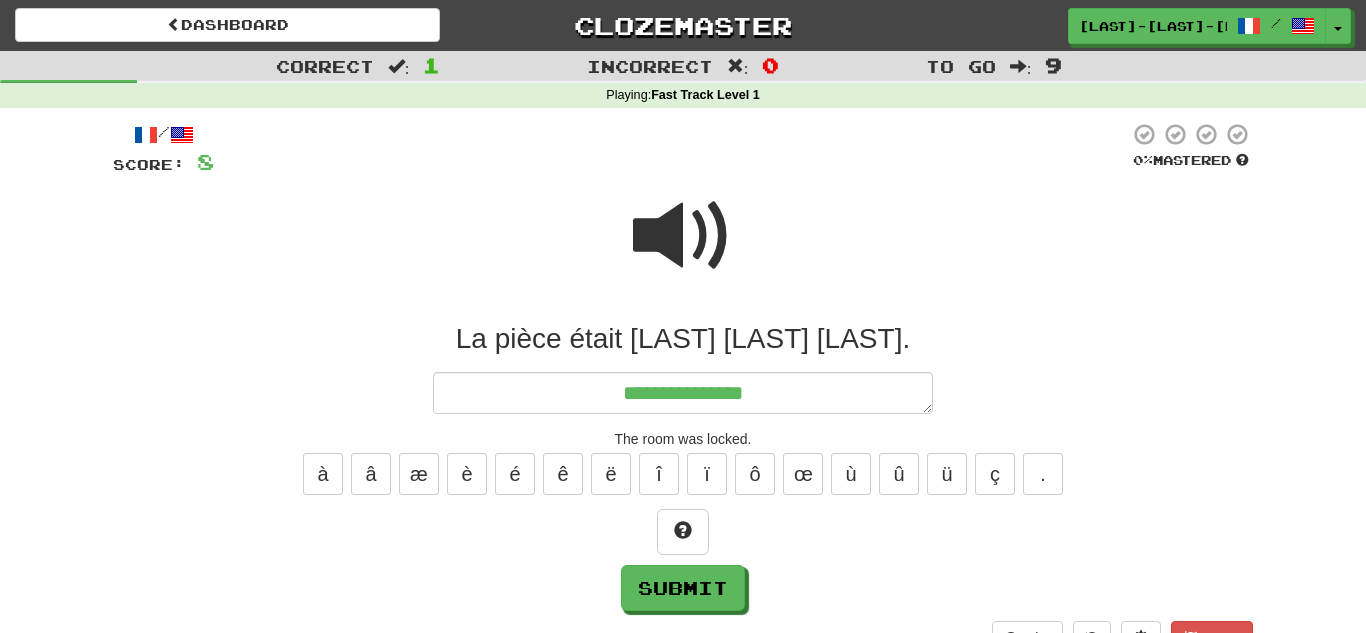 click at bounding box center (683, 236) 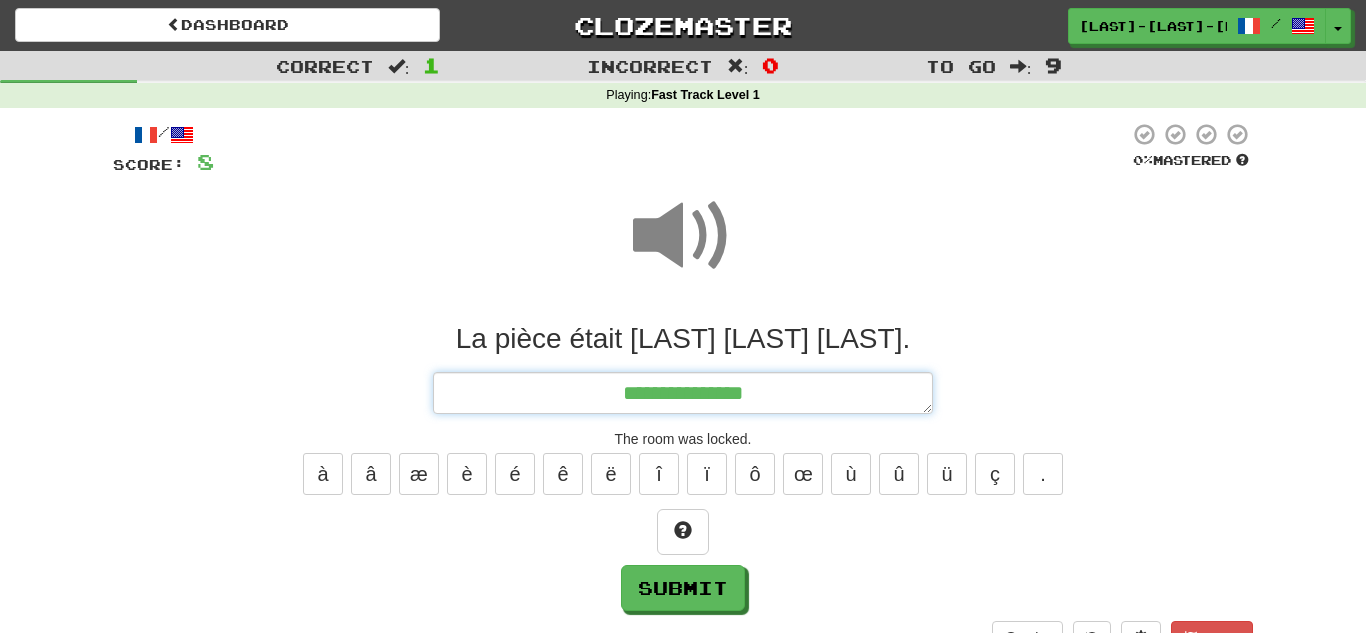 click on "**********" at bounding box center [683, 393] 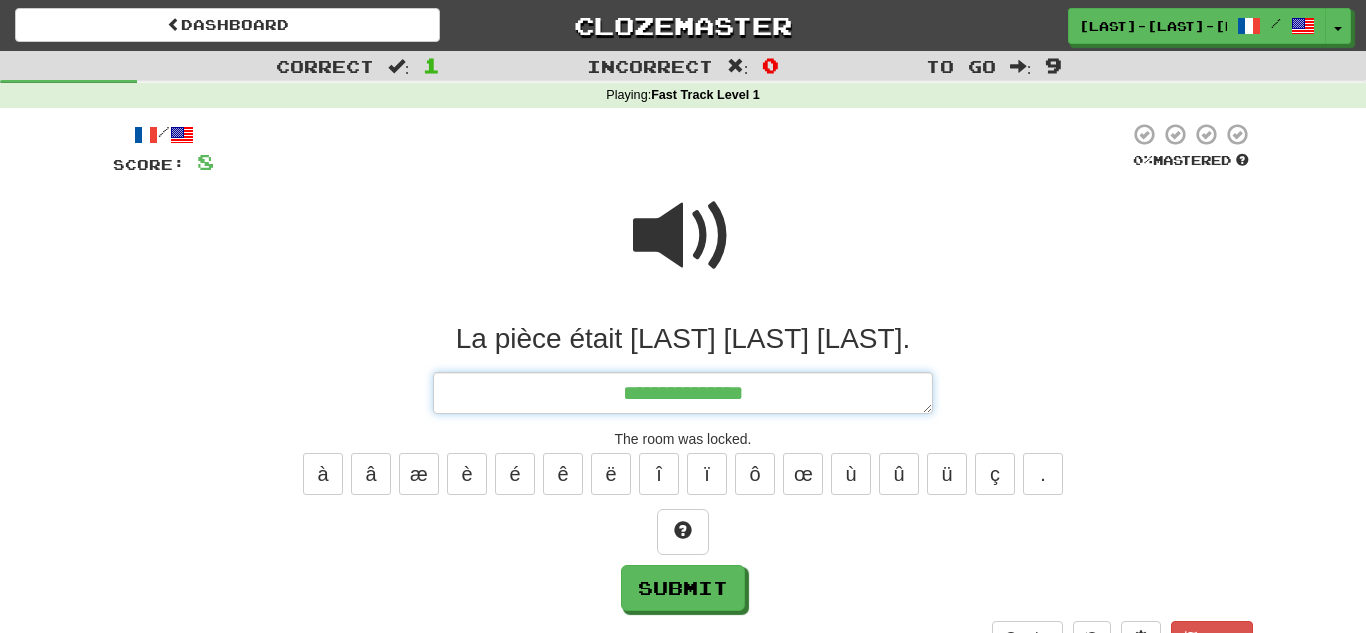 type on "*" 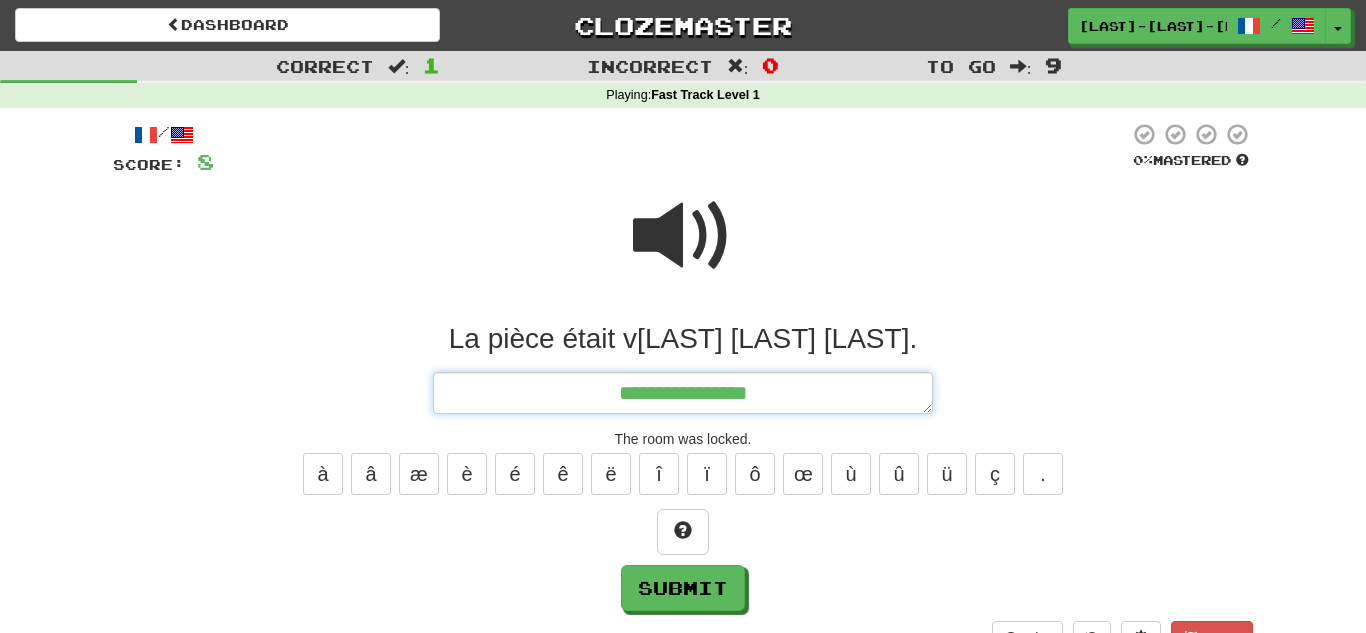 type on "*" 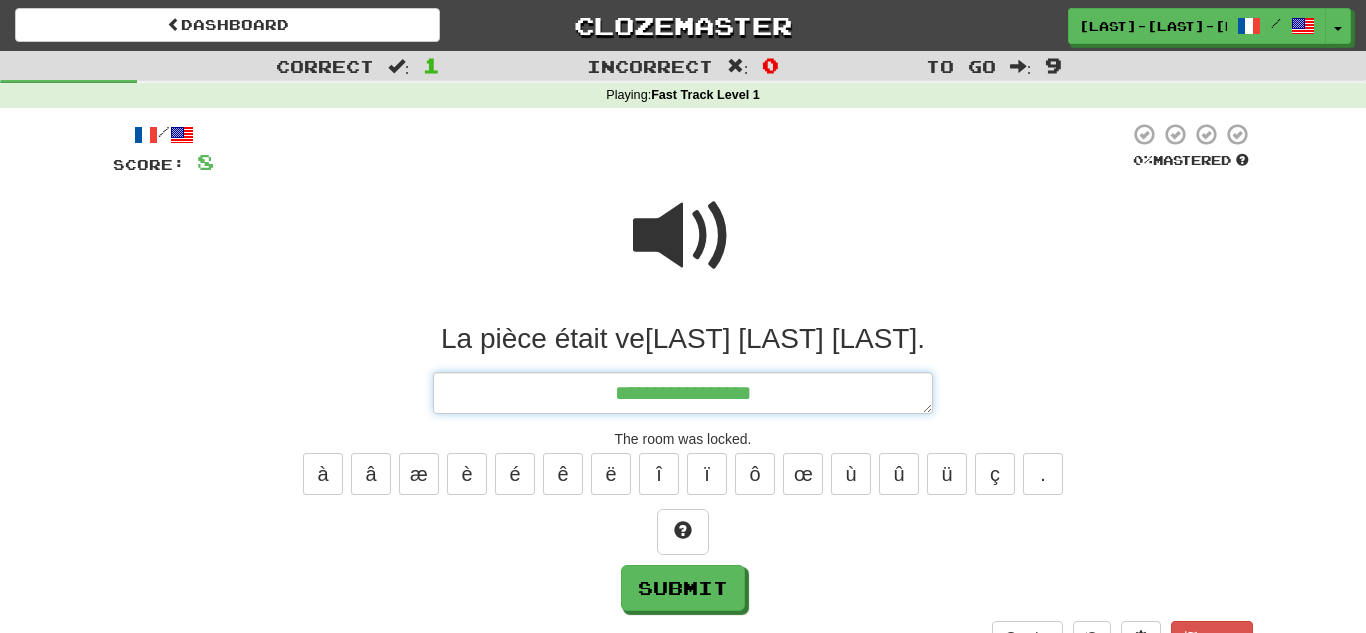 type on "*" 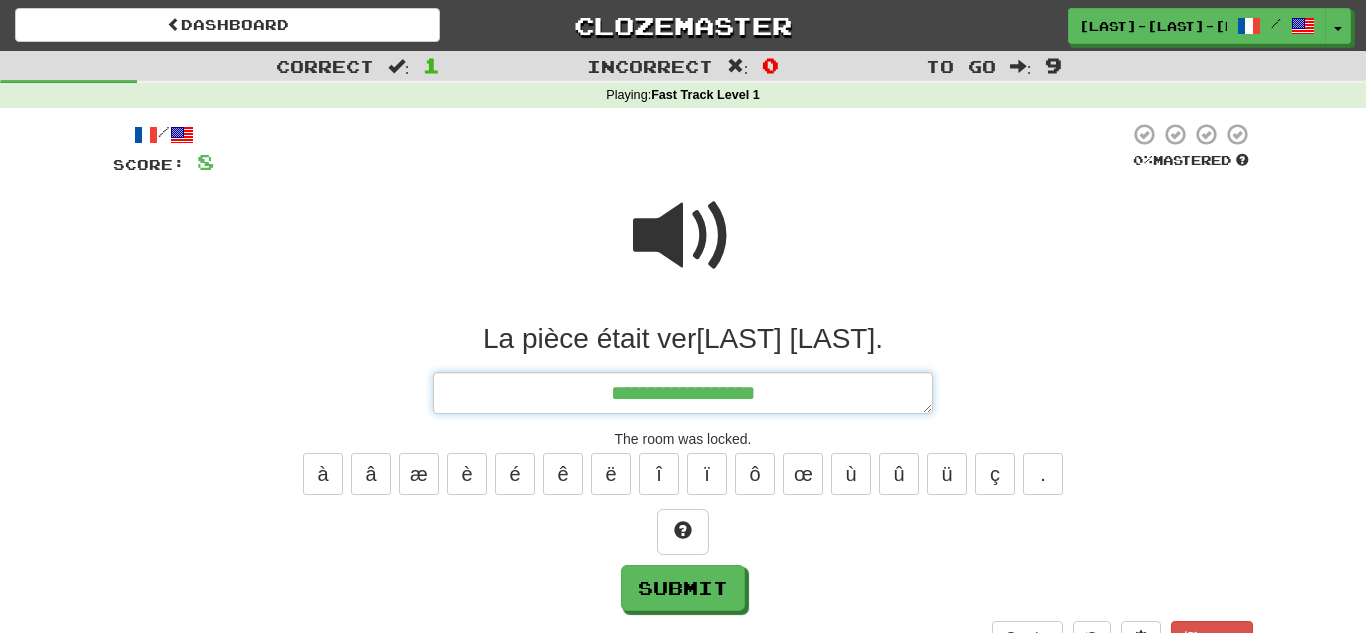 type on "*" 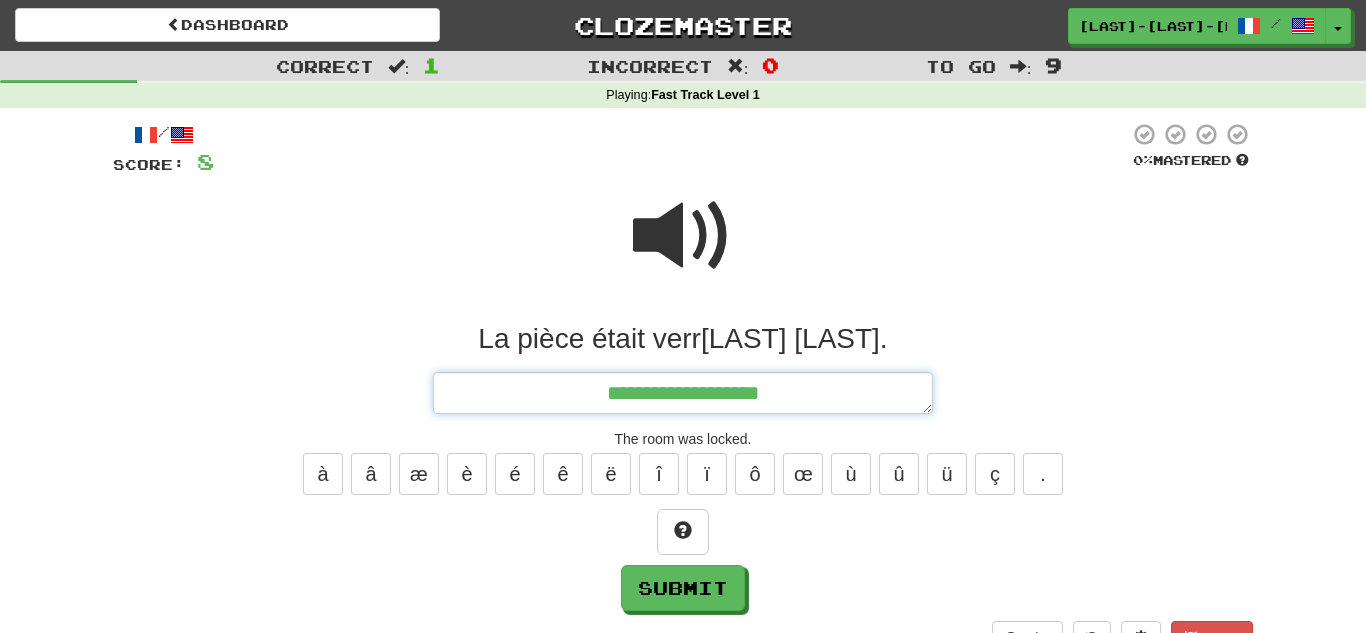 type on "*" 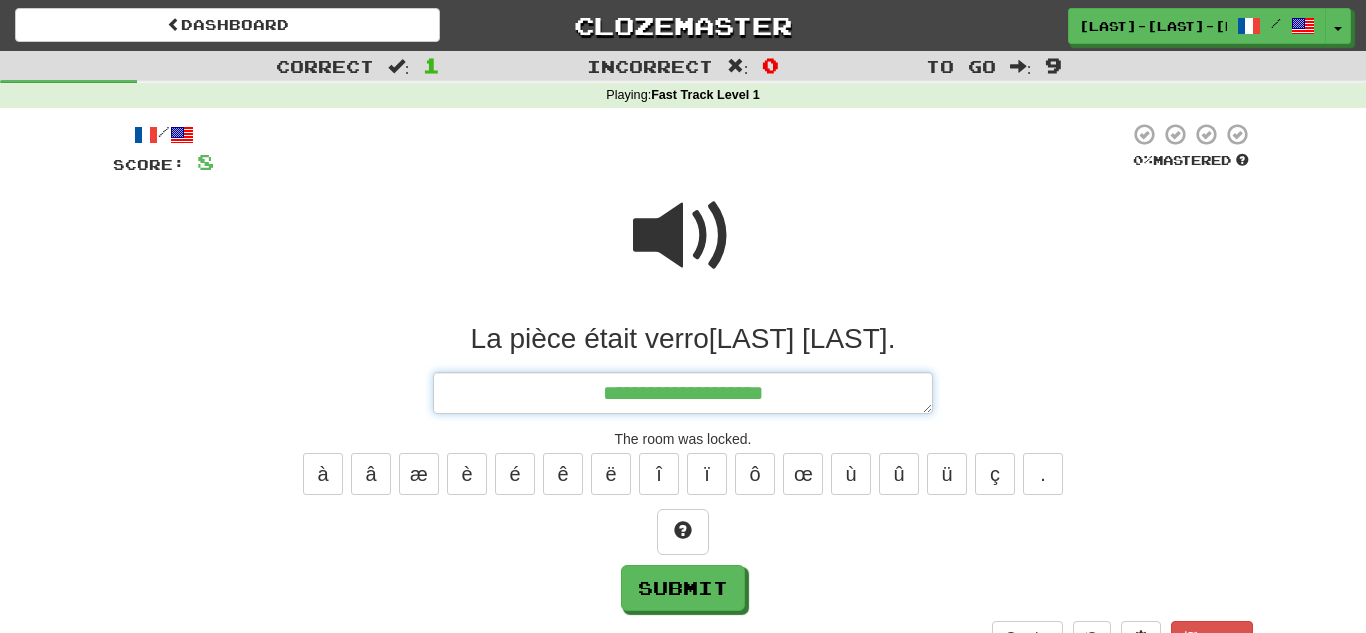 type on "*" 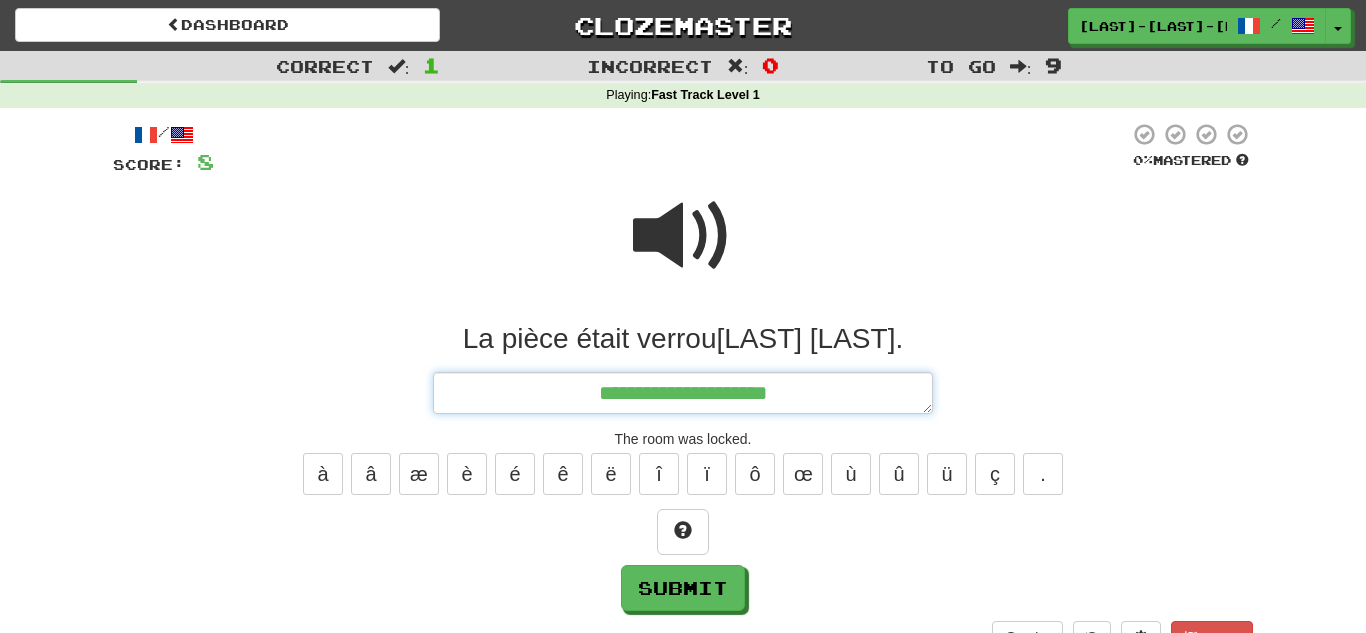 type on "*" 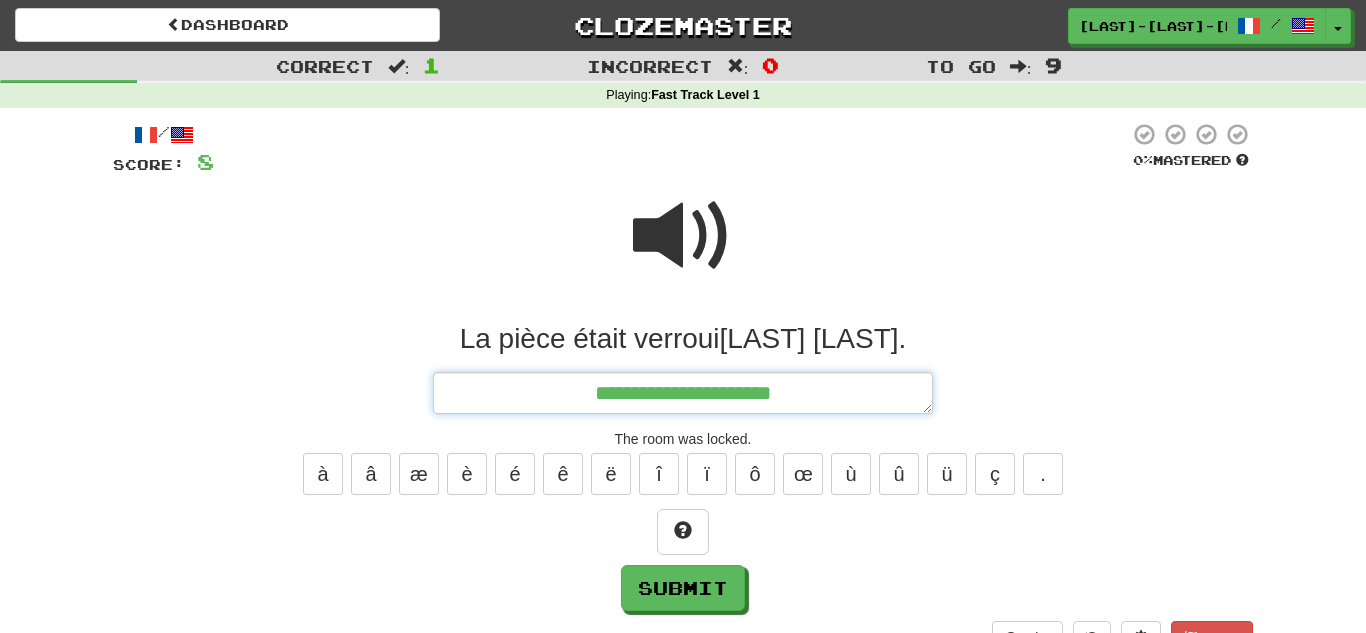 type on "*" 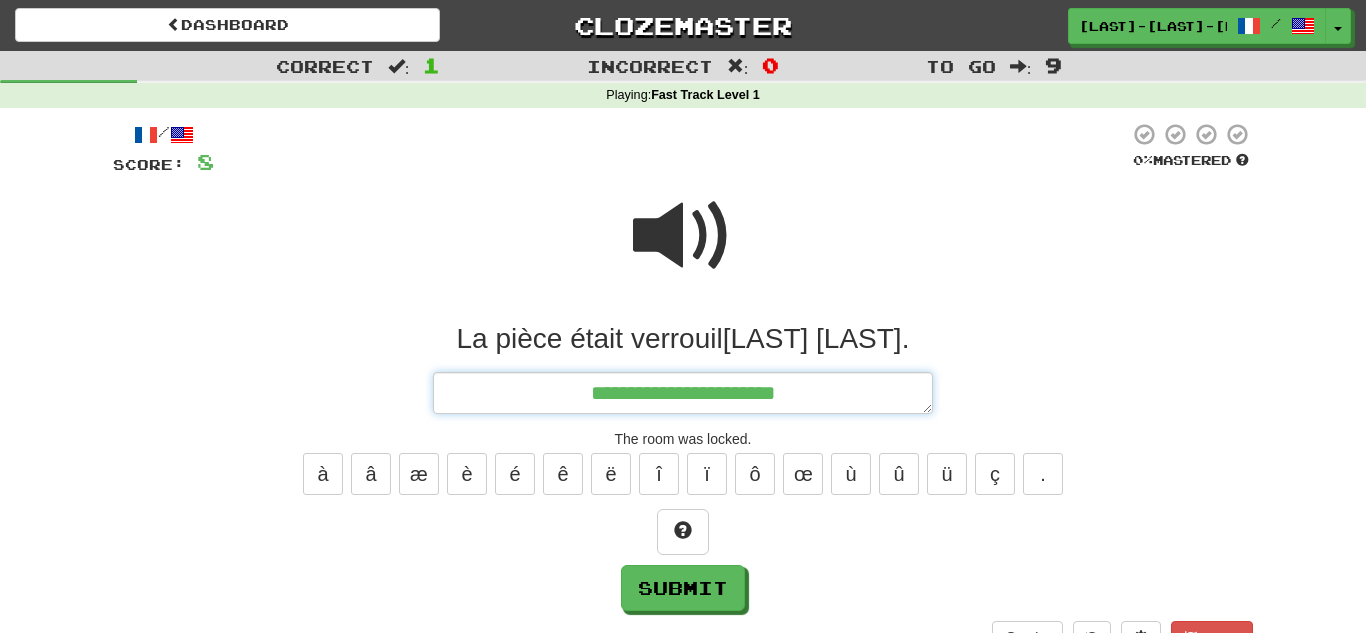 type on "*" 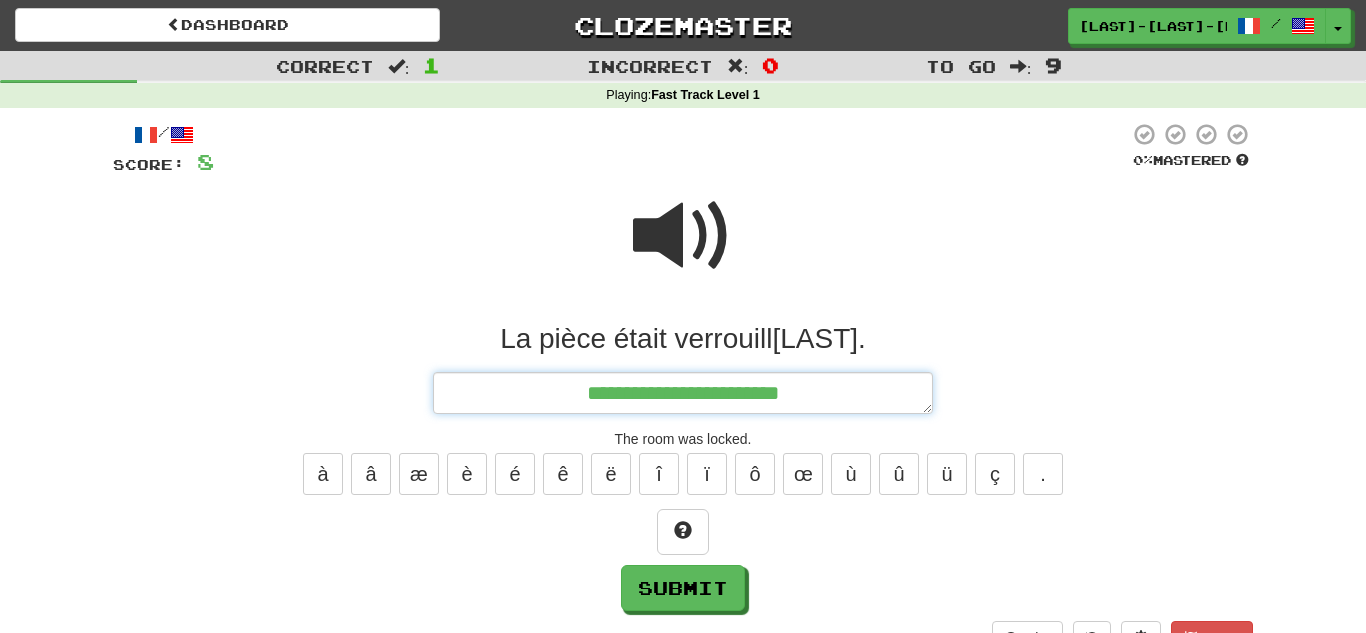 type on "*" 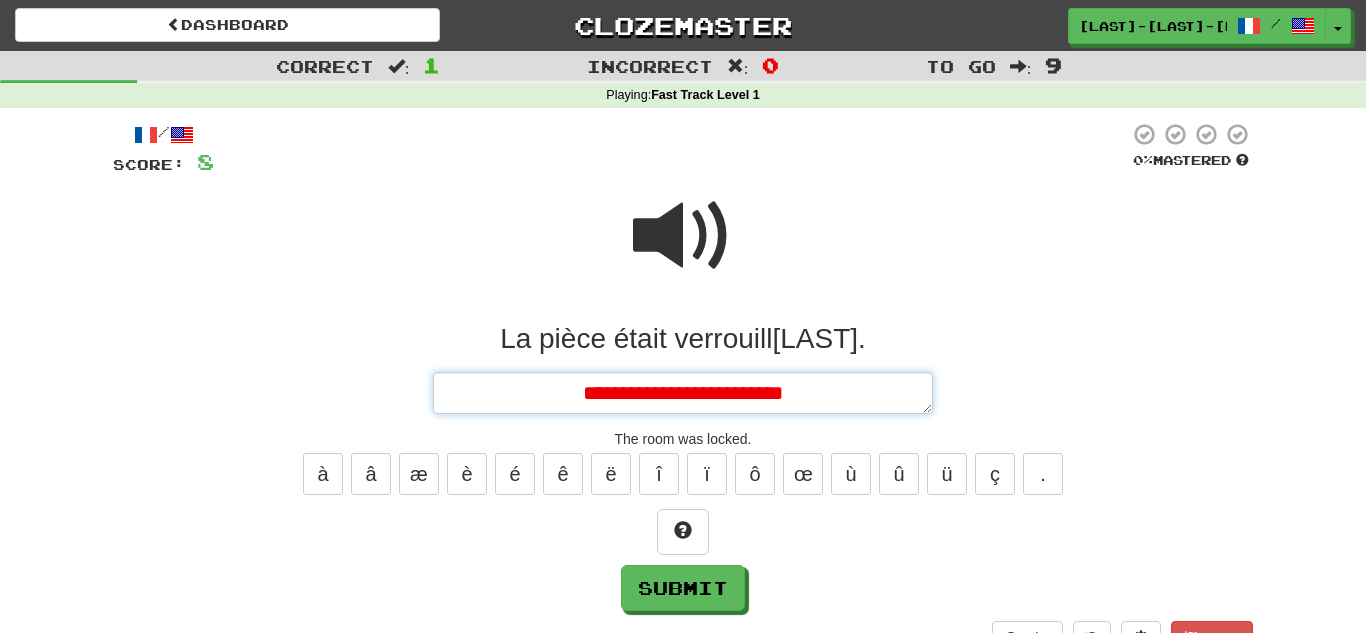 type on "*" 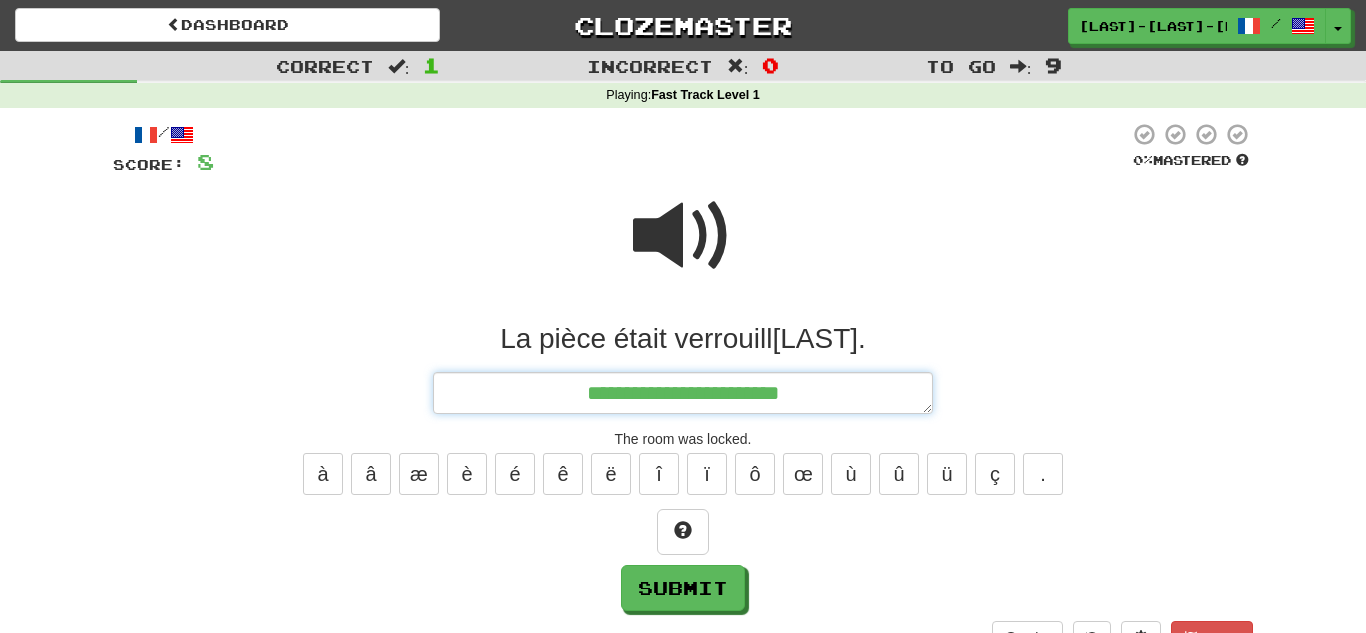 type on "*" 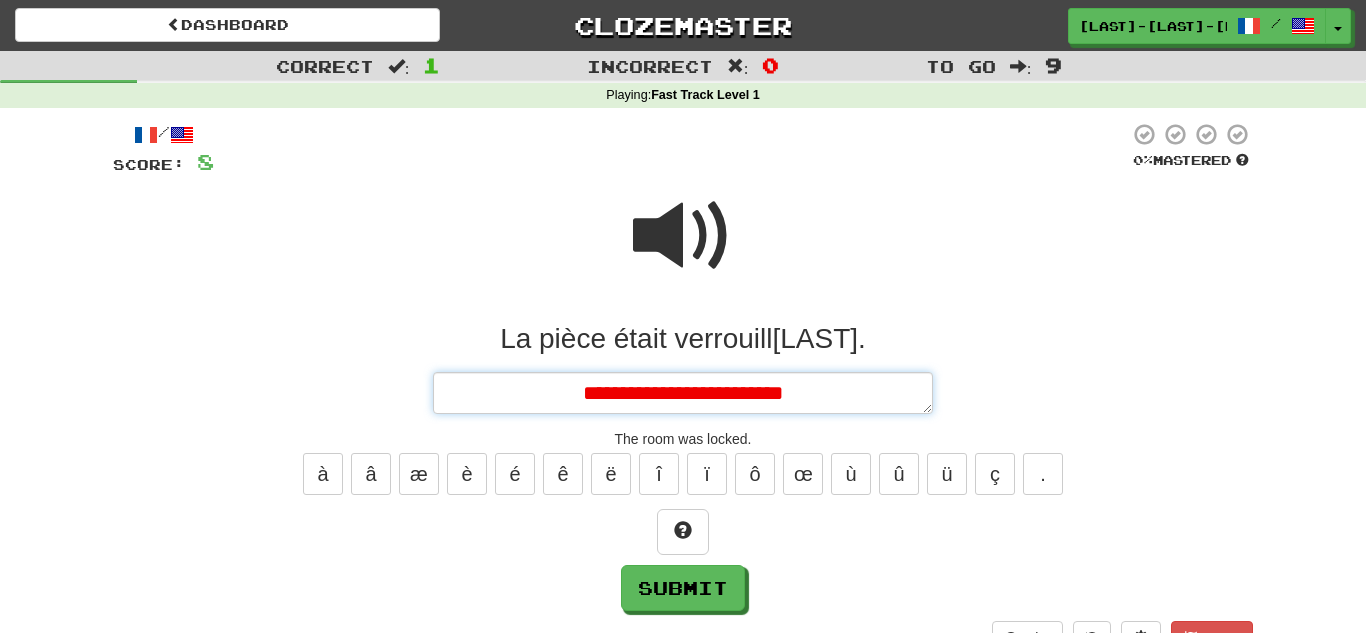 type on "*" 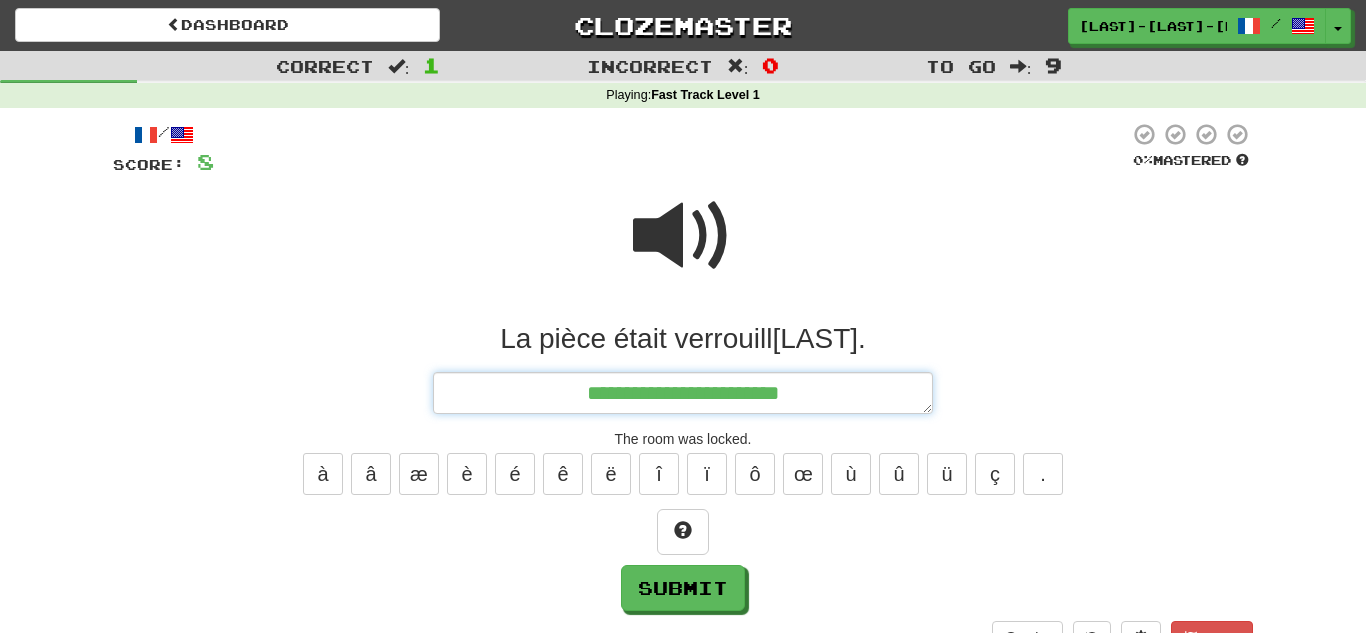 type on "*" 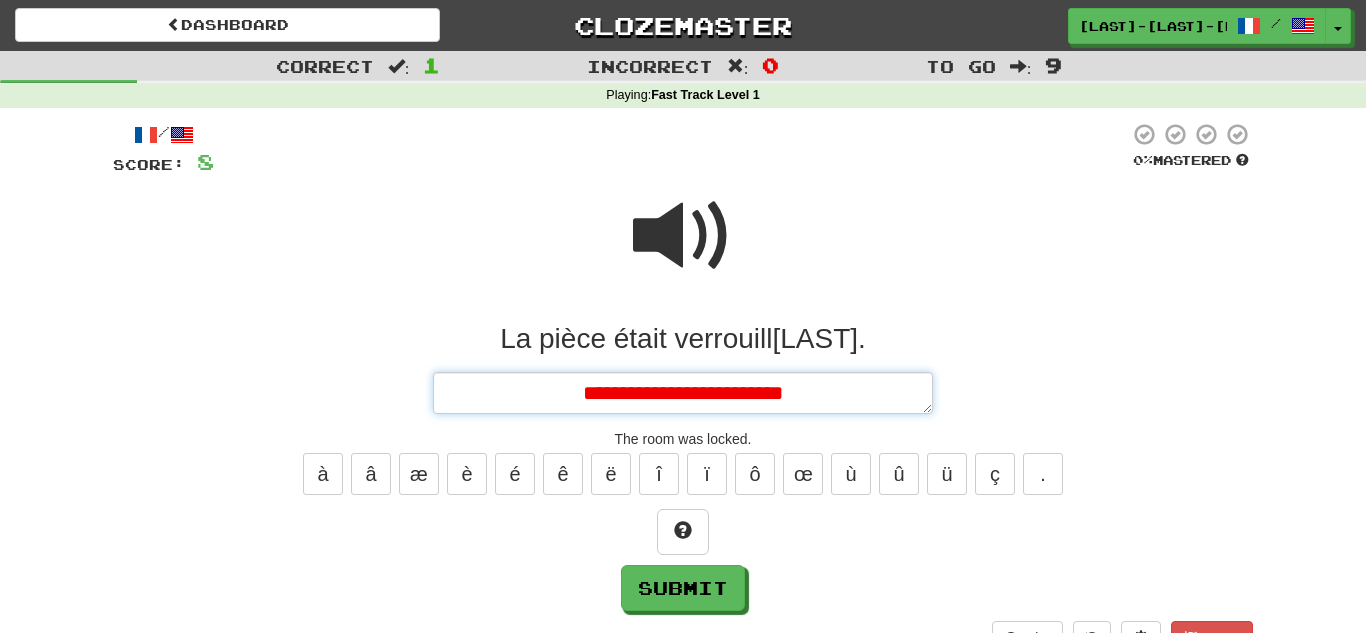 type on "*" 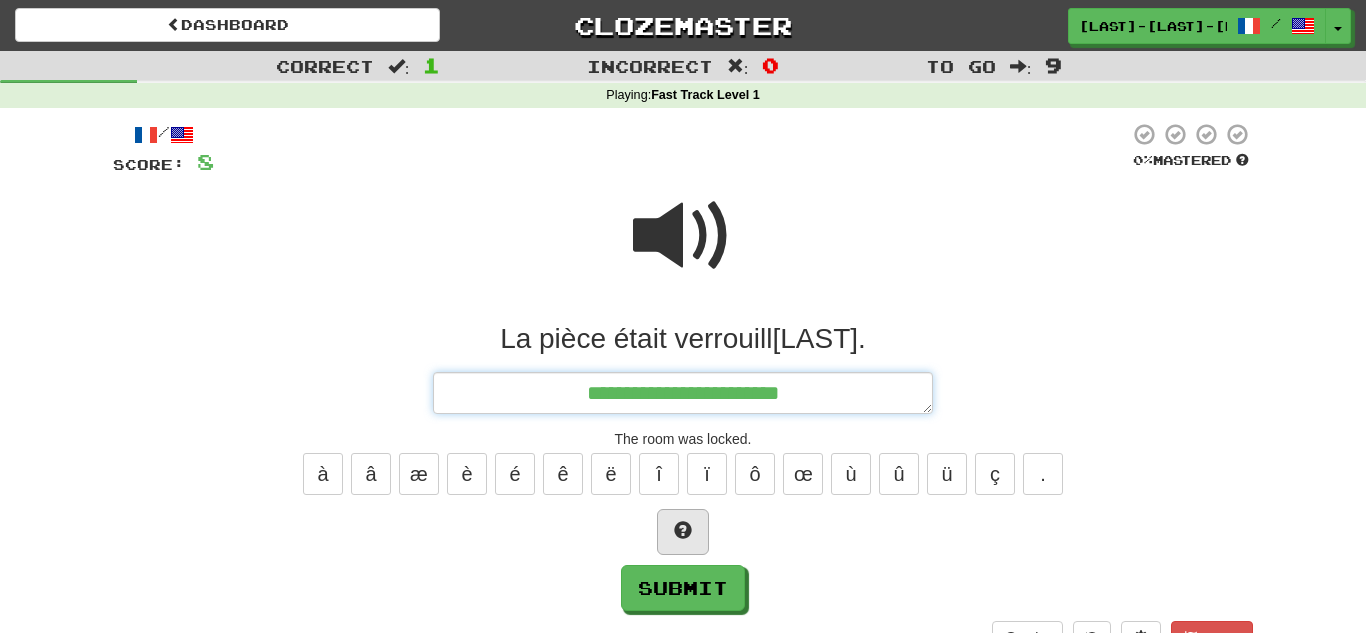 type on "**********" 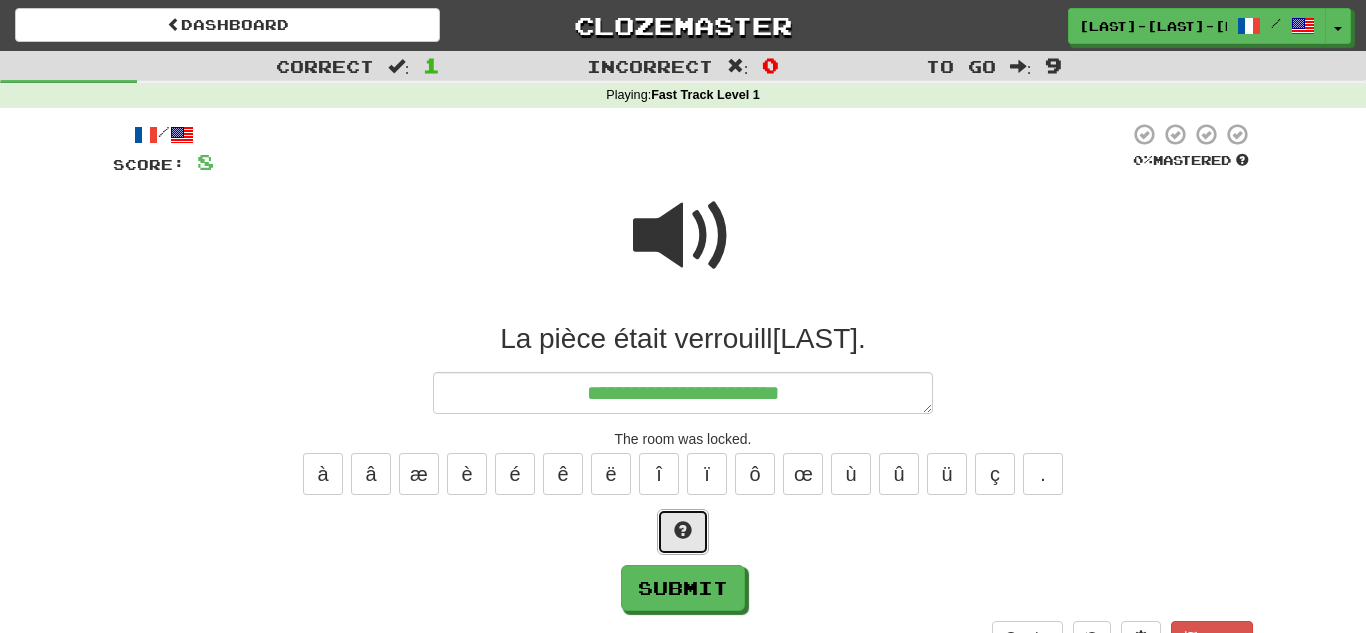 click at bounding box center (683, 530) 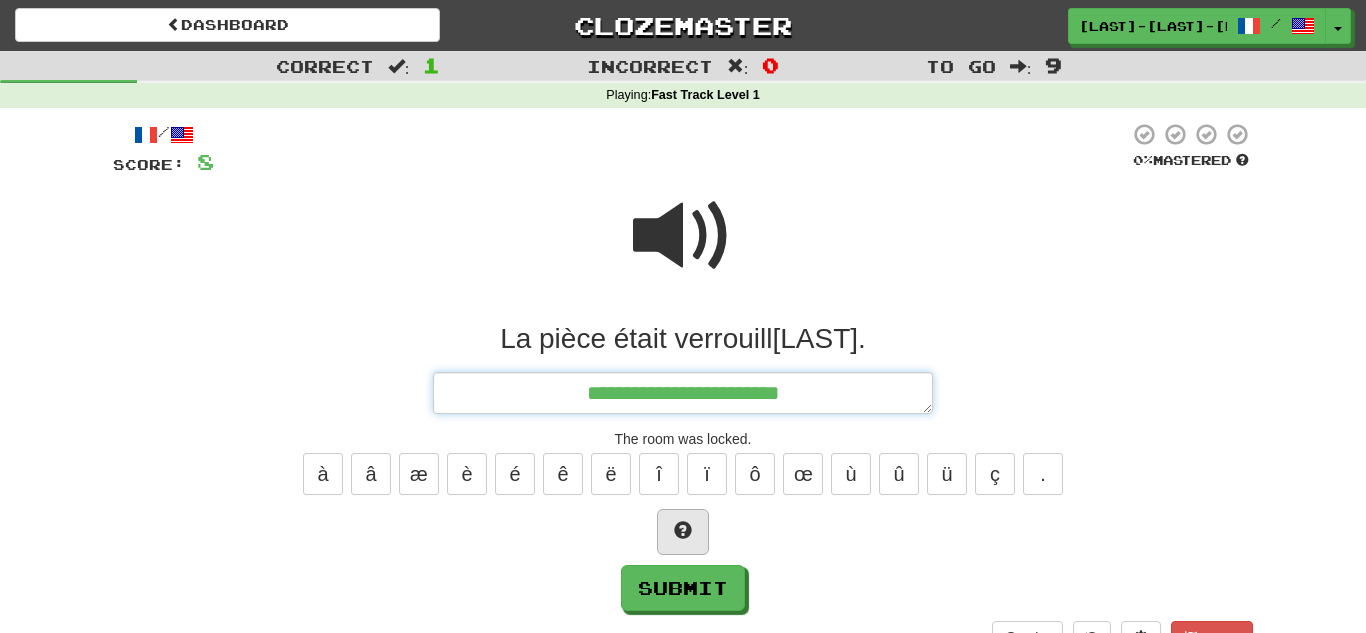 type on "*" 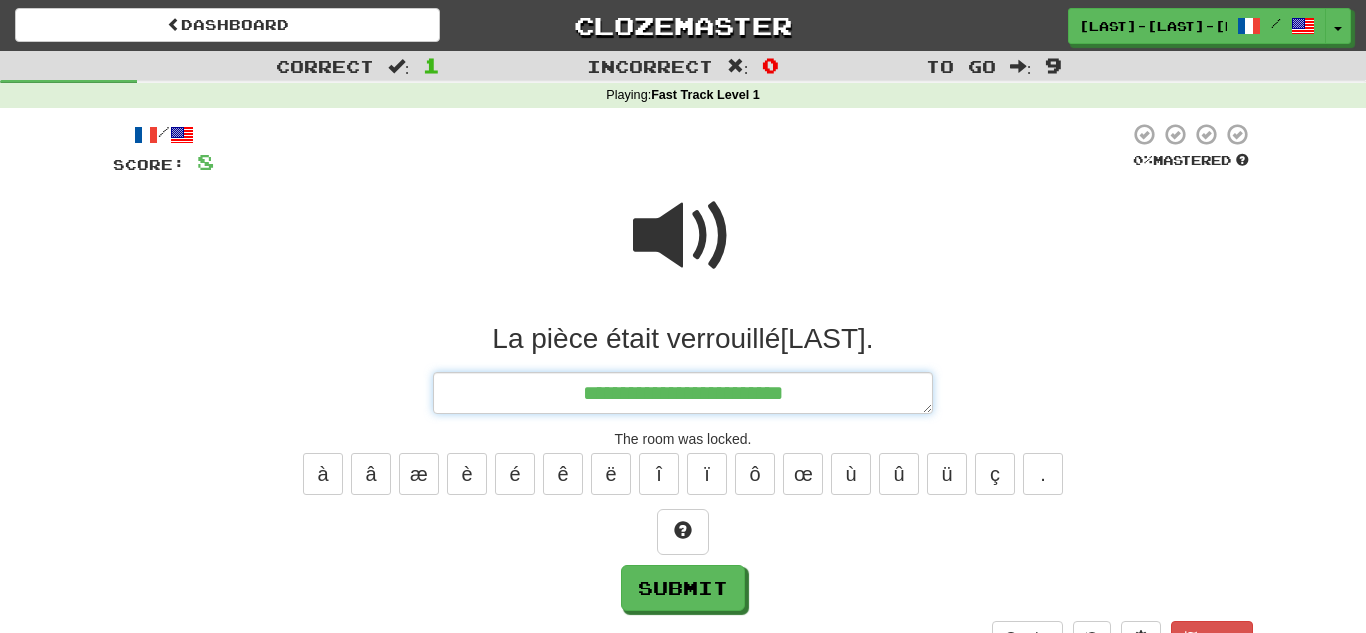click on "**********" at bounding box center (683, 393) 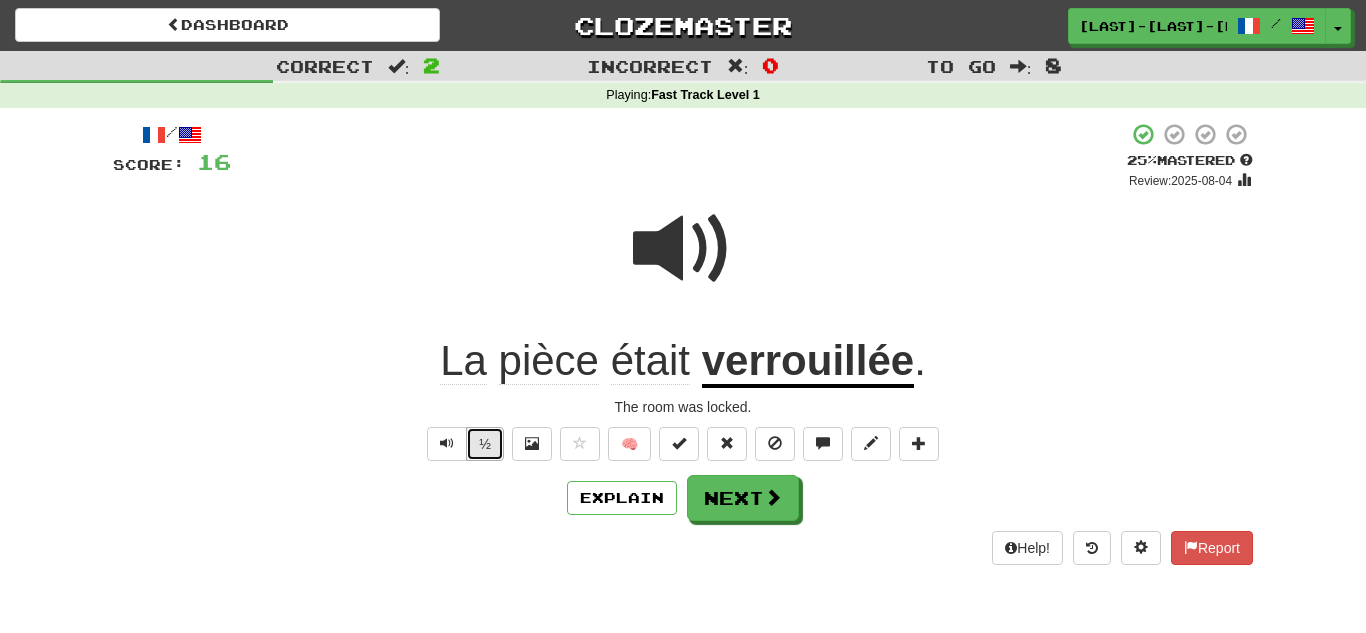 click on "½" at bounding box center (485, 444) 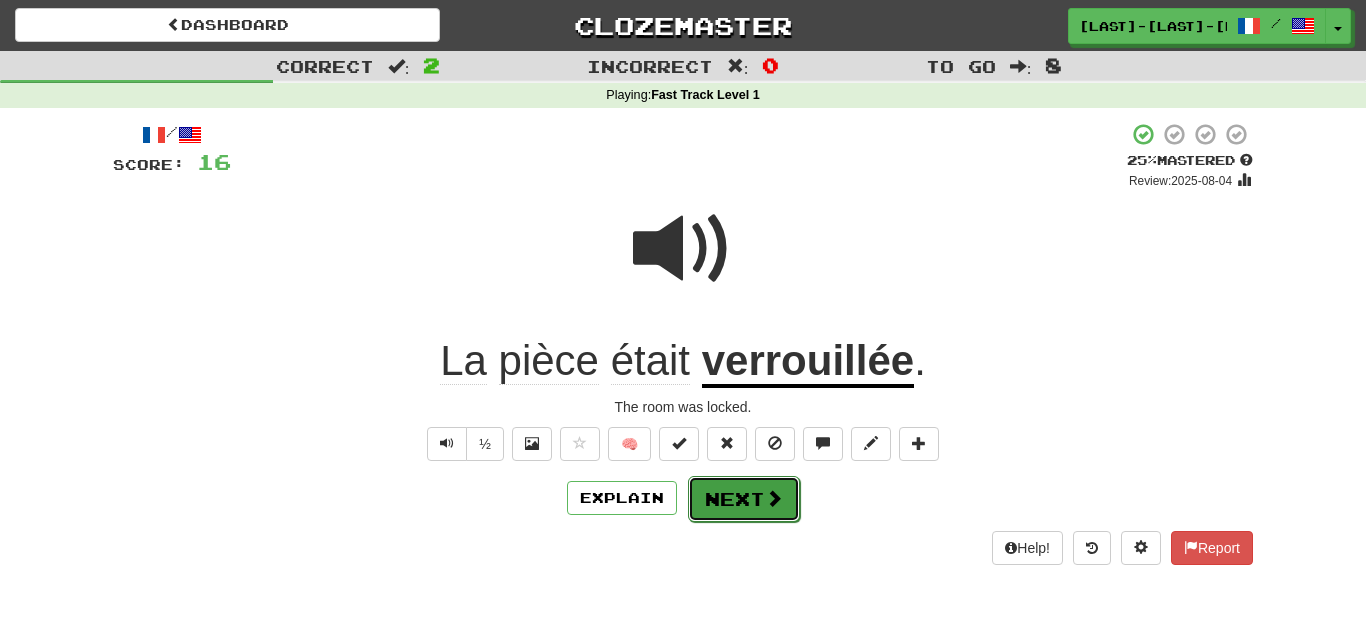 click on "Next" at bounding box center (744, 499) 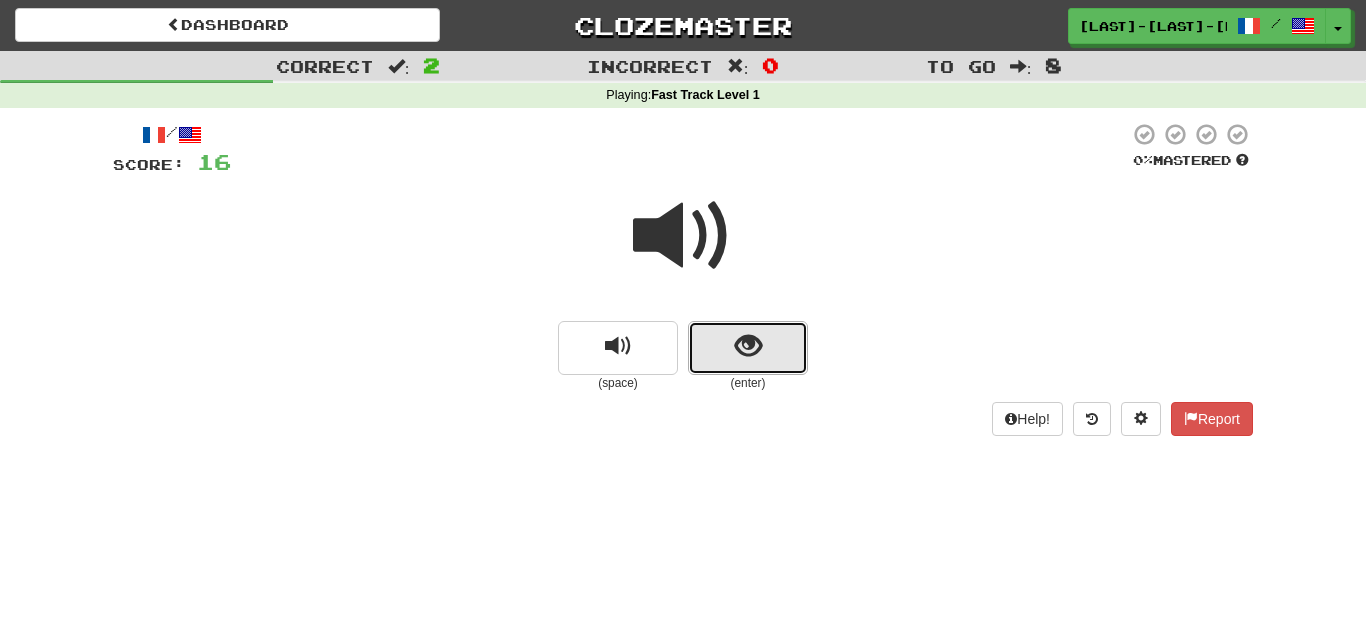 click at bounding box center [748, 348] 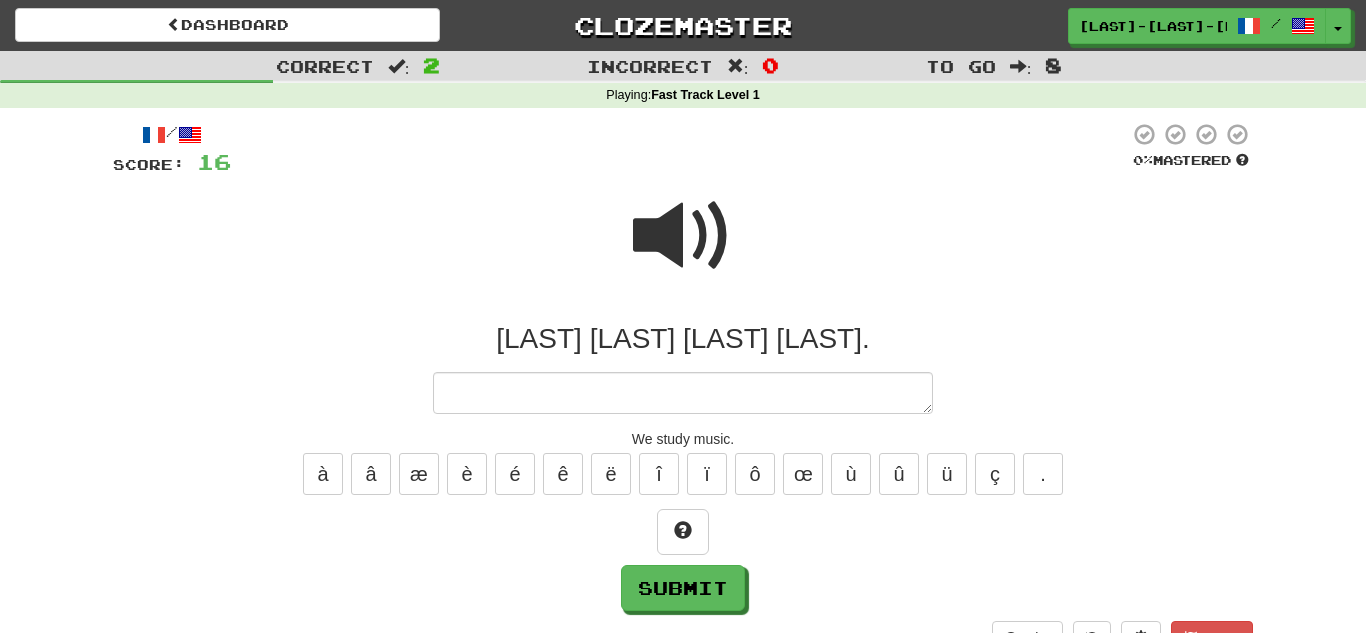 type on "*" 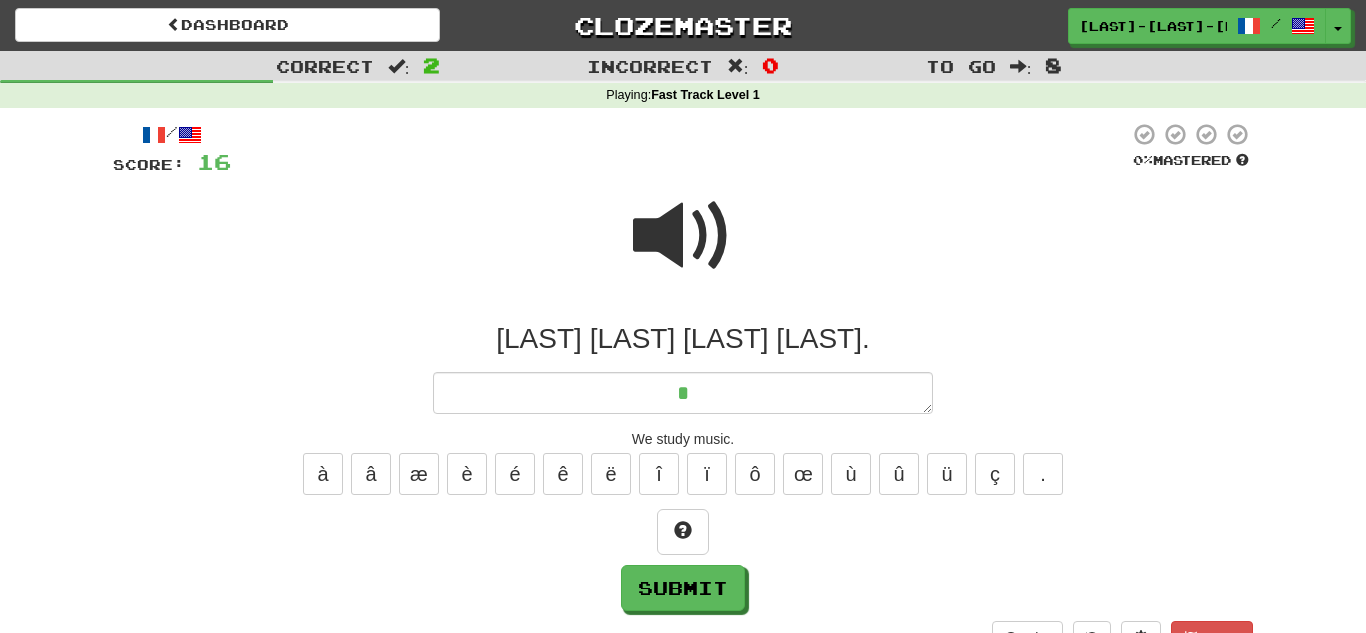type on "*" 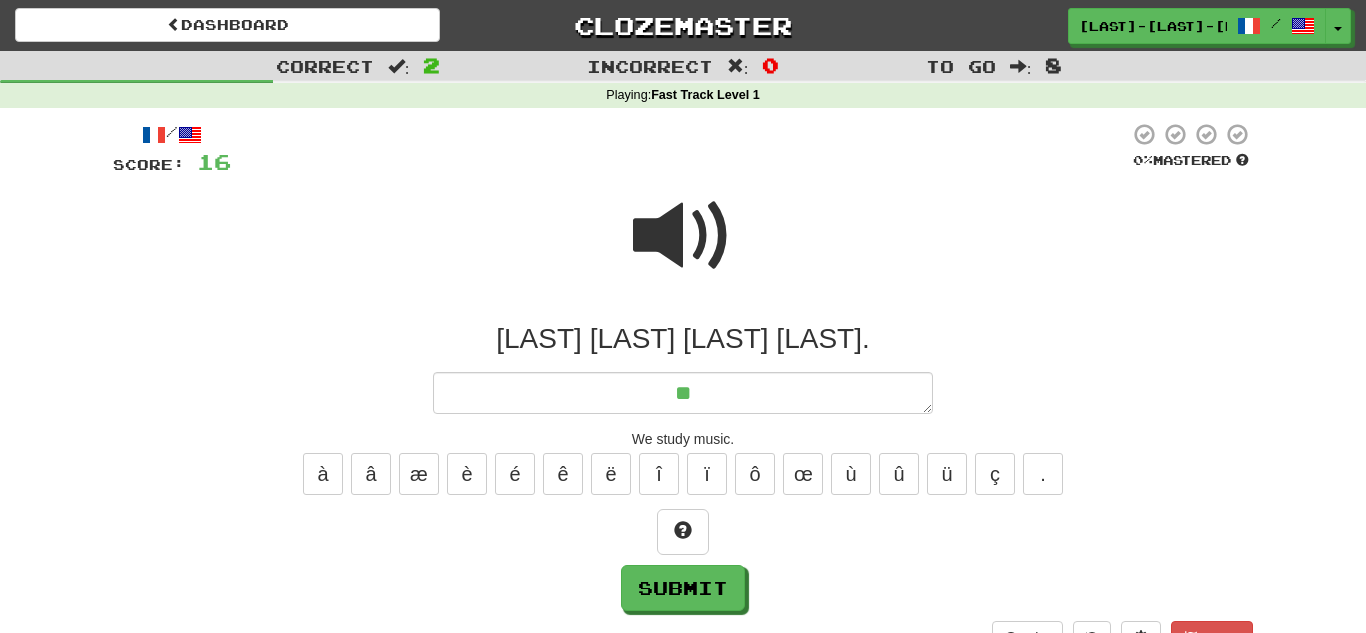 type on "*" 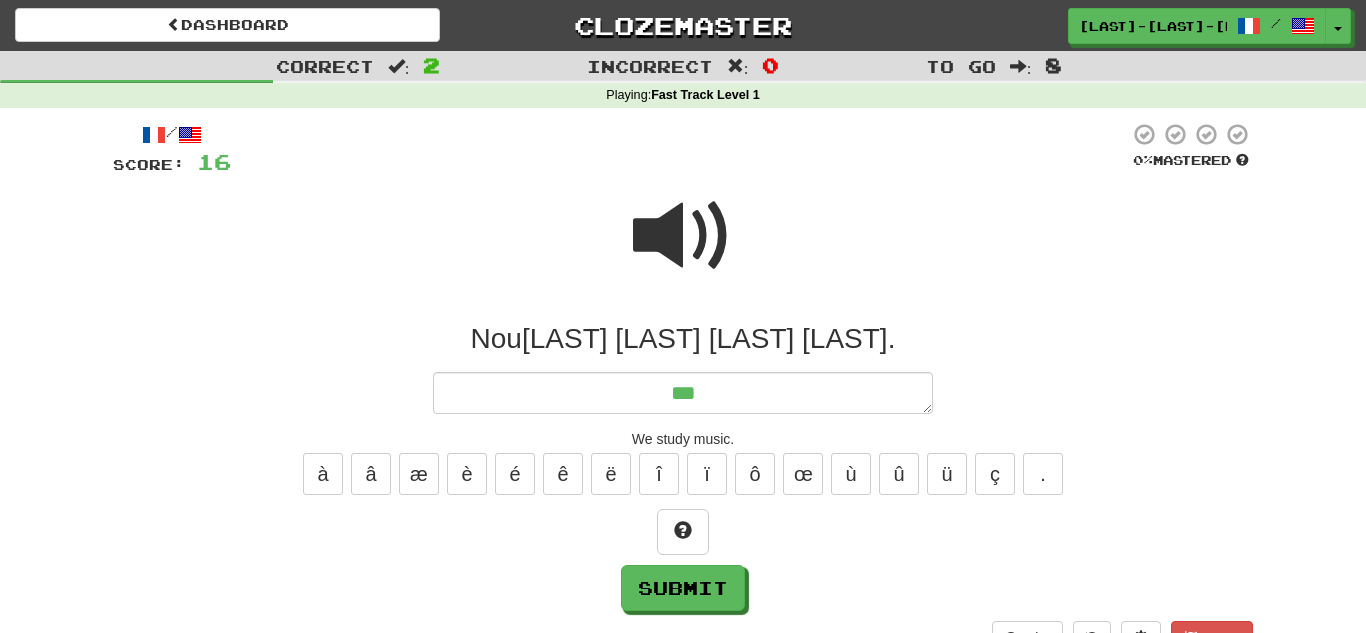 type on "*" 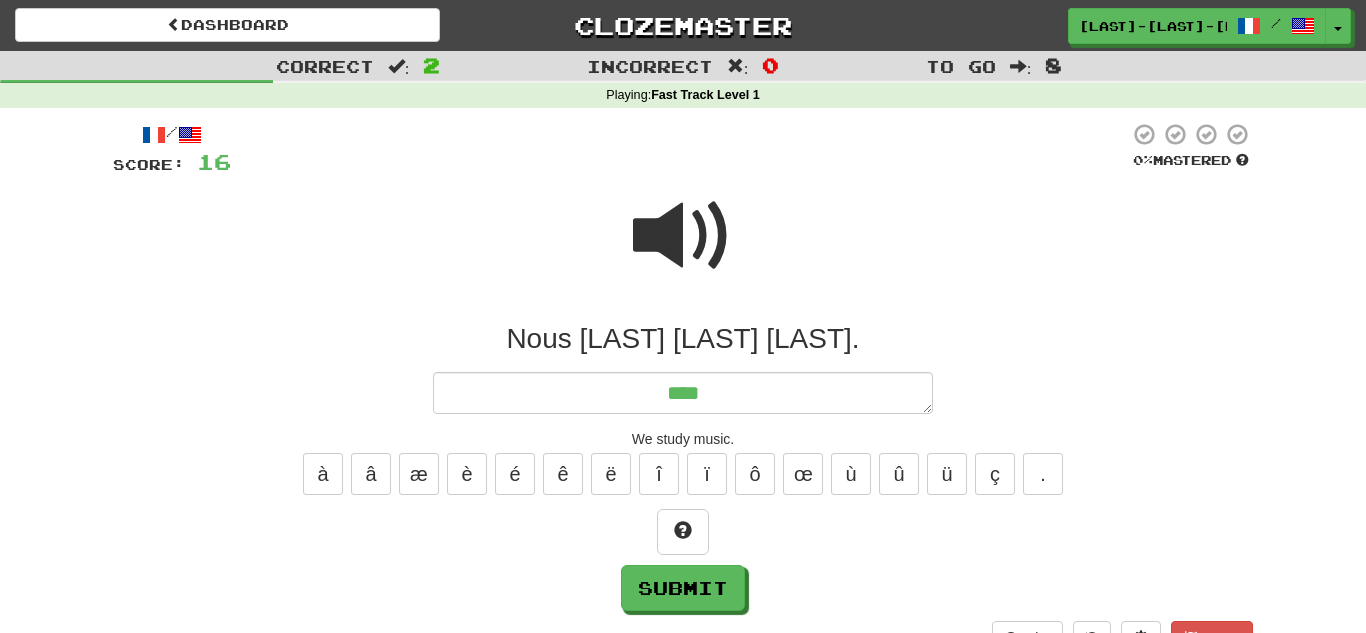 type on "*" 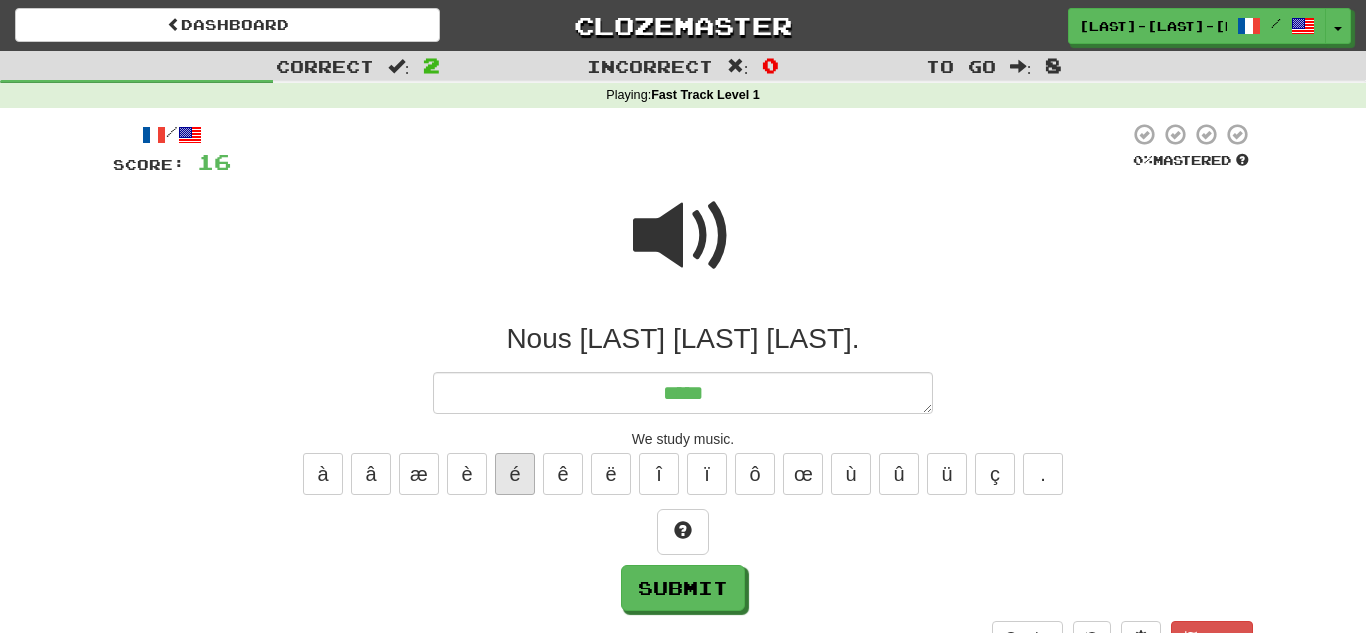 type on "****" 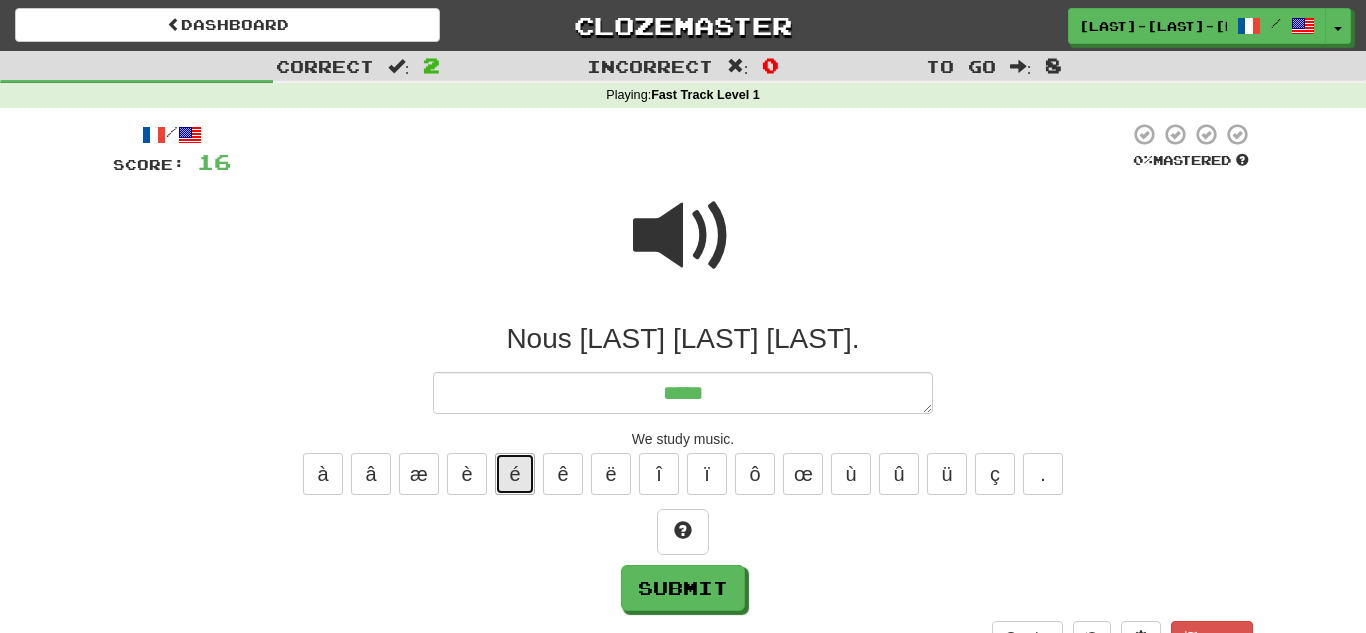 click on "é" at bounding box center (515, 474) 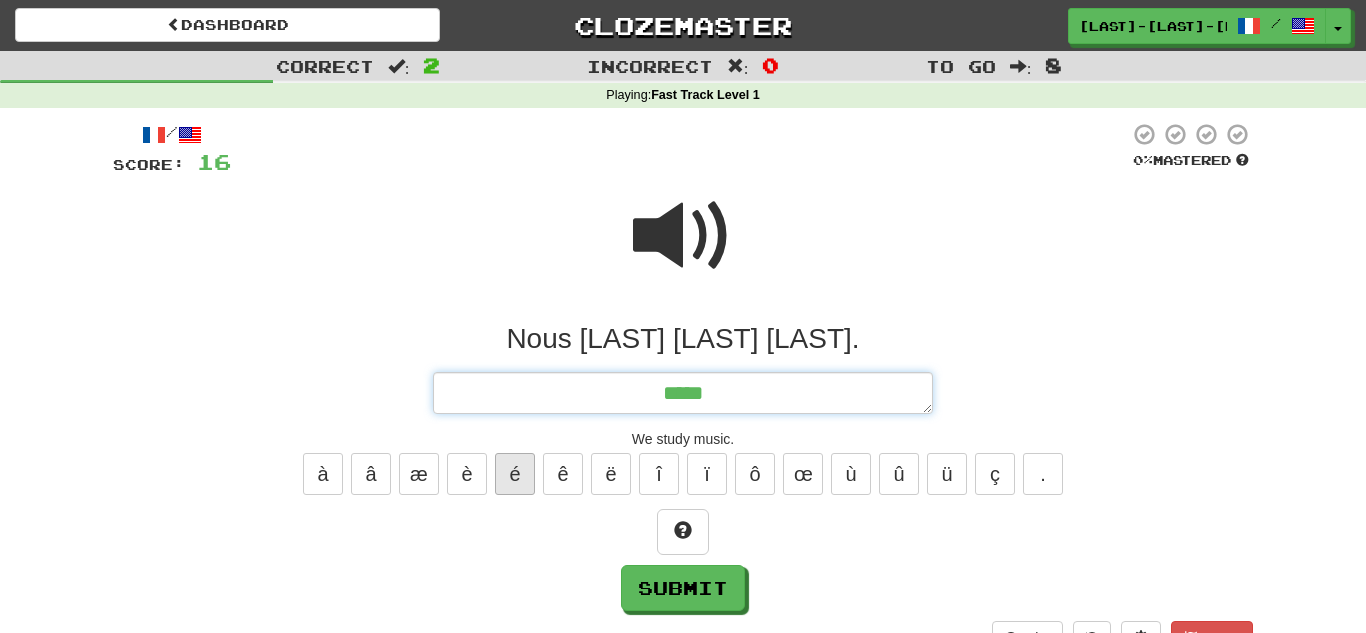type on "*" 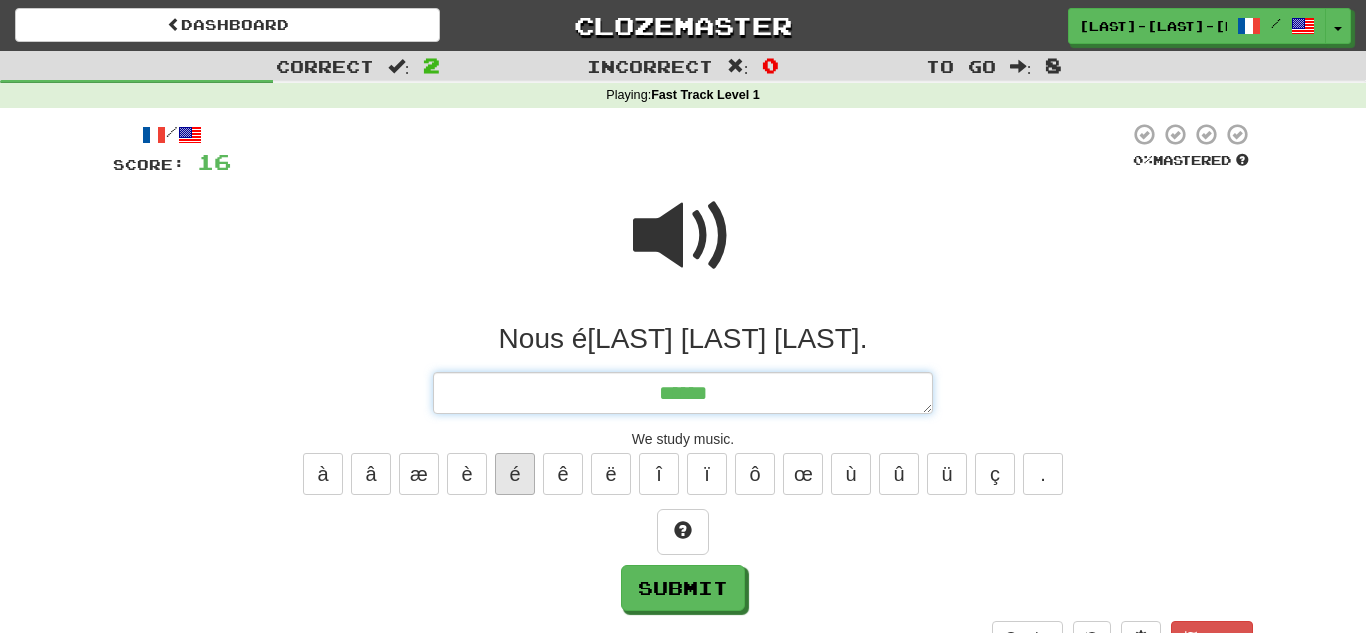 type on "*" 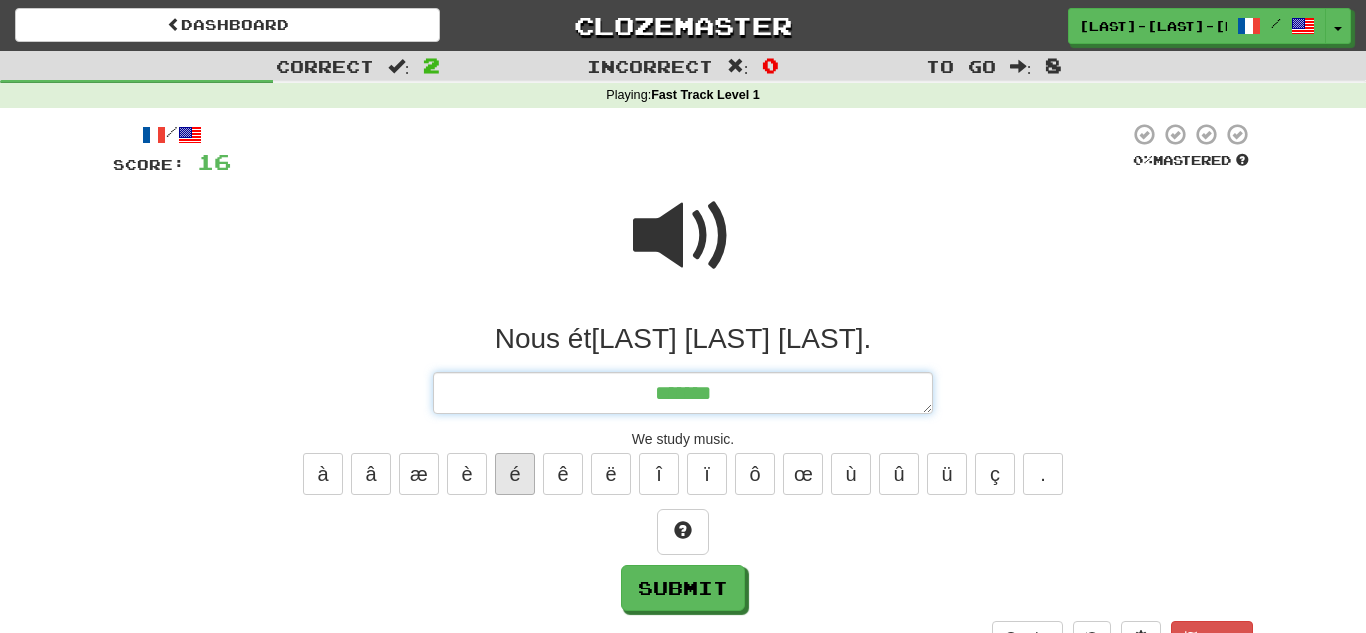 type on "*" 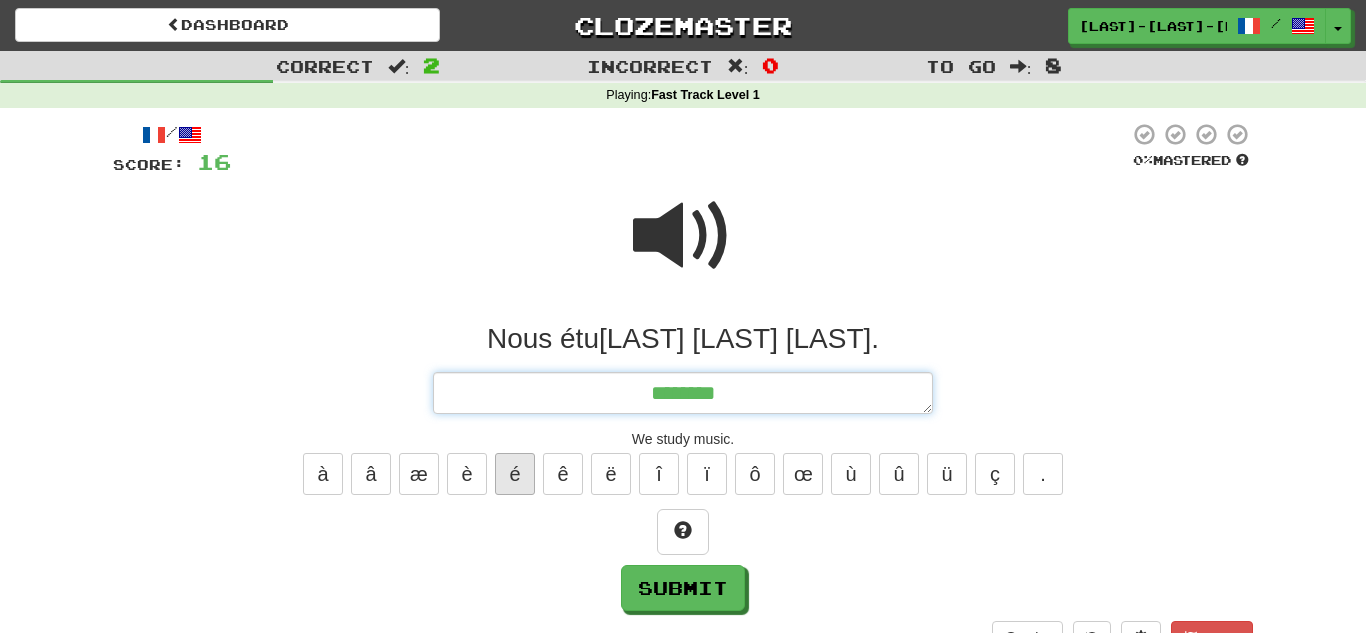 type on "*" 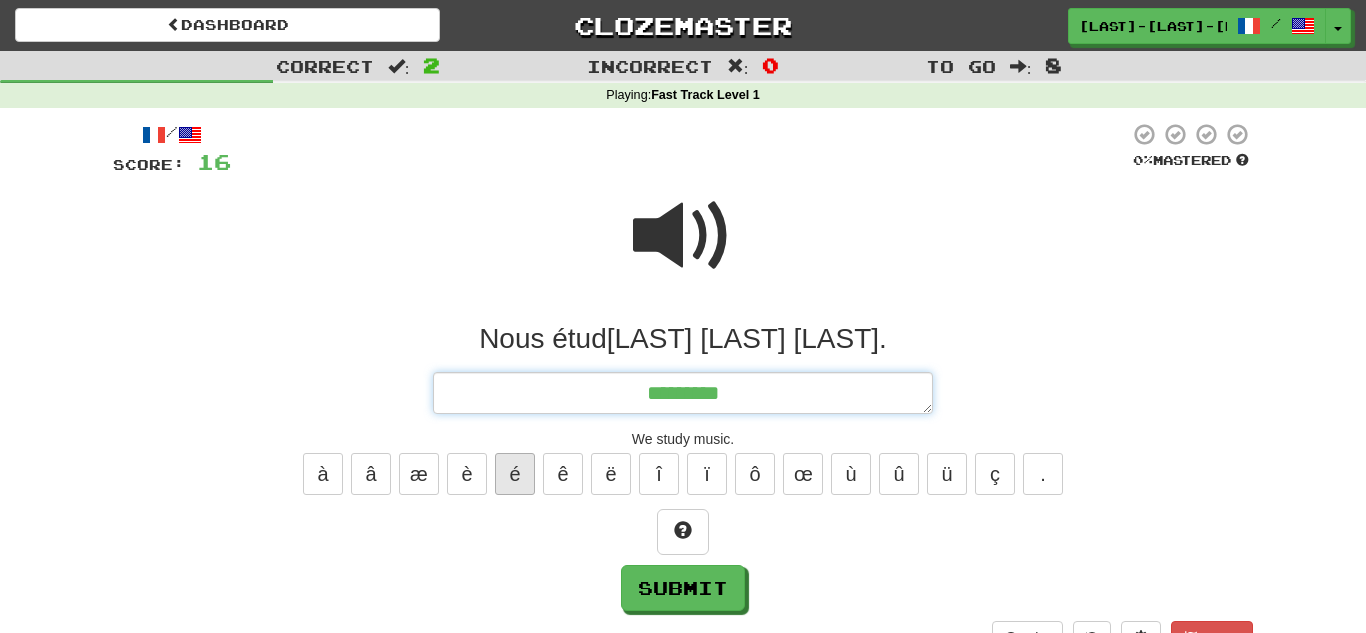 type on "*" 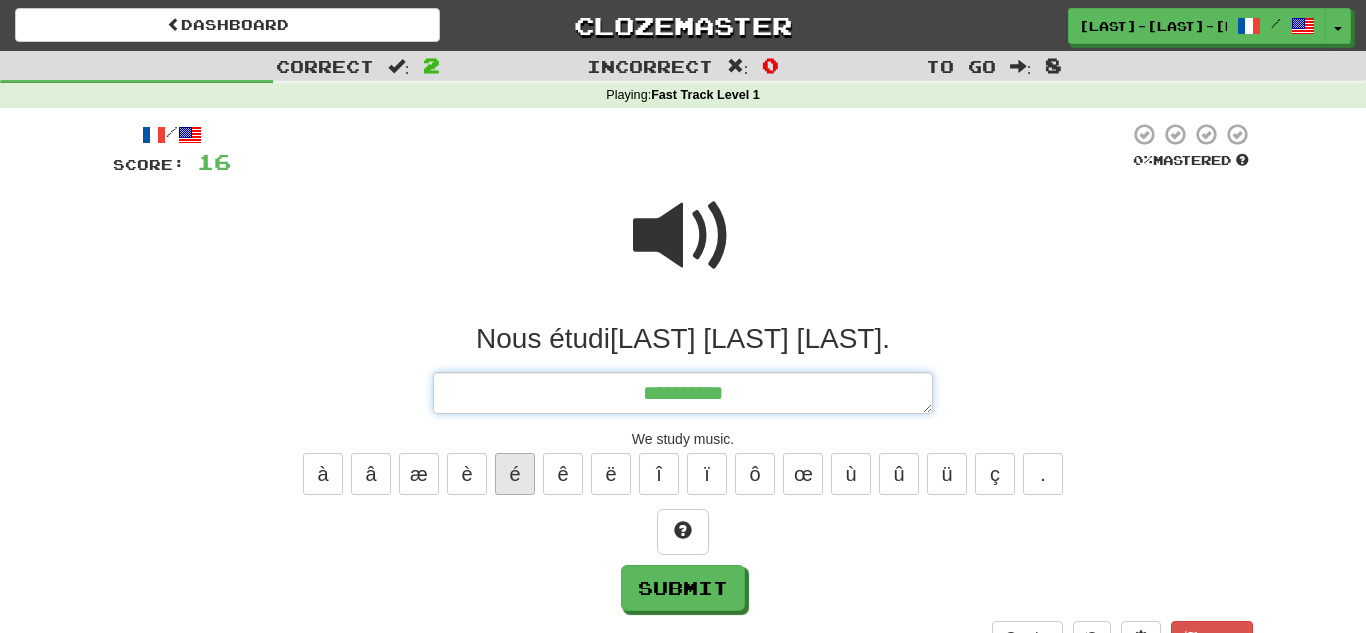 type on "*" 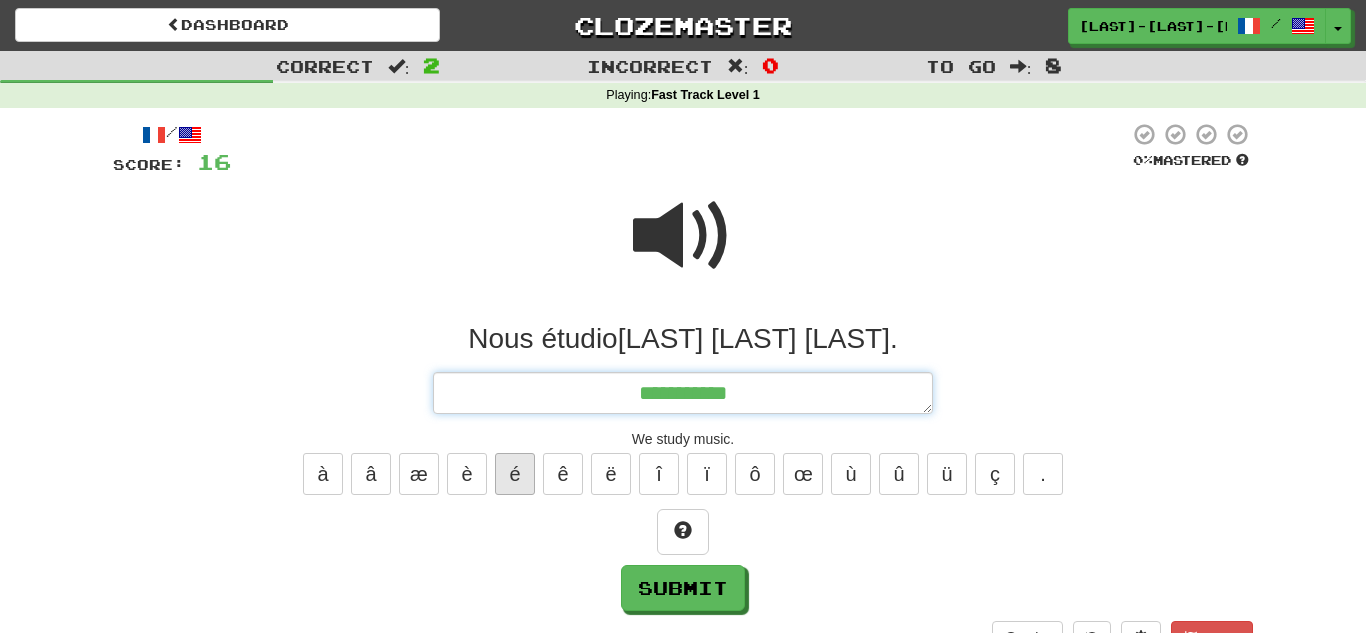 type on "*" 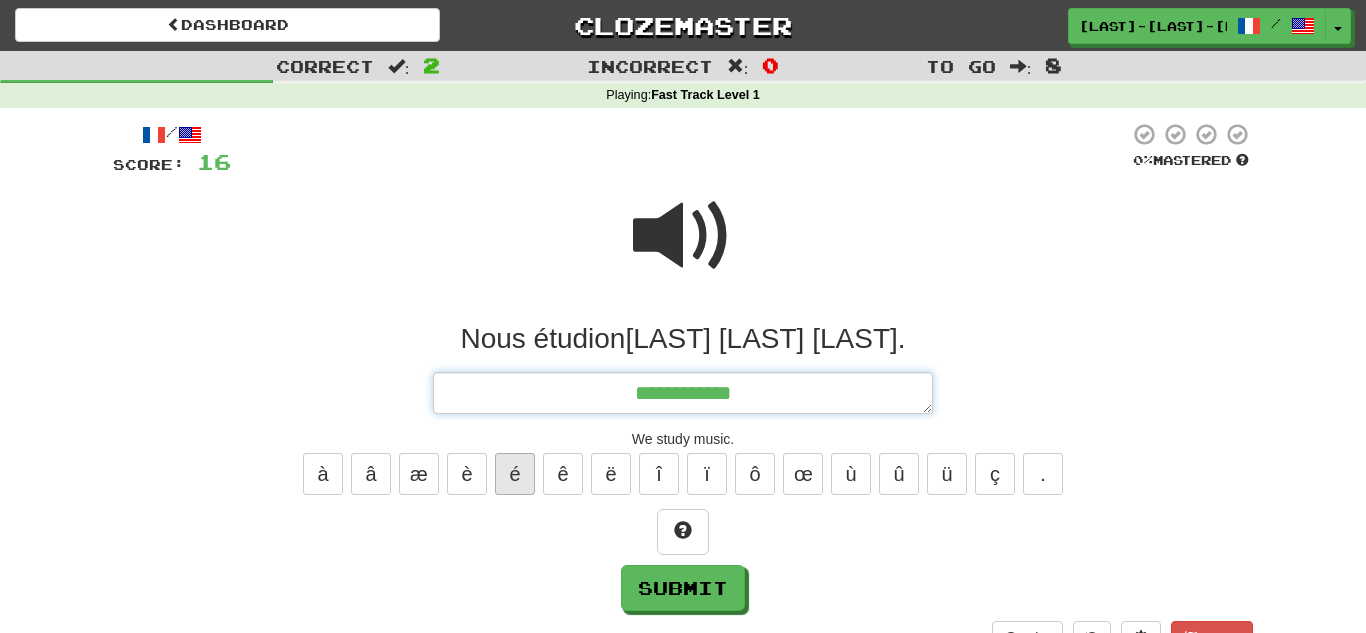 type on "*" 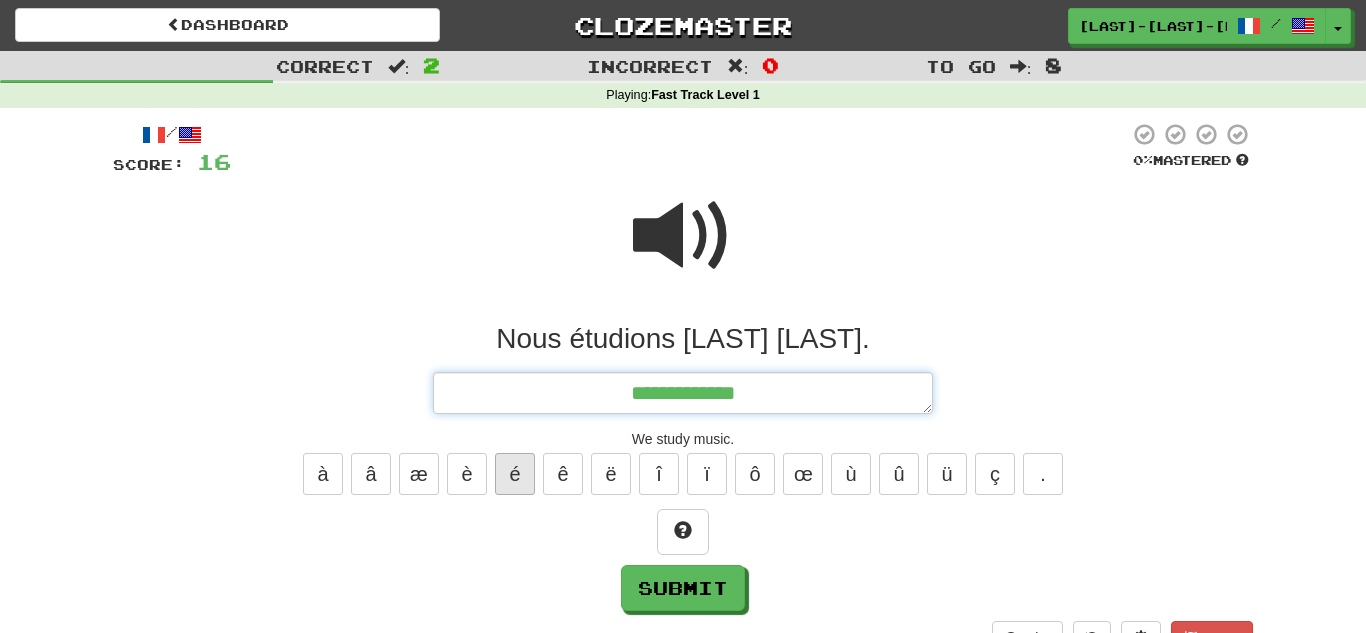 type on "*" 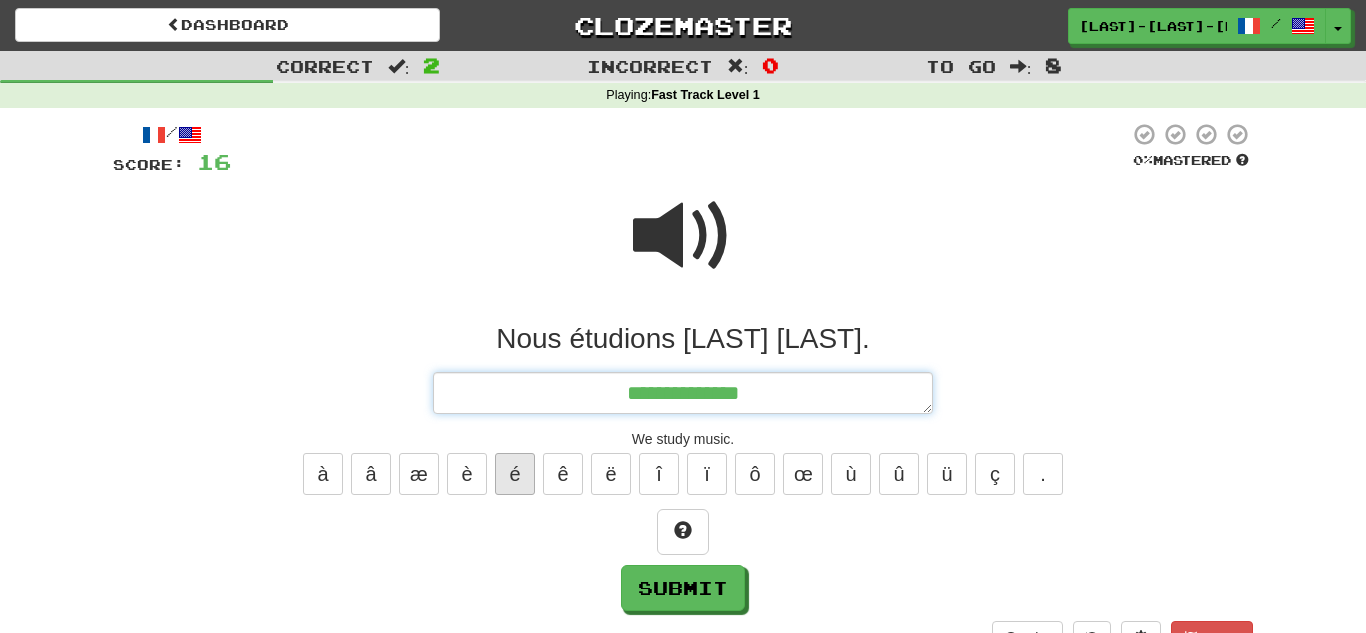 type on "*" 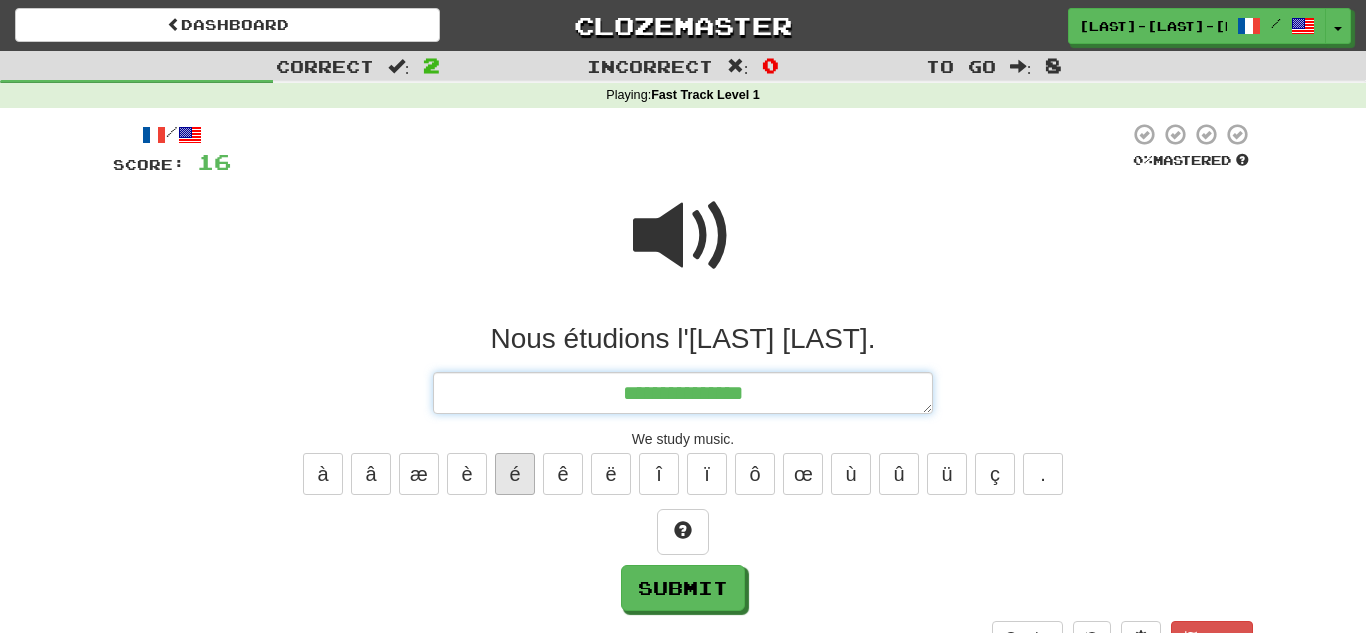 type on "*" 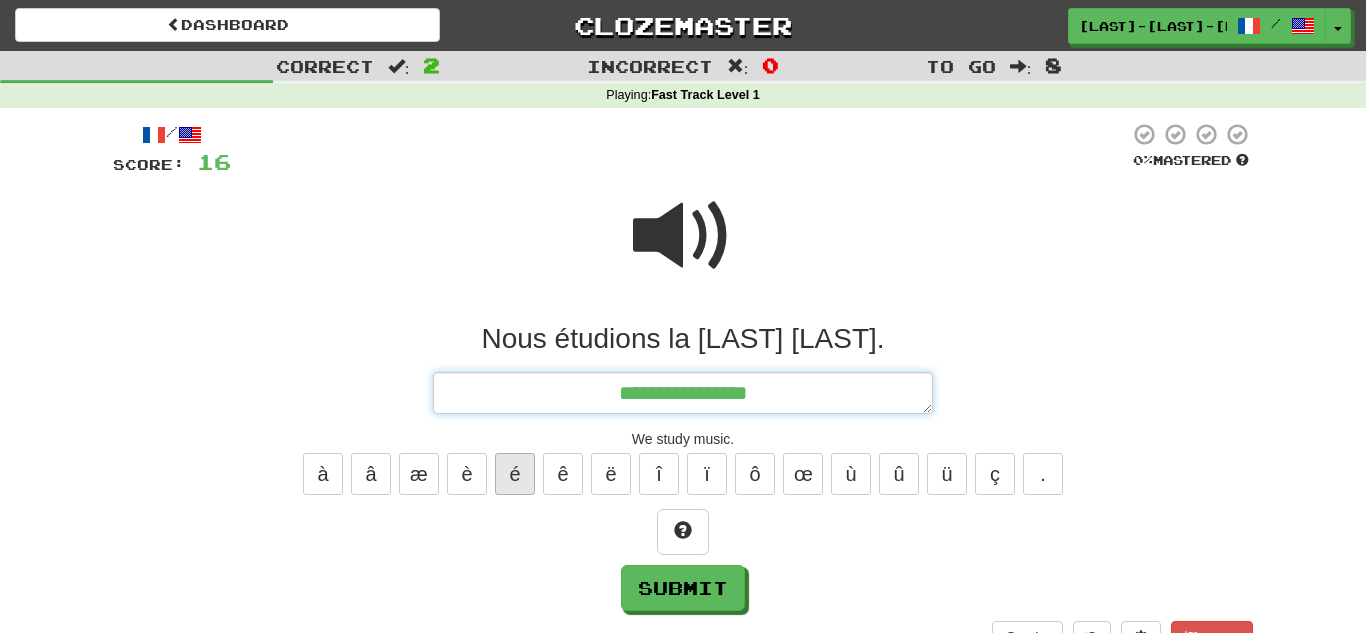type on "*" 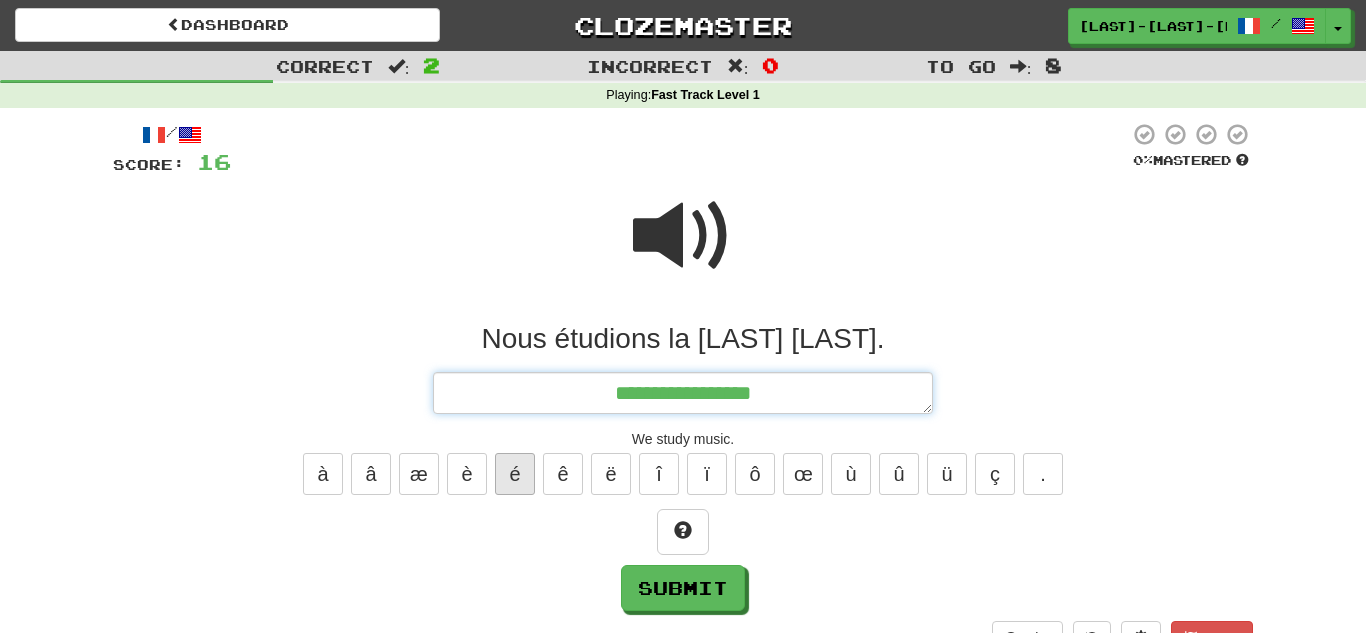 type on "*" 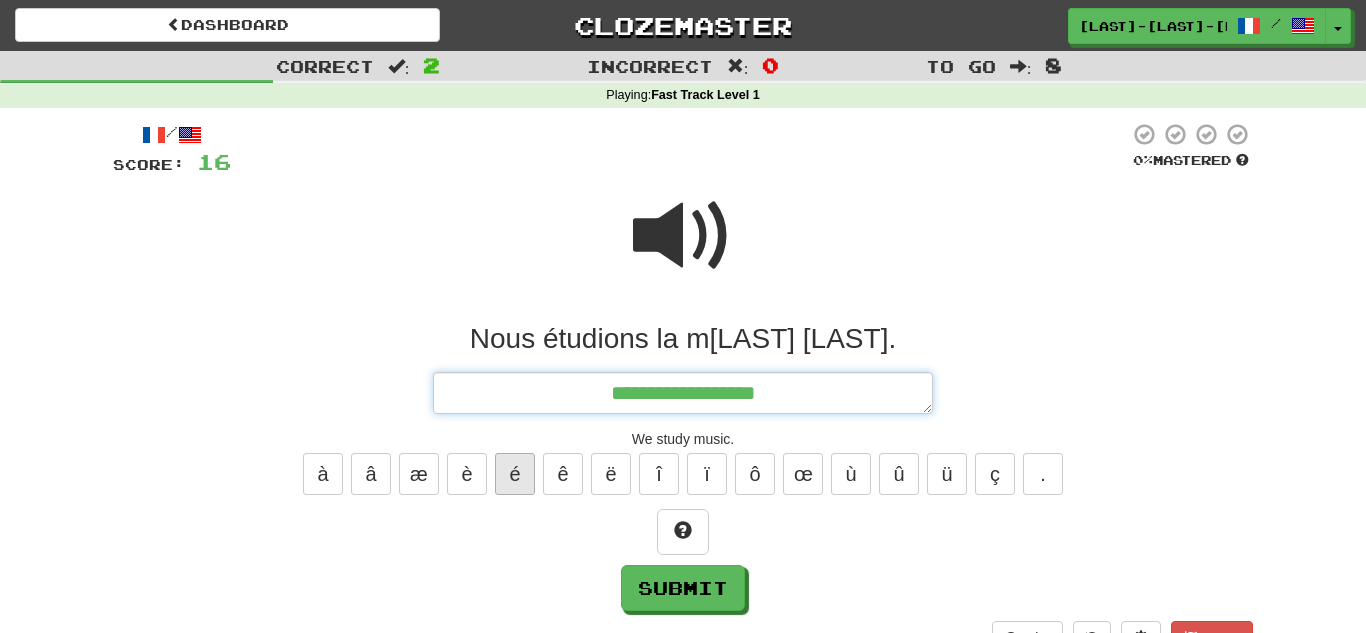 type on "*" 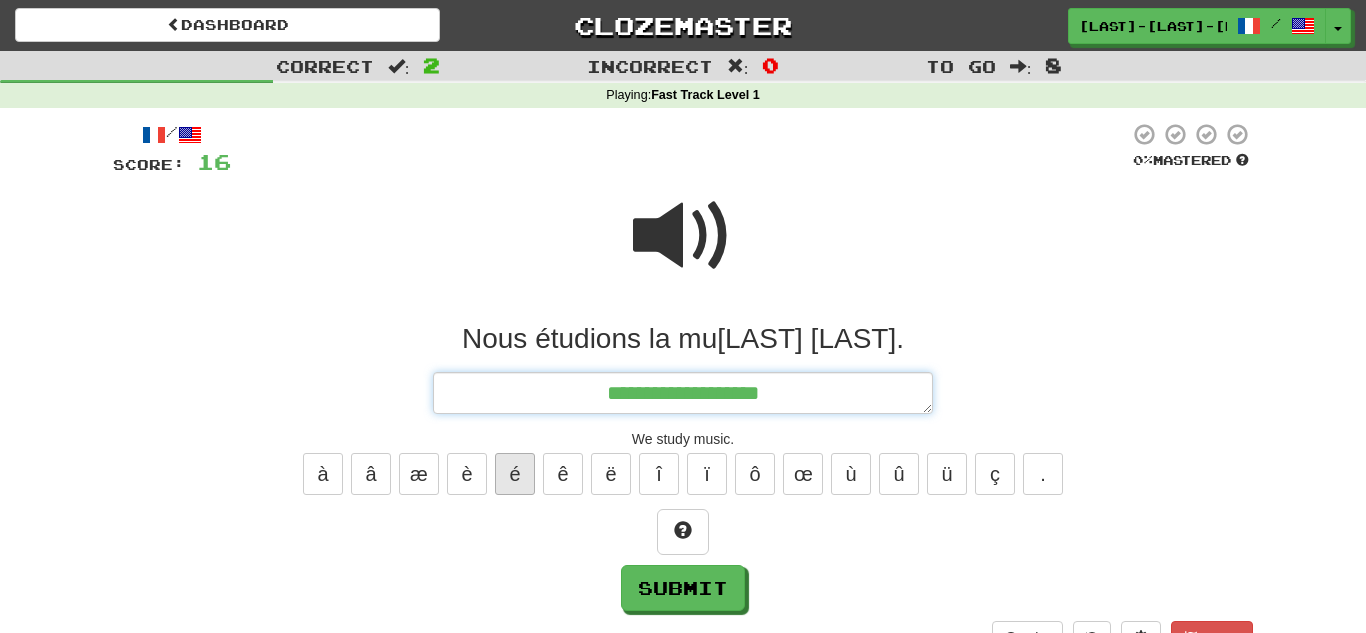 type on "*" 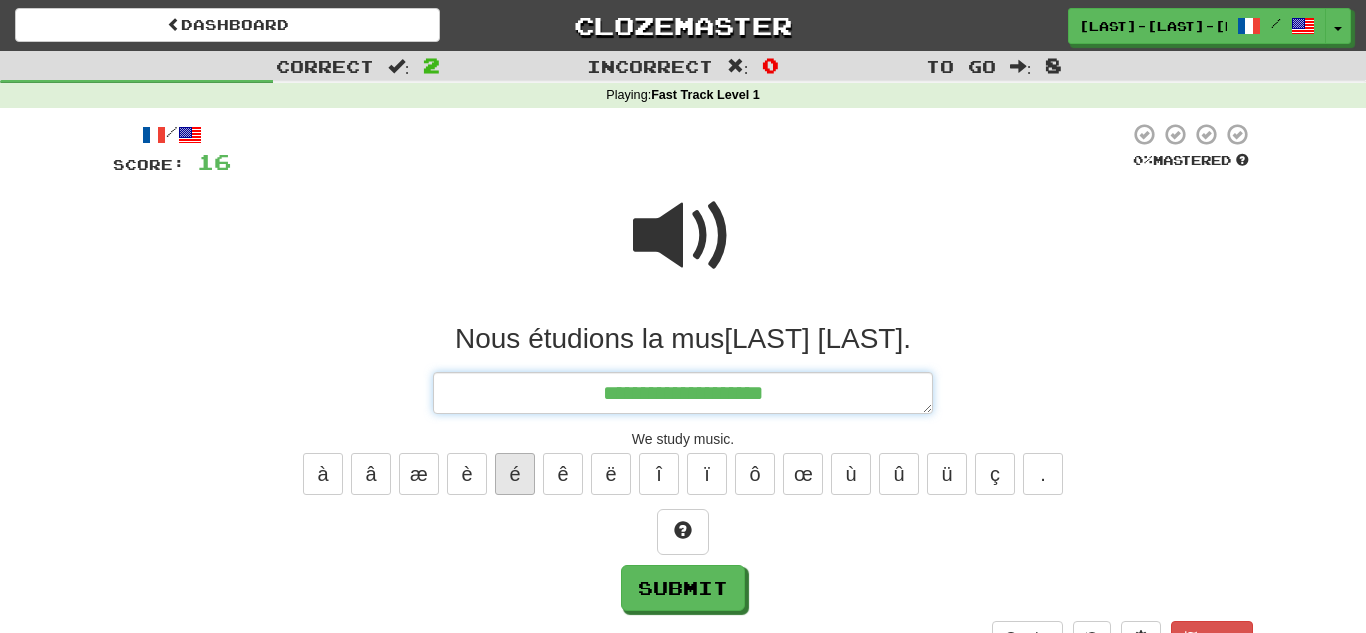 type on "*" 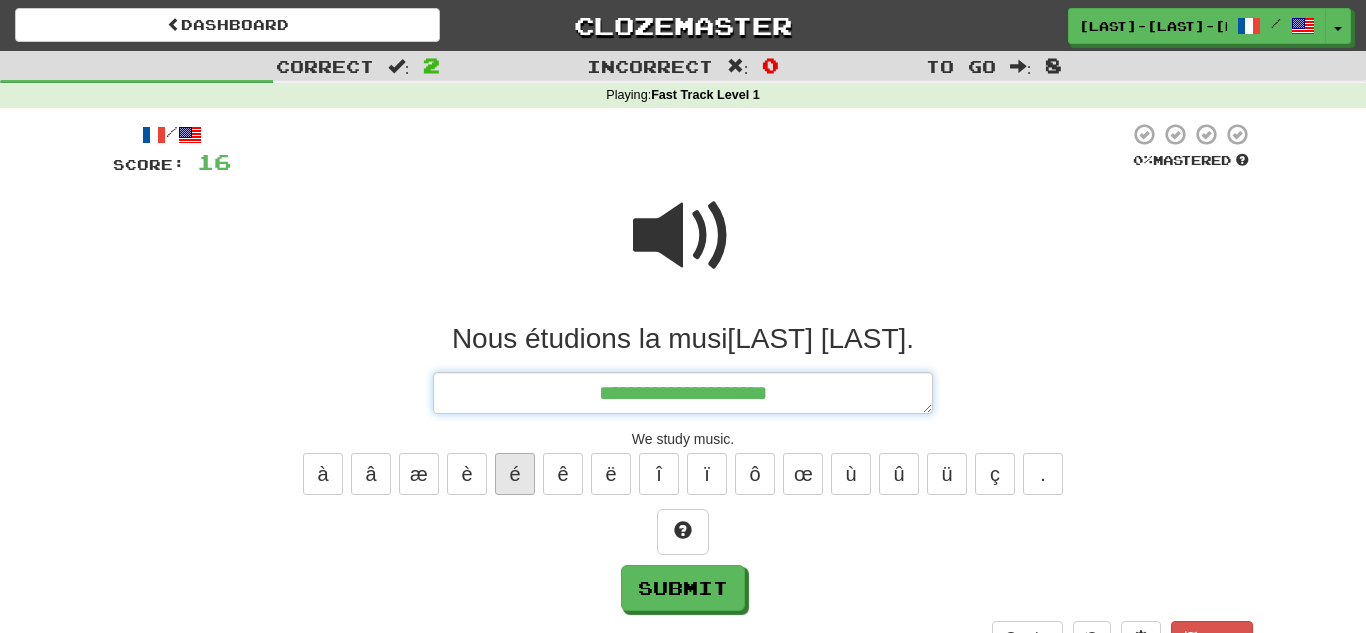 type on "*" 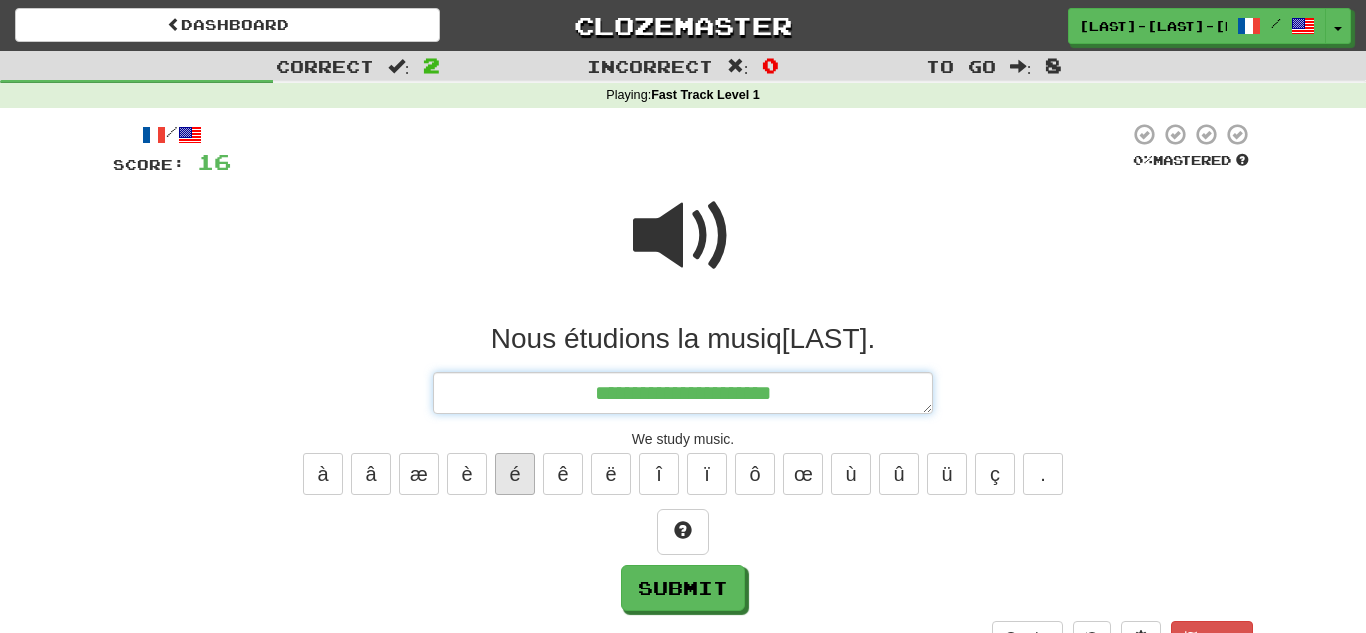 type on "*" 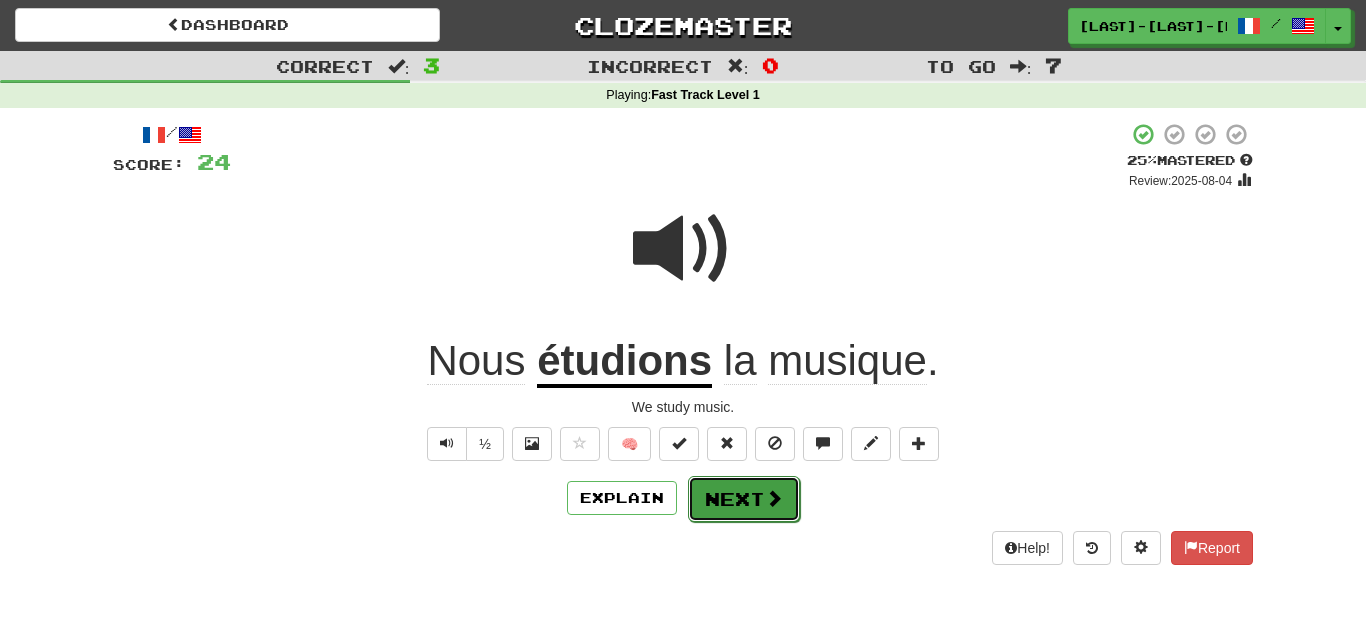 click on "Next" at bounding box center [744, 499] 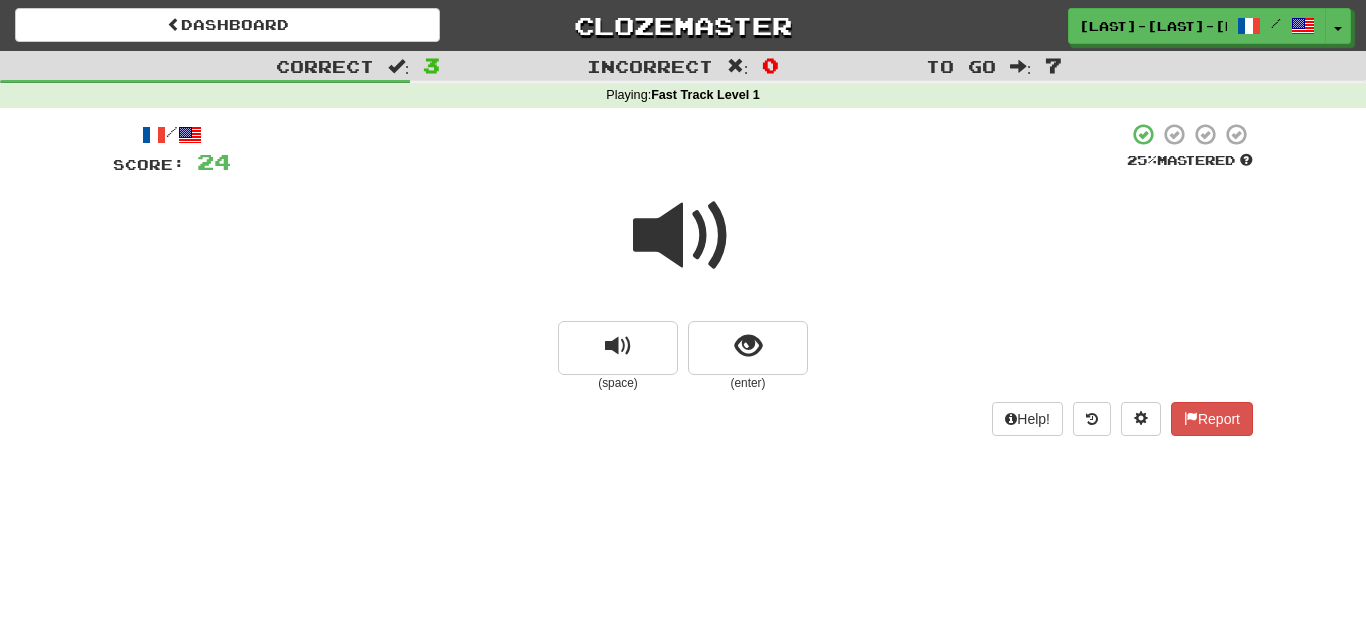 click at bounding box center [683, 236] 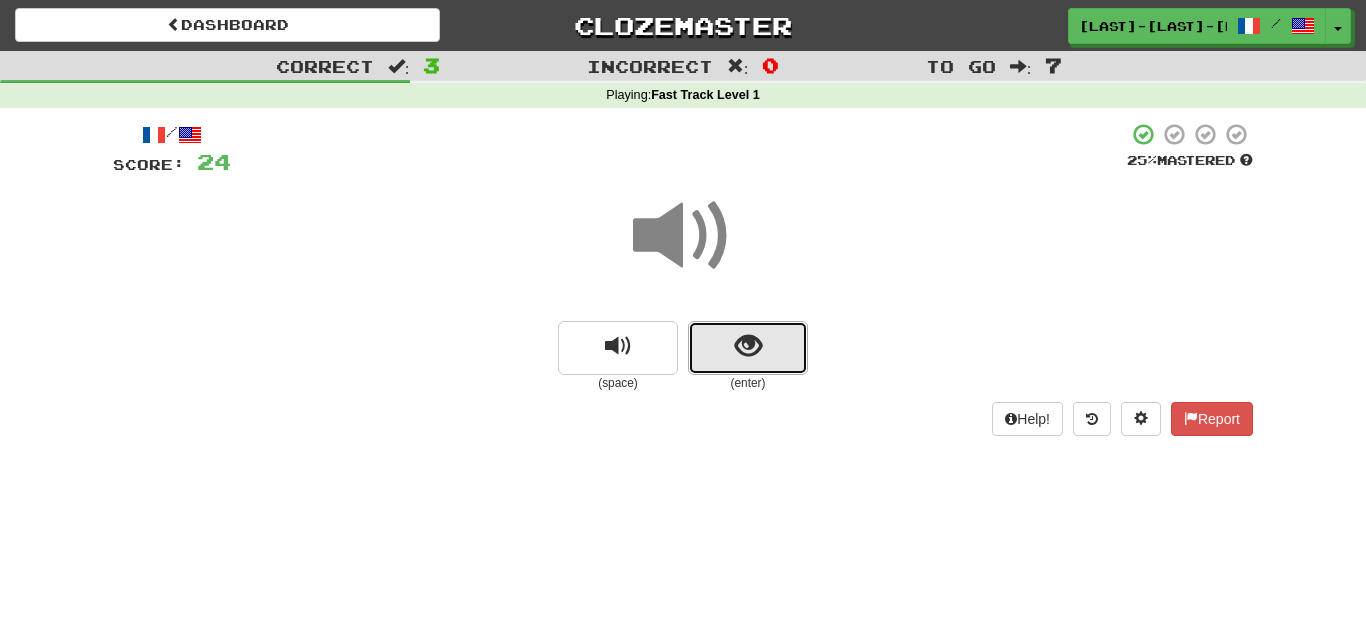 click at bounding box center [748, 348] 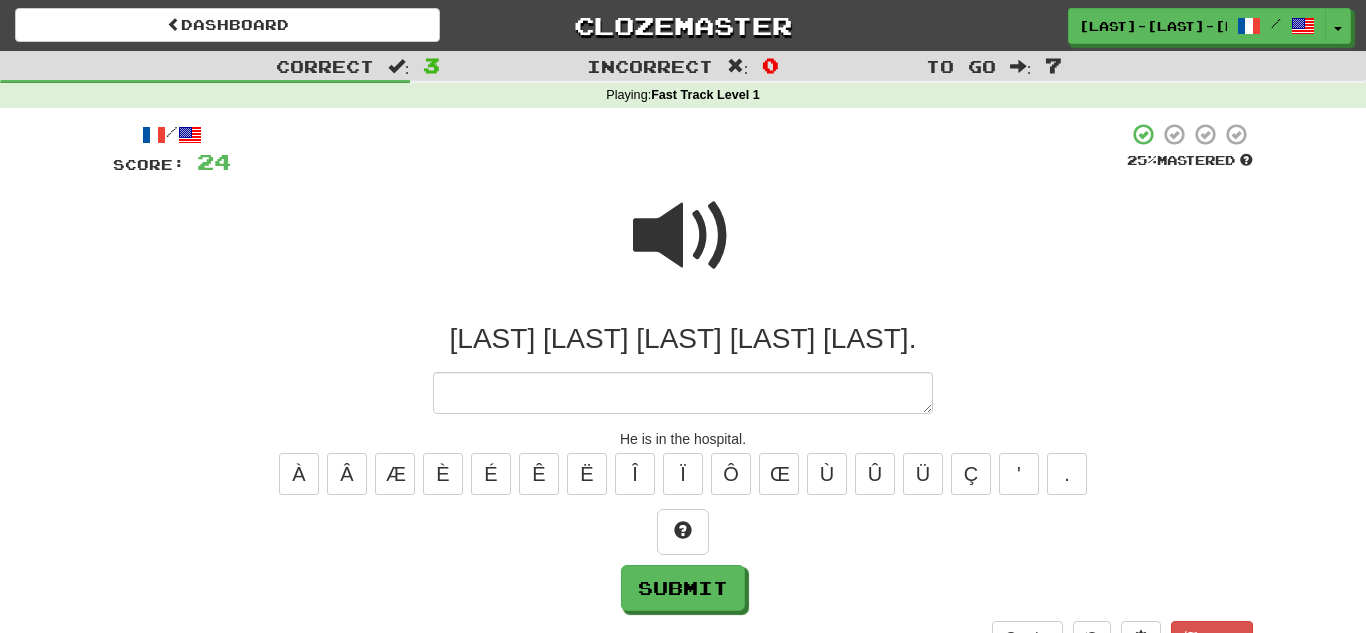 type on "*" 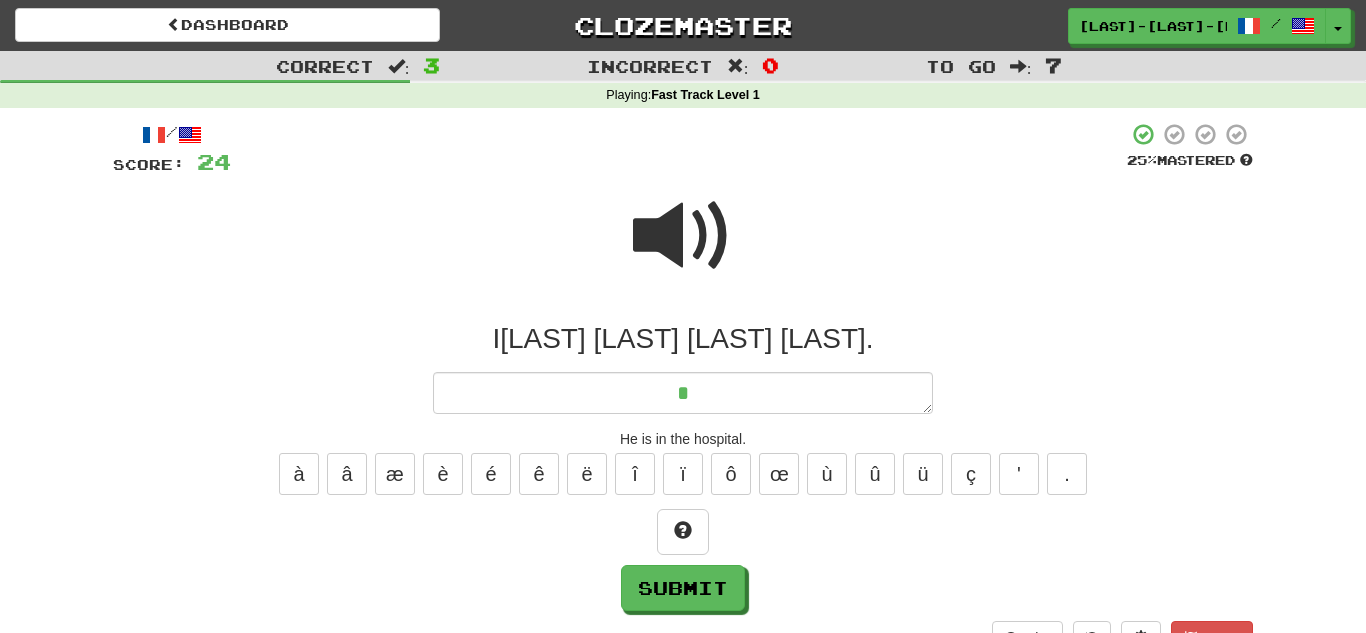 type on "*" 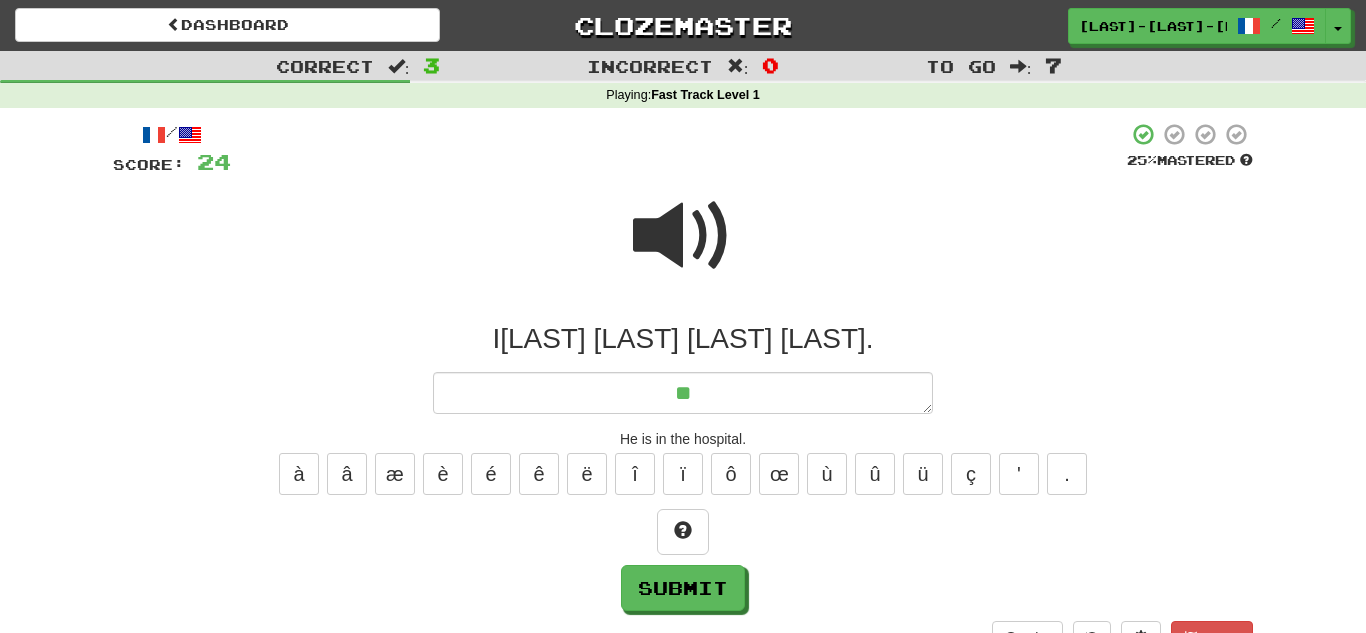 type on "*" 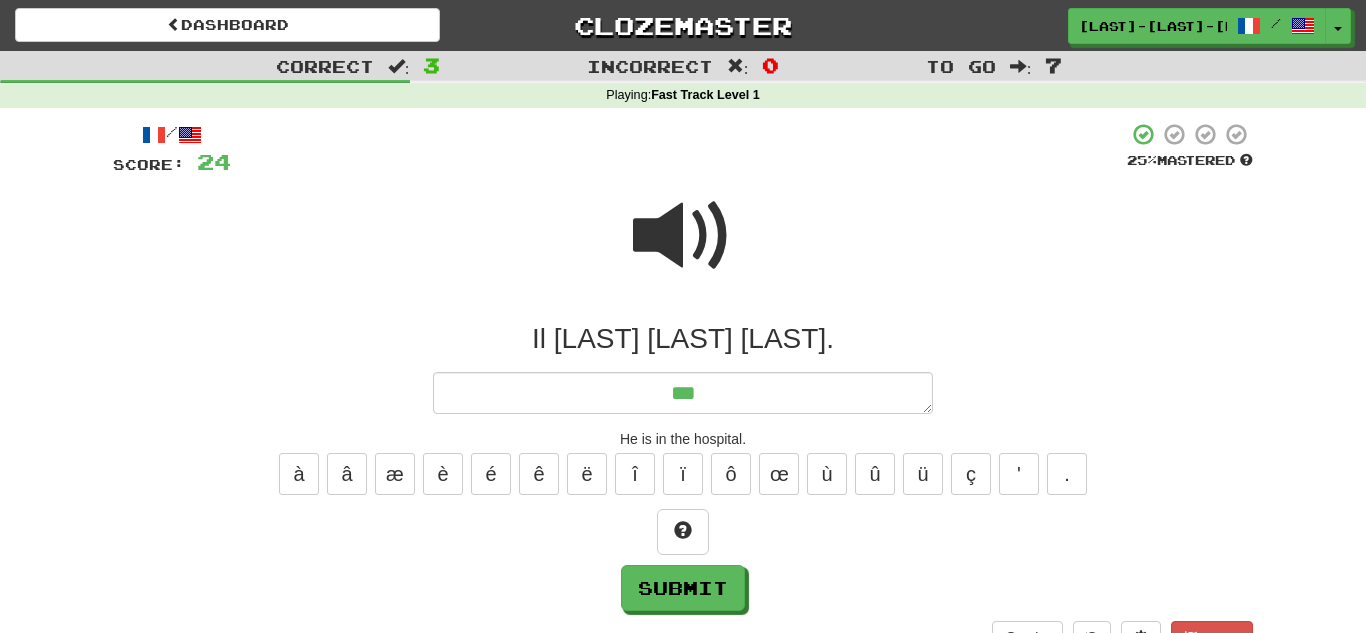 type on "*" 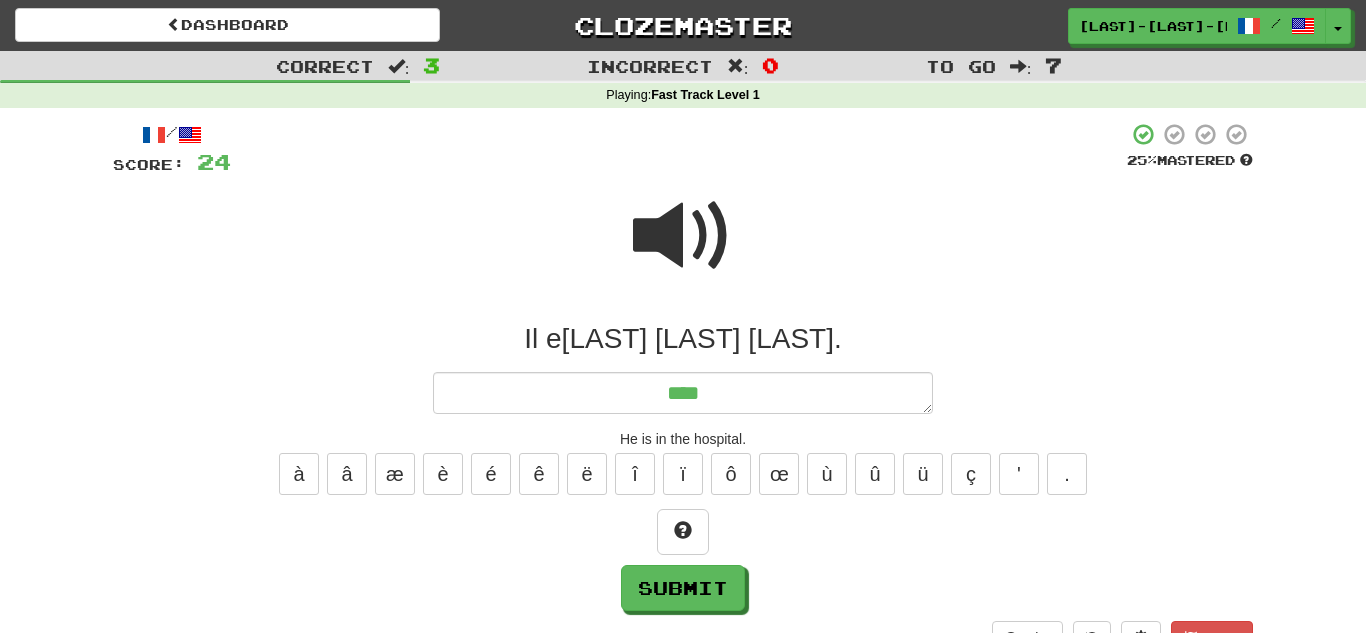 type on "*" 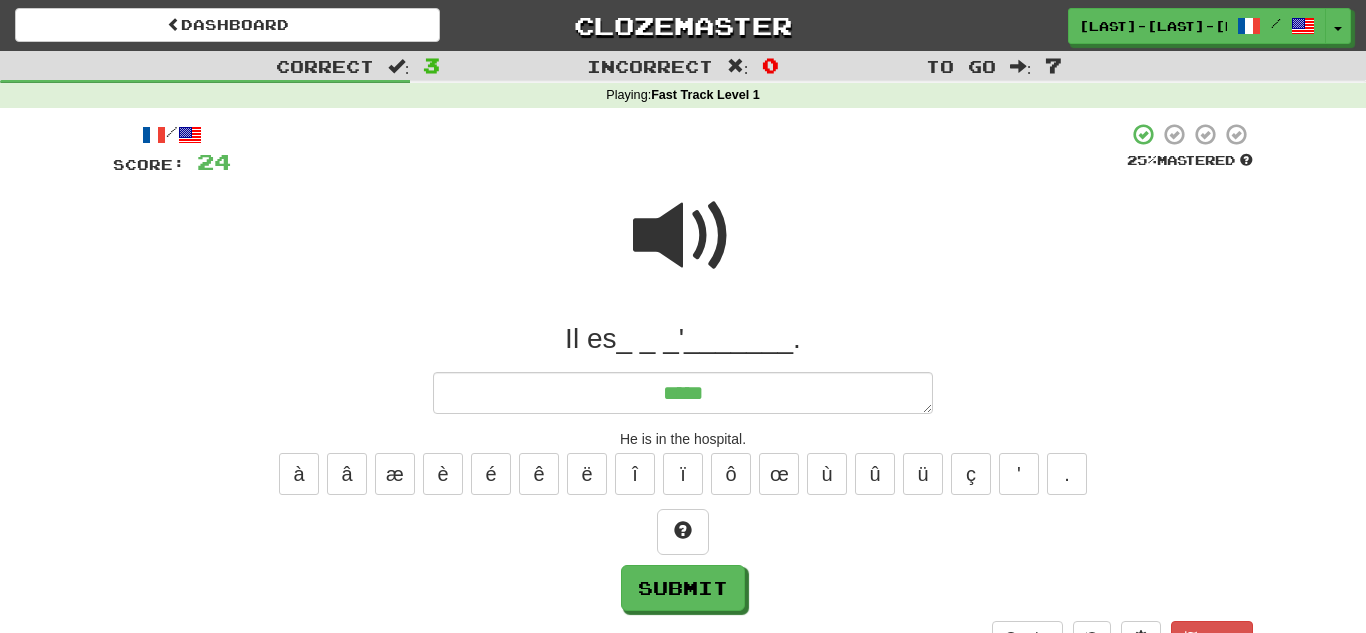 type on "*" 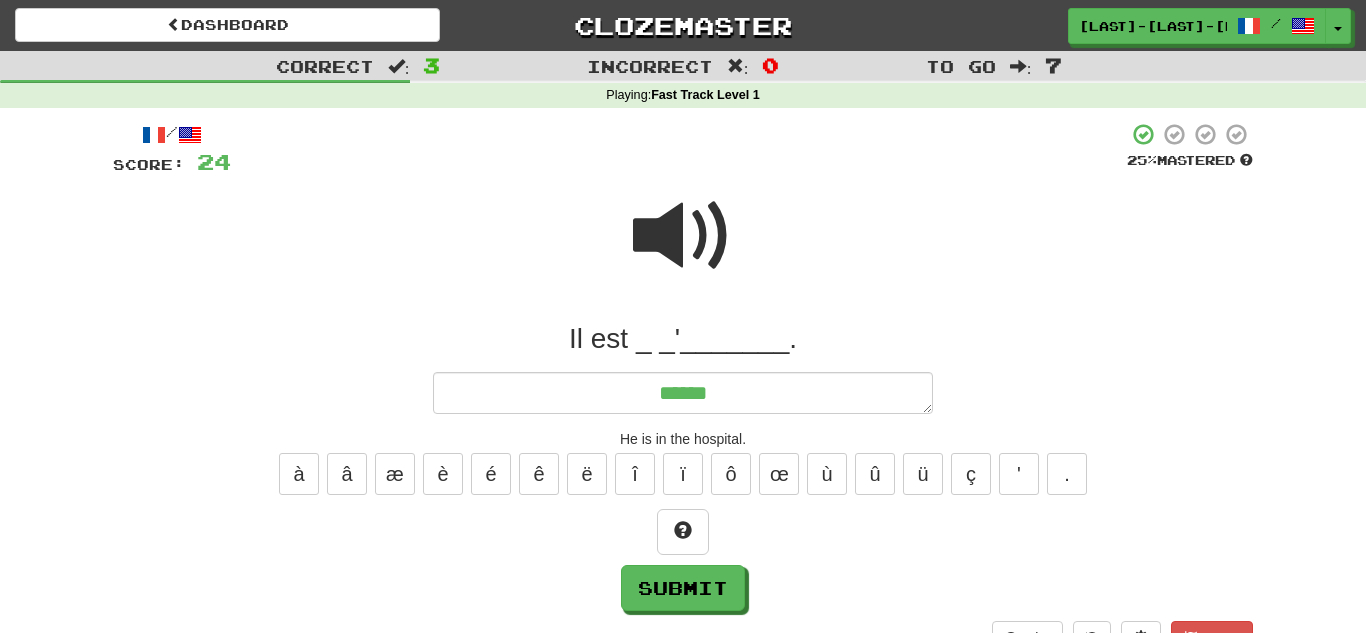 type on "*" 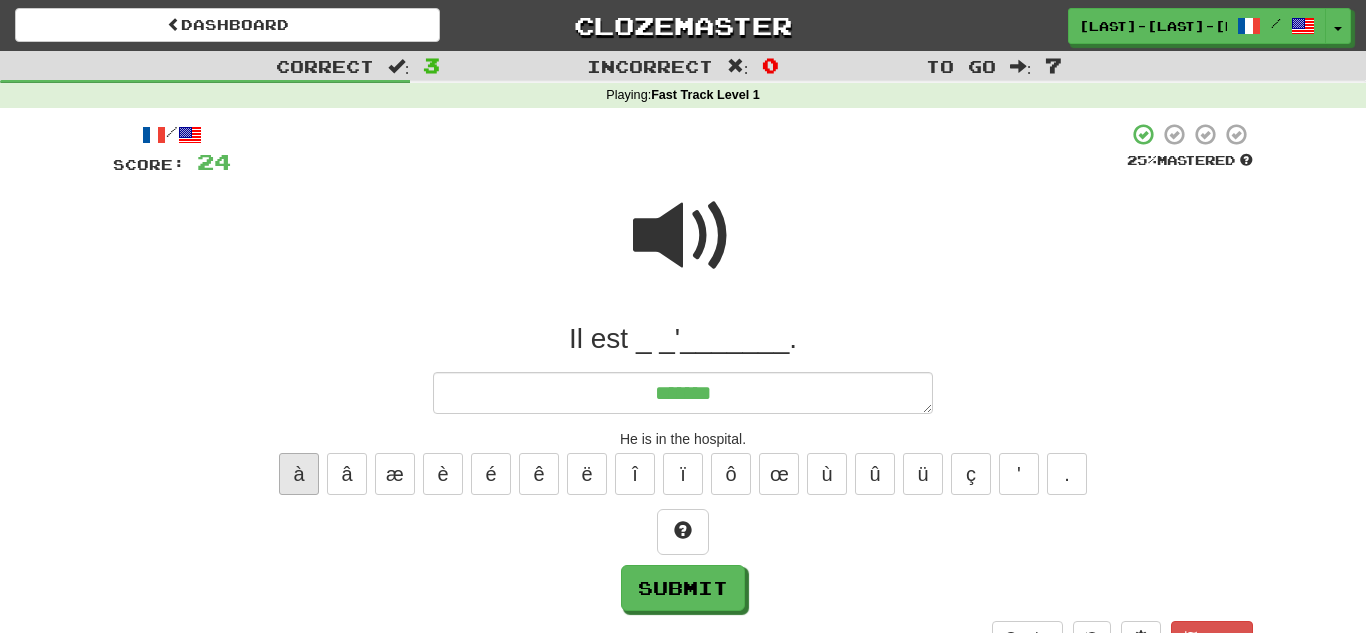 type on "******" 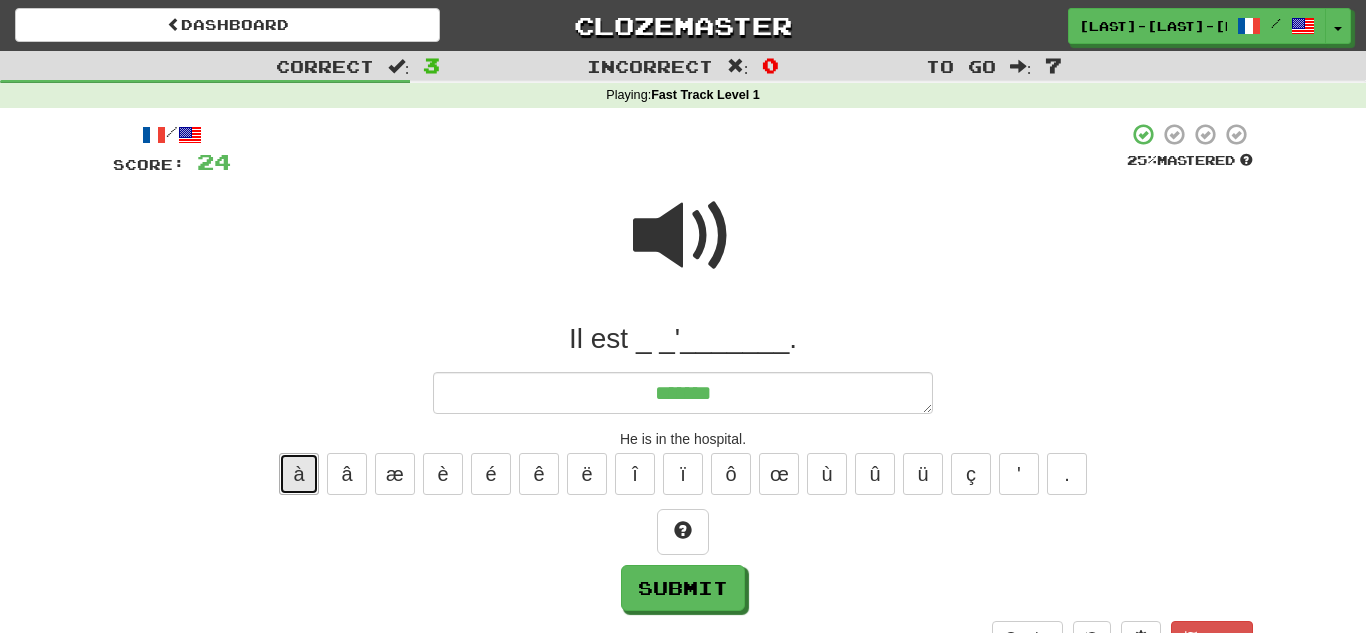 click on "à" at bounding box center [299, 474] 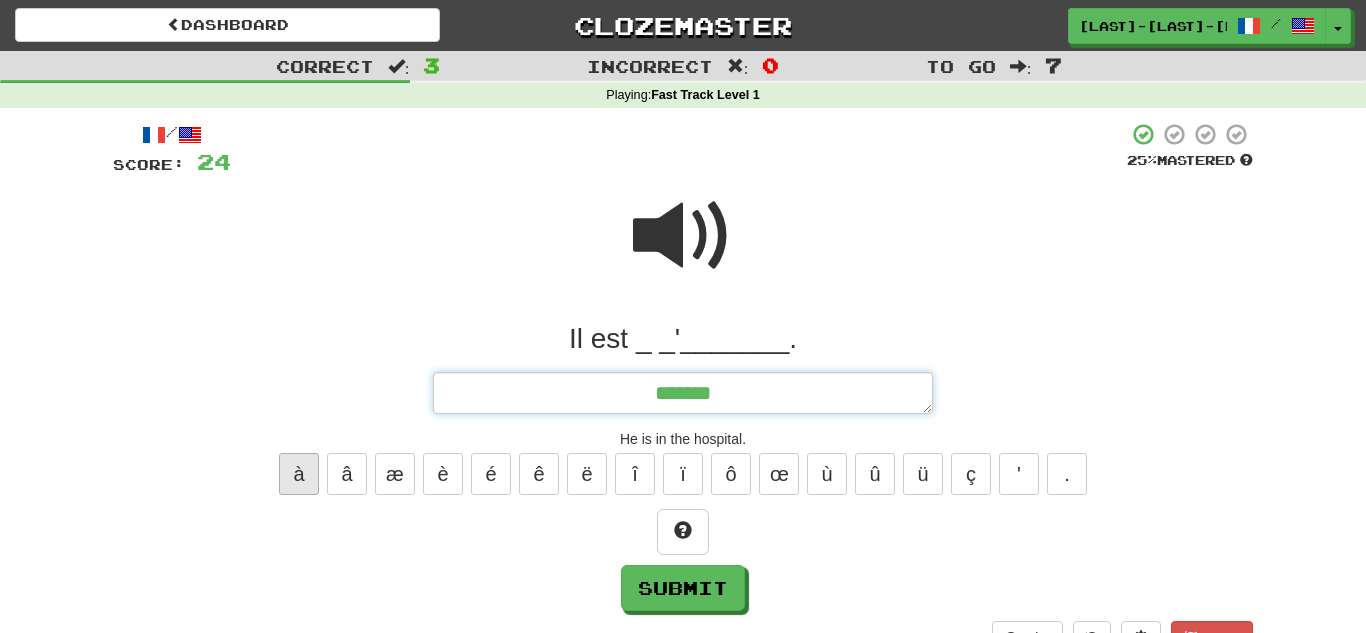 type on "*" 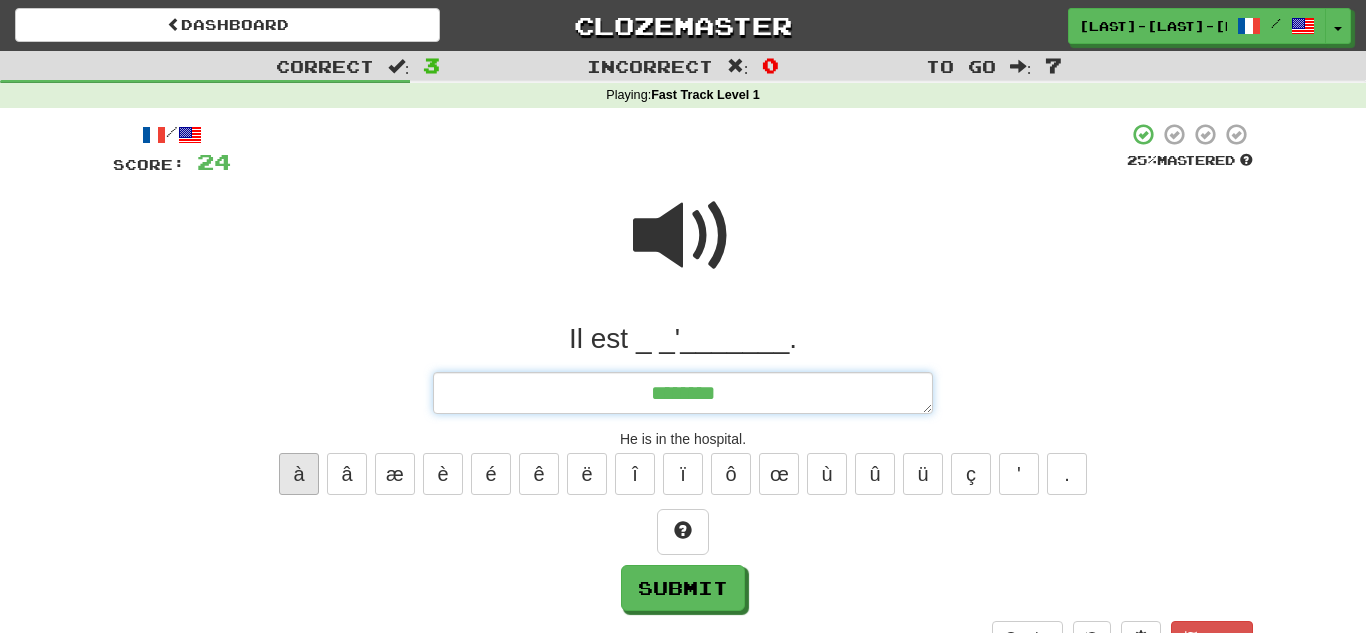 type on "*" 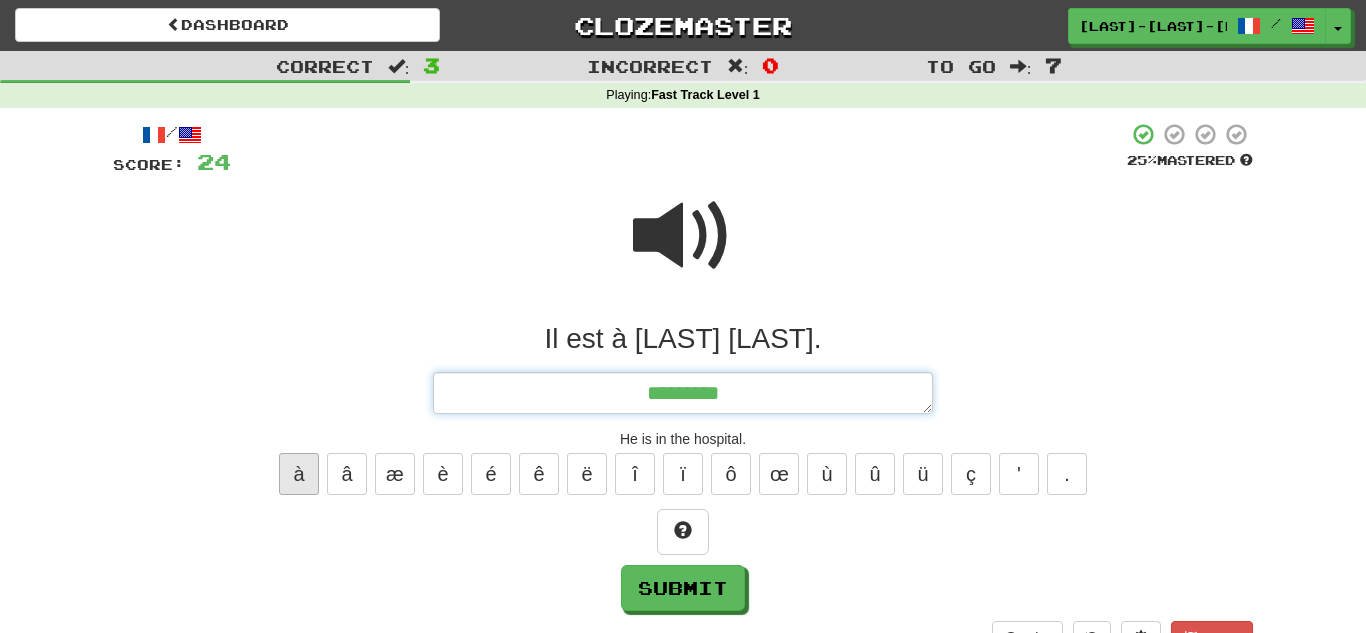type on "*" 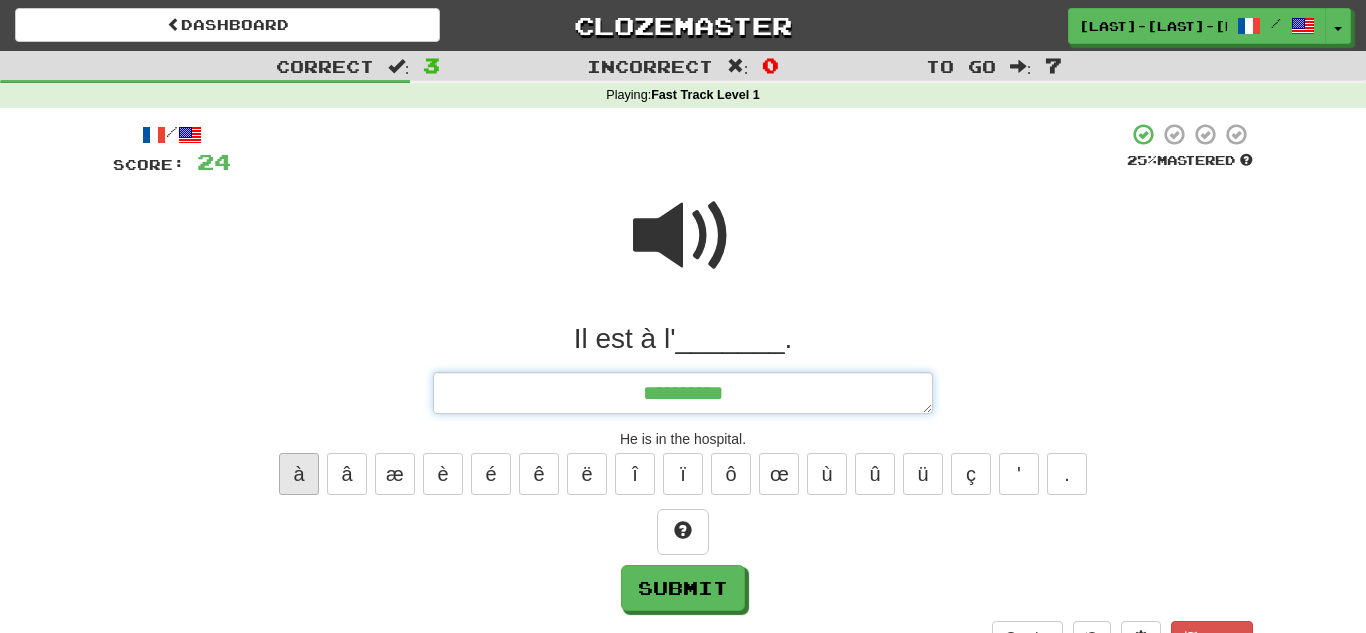 type on "*" 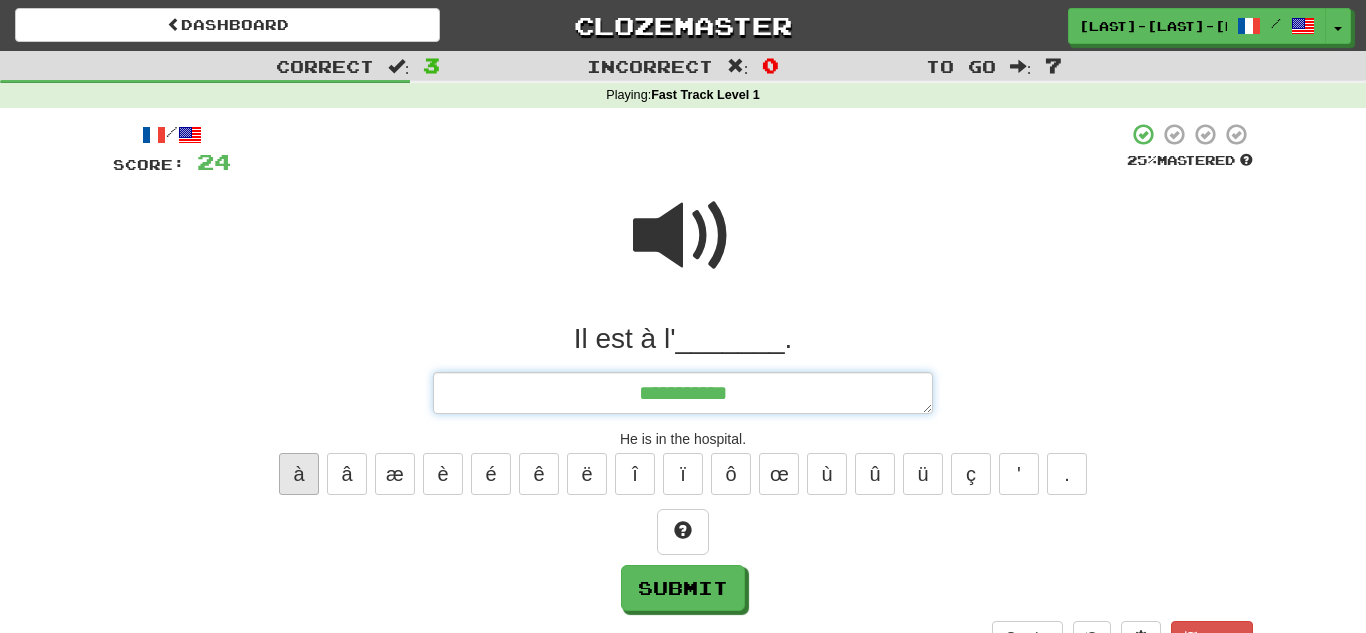 type on "*" 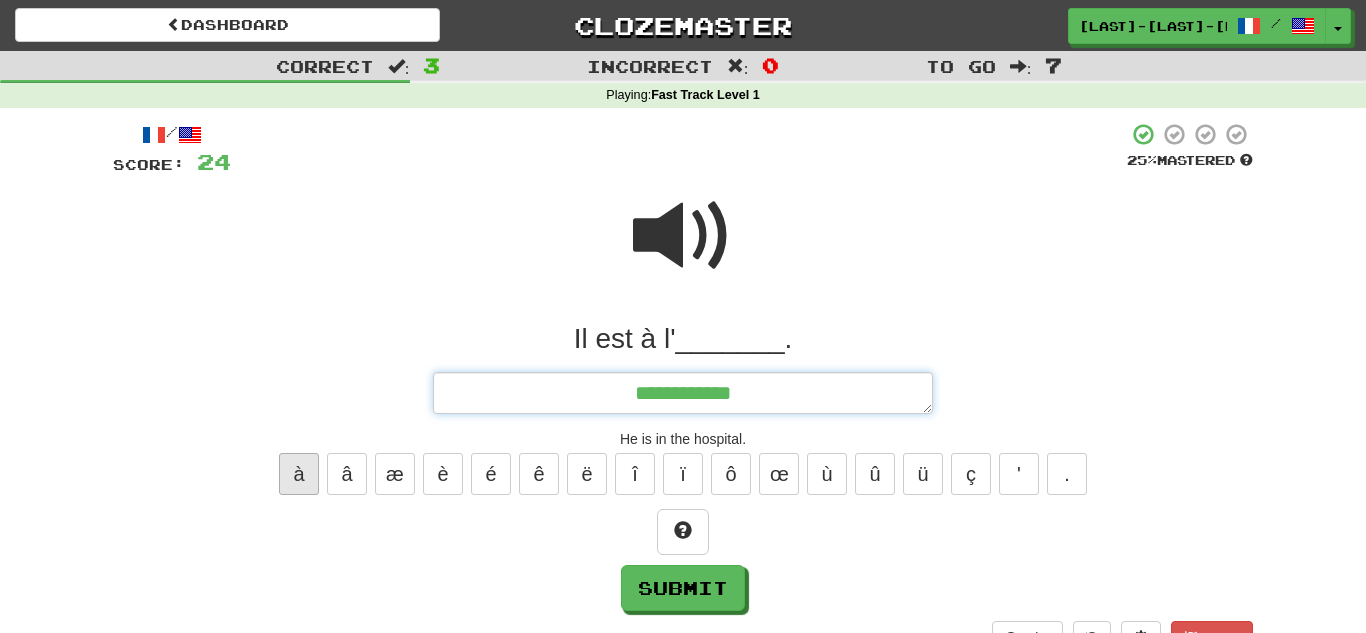type on "*" 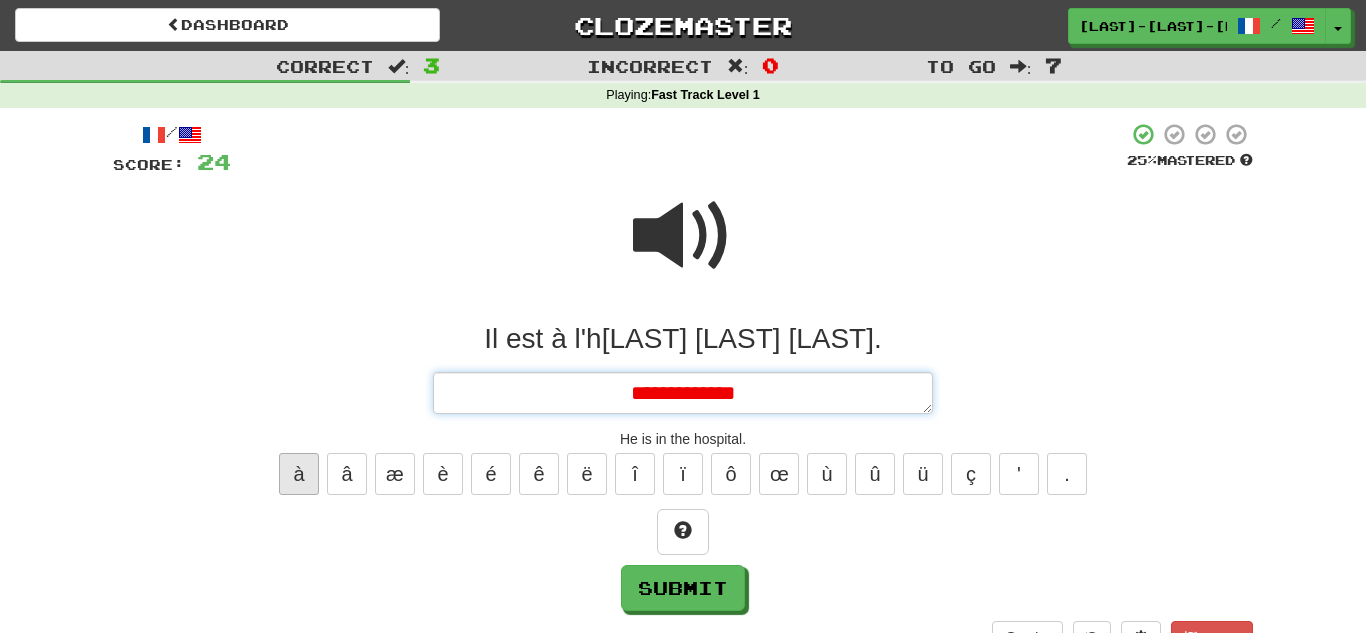 type on "*" 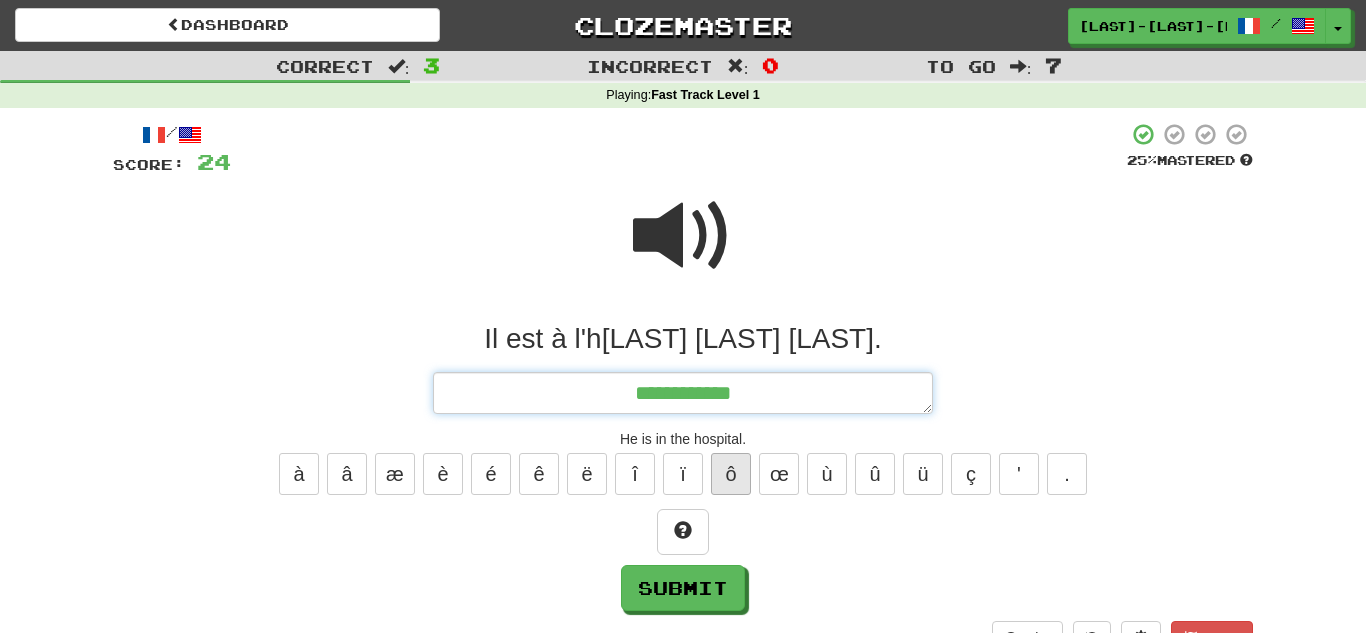 type on "**********" 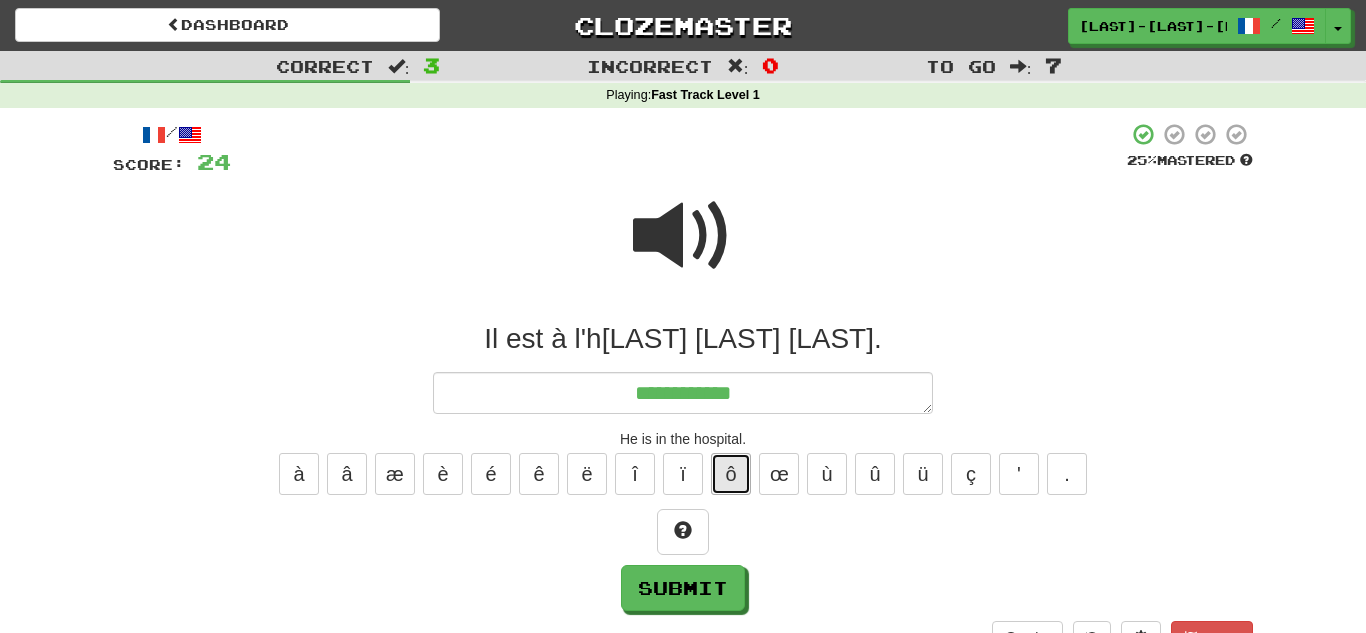 click on "ô" at bounding box center (731, 474) 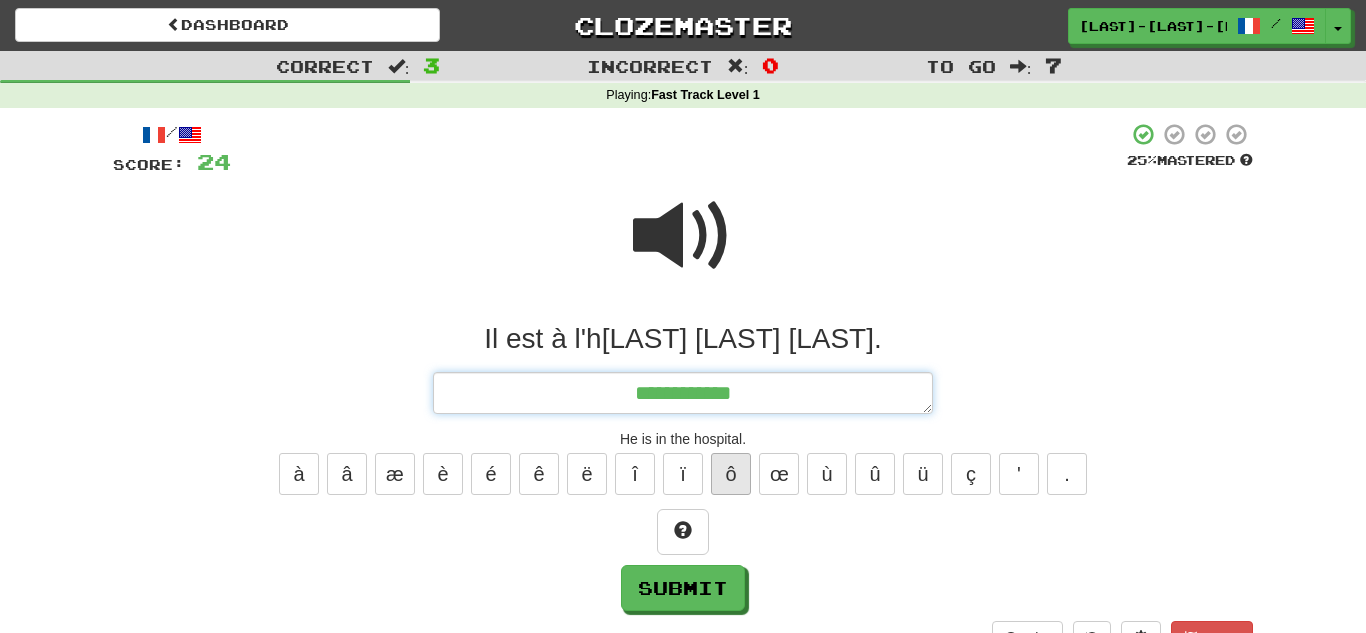 type on "*" 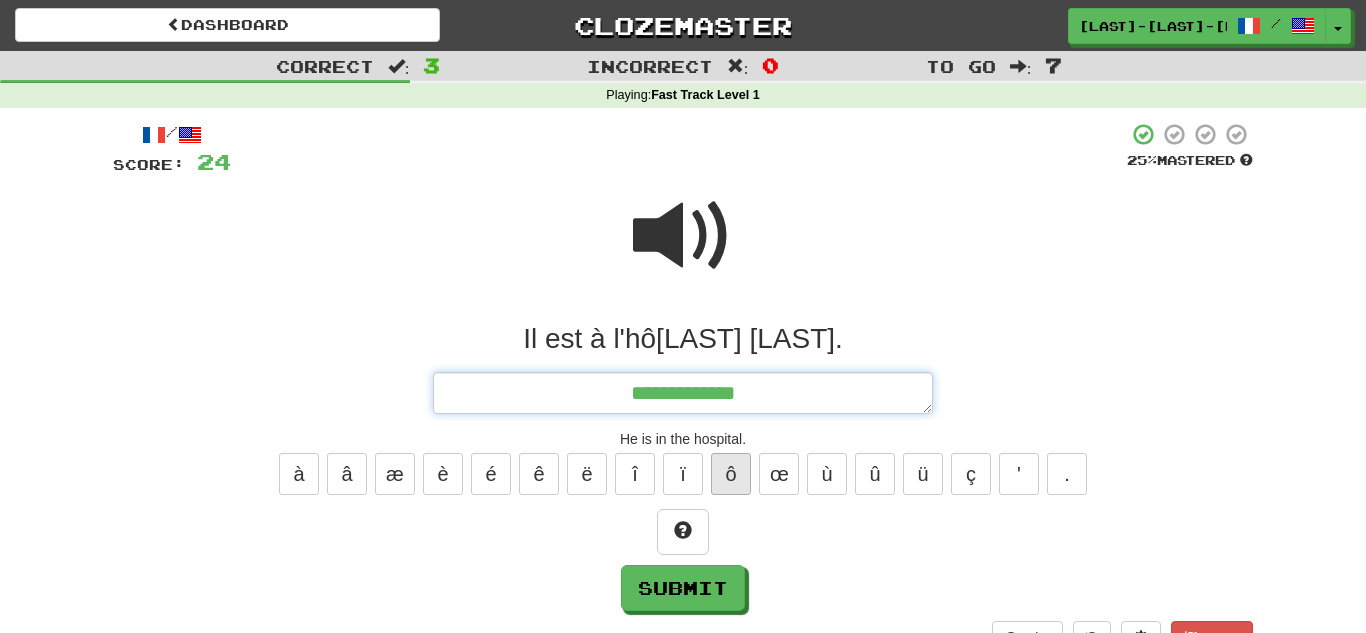 type on "*" 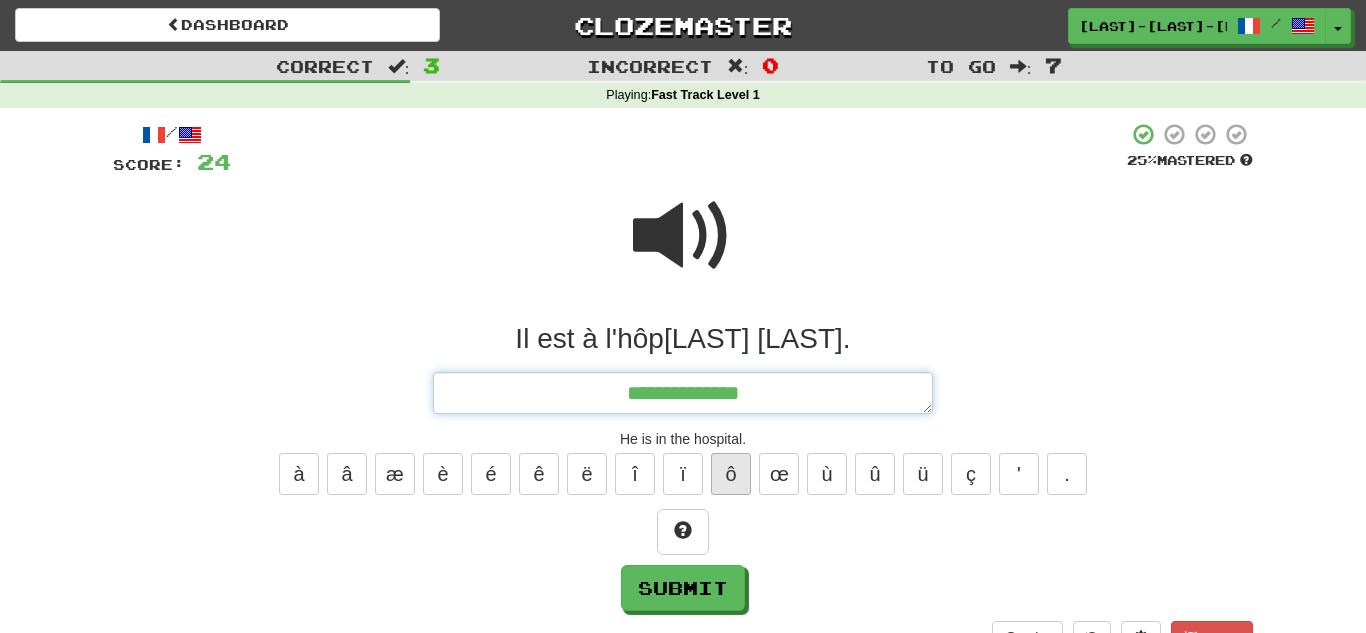 type on "*" 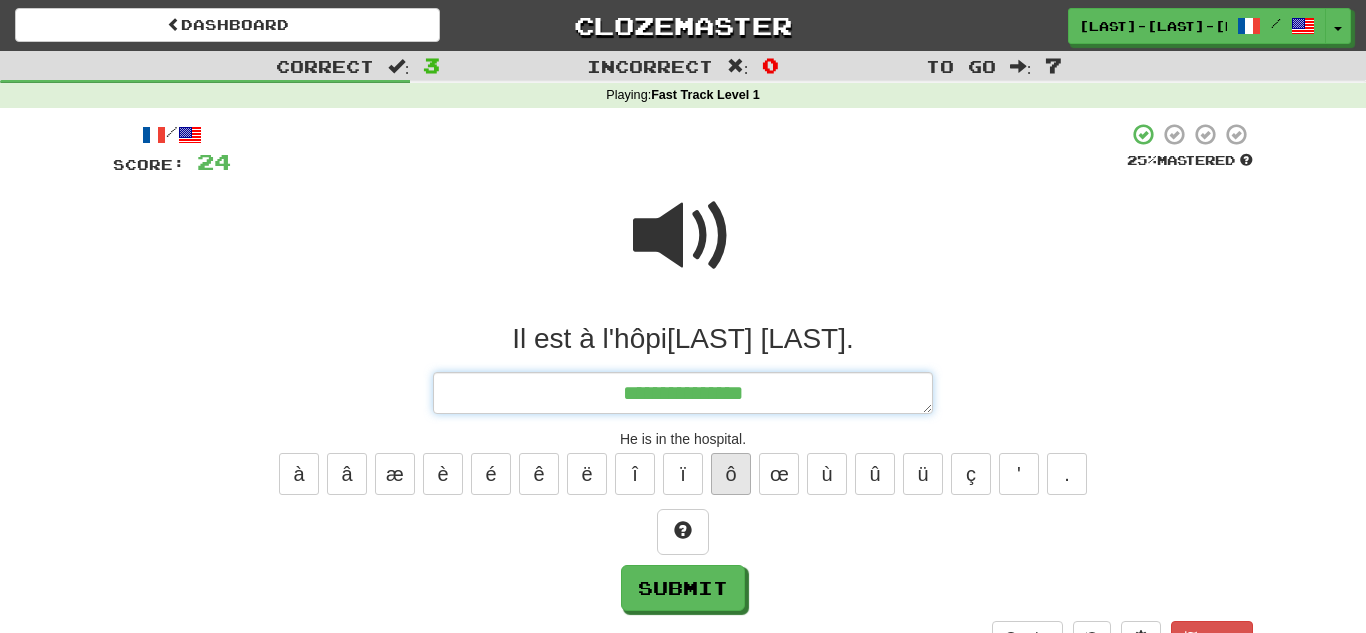 type on "*" 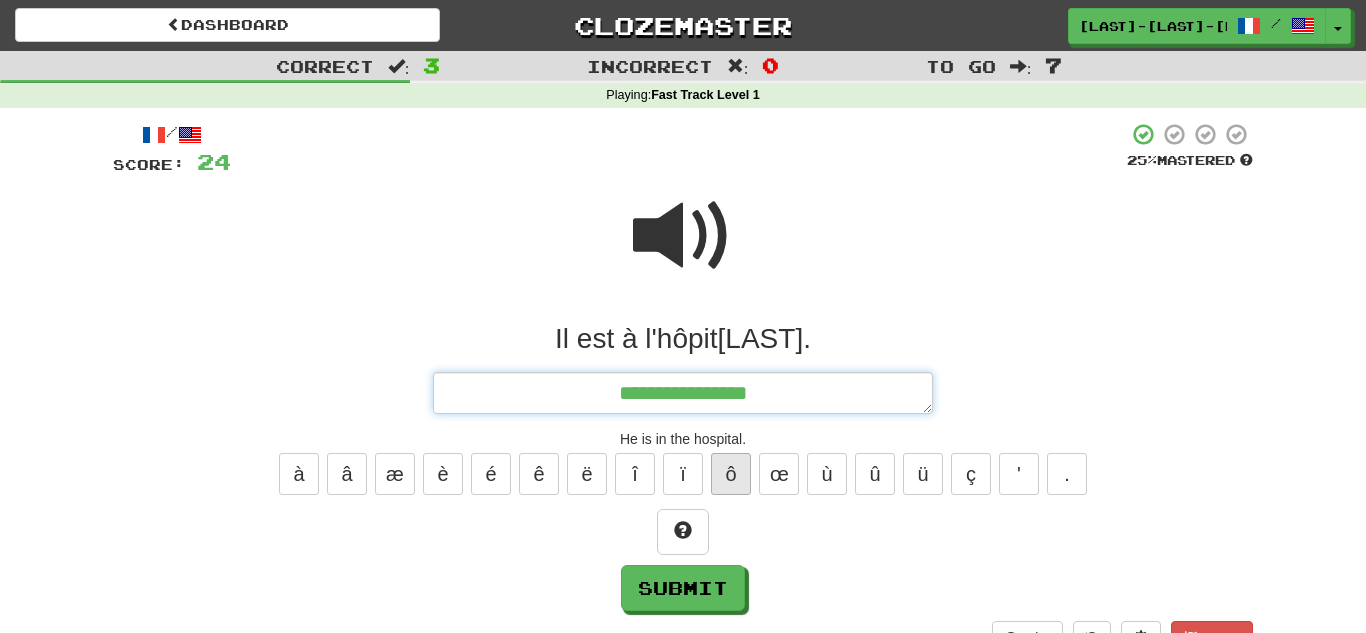 type on "*" 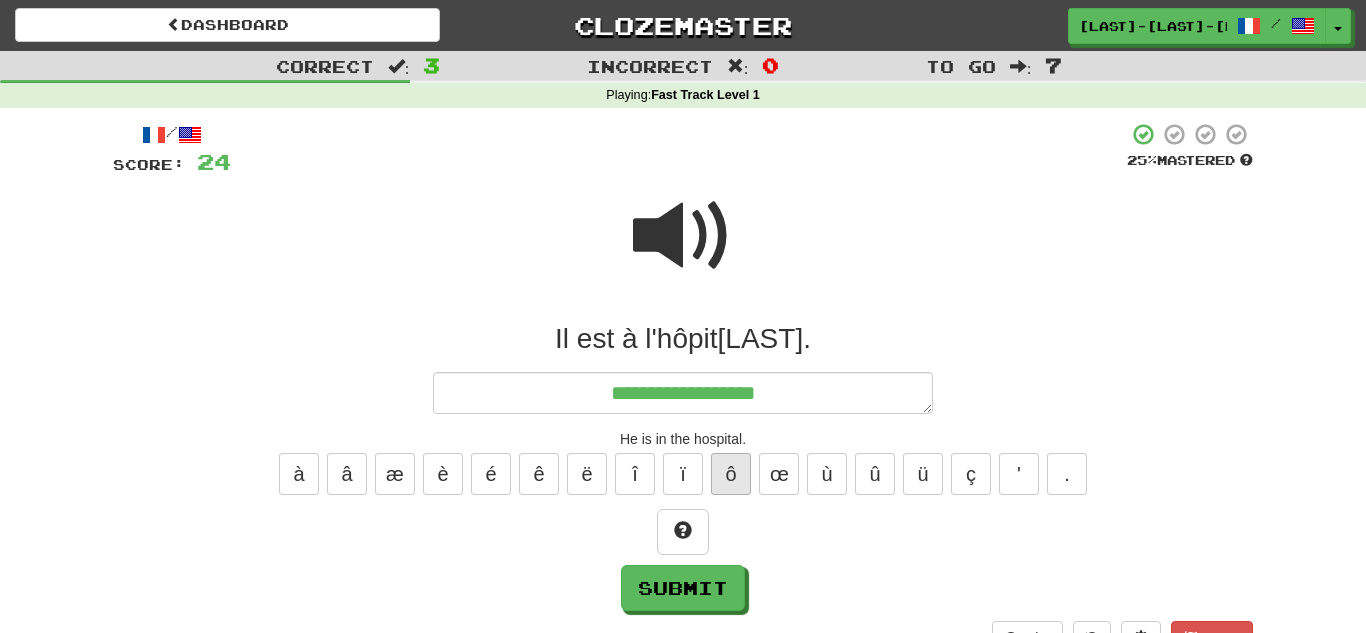 type on "*" 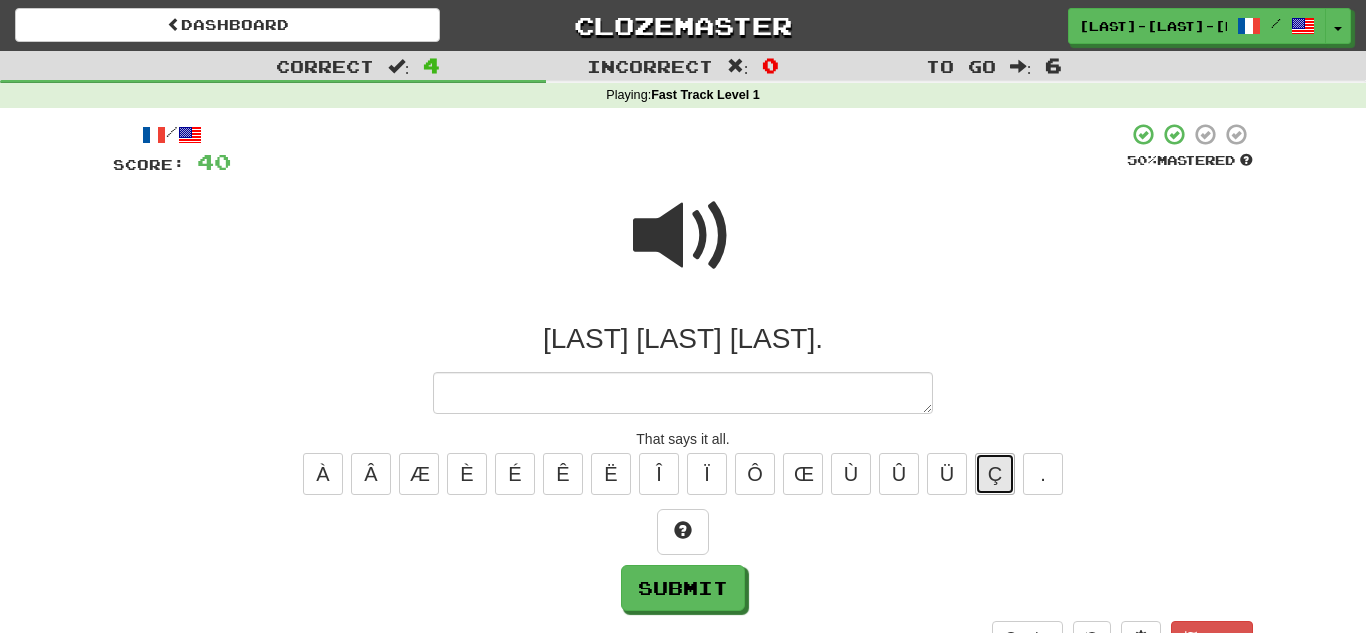 click on "Ç" at bounding box center [995, 474] 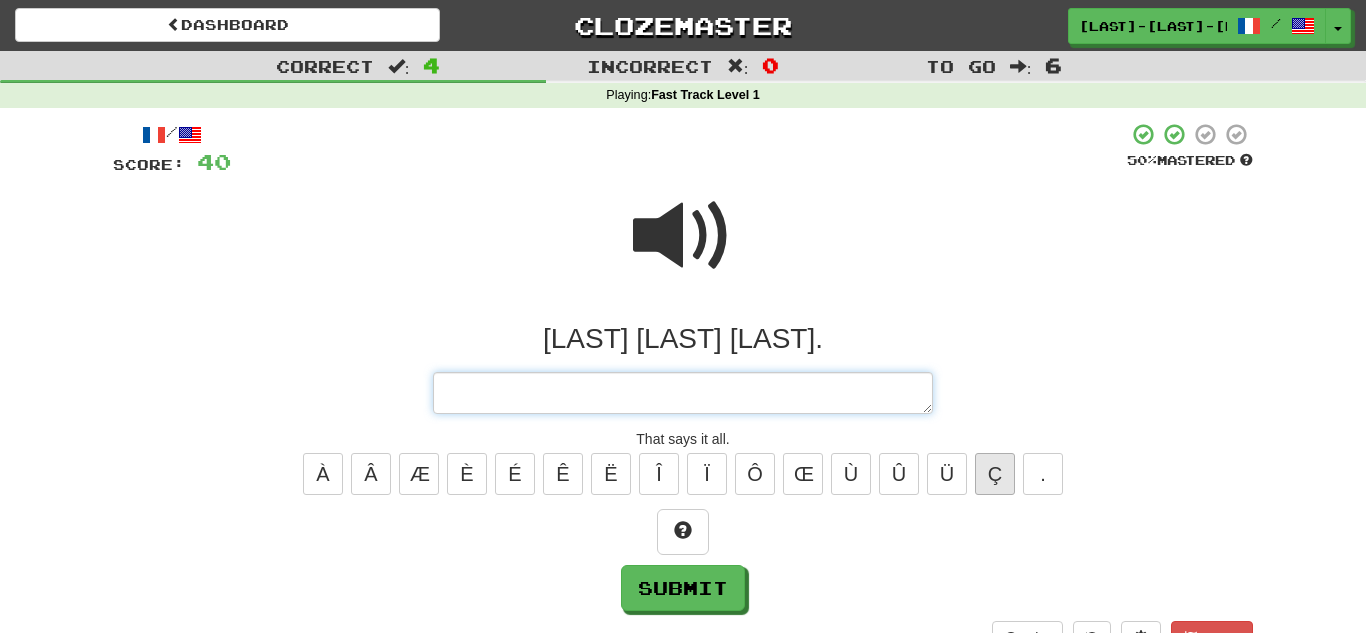 type on "*" 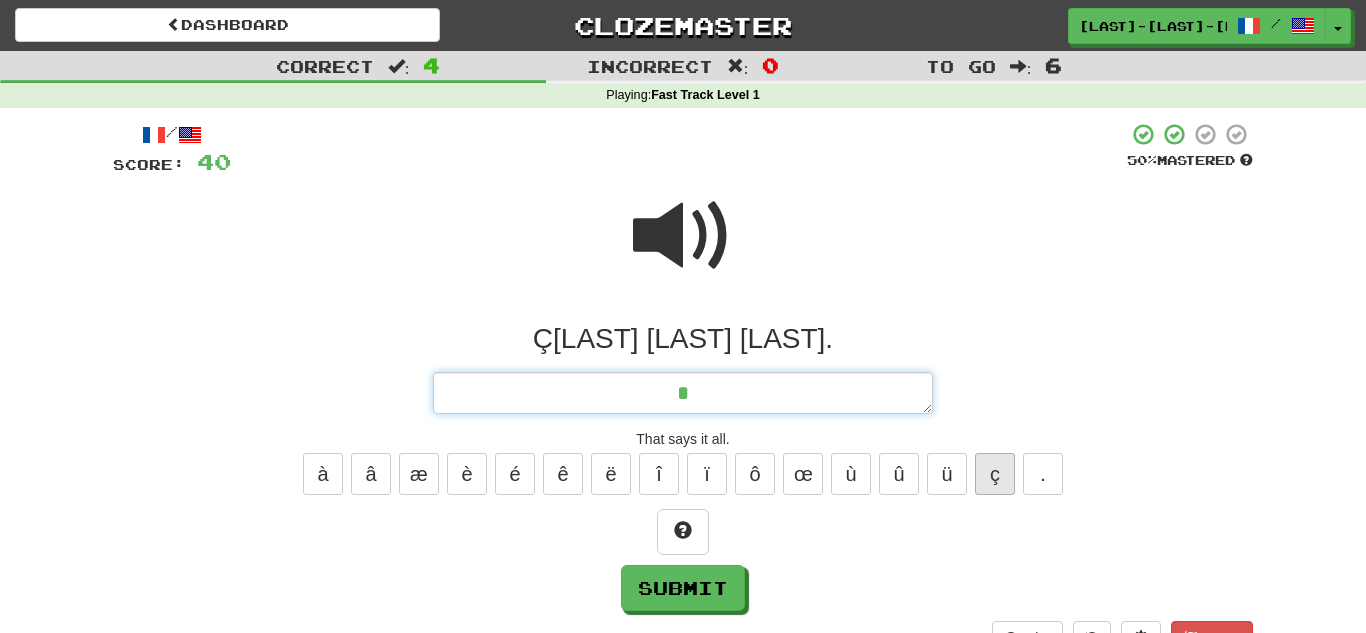 type on "*" 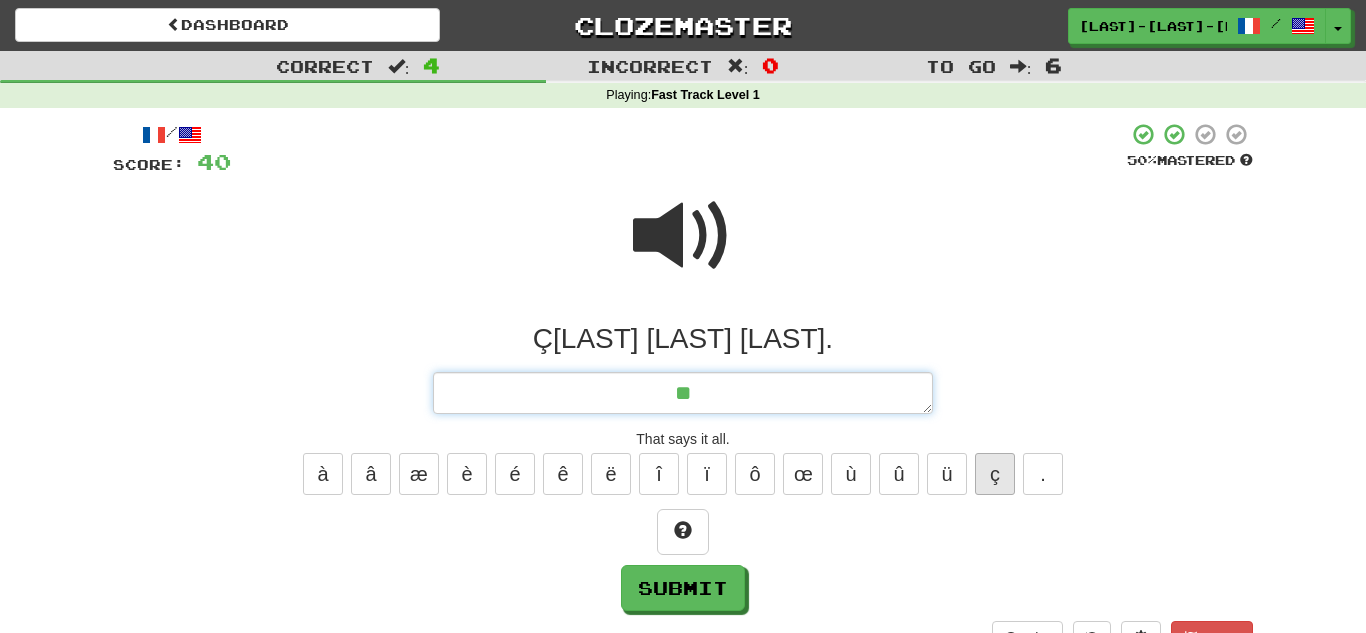 type on "*" 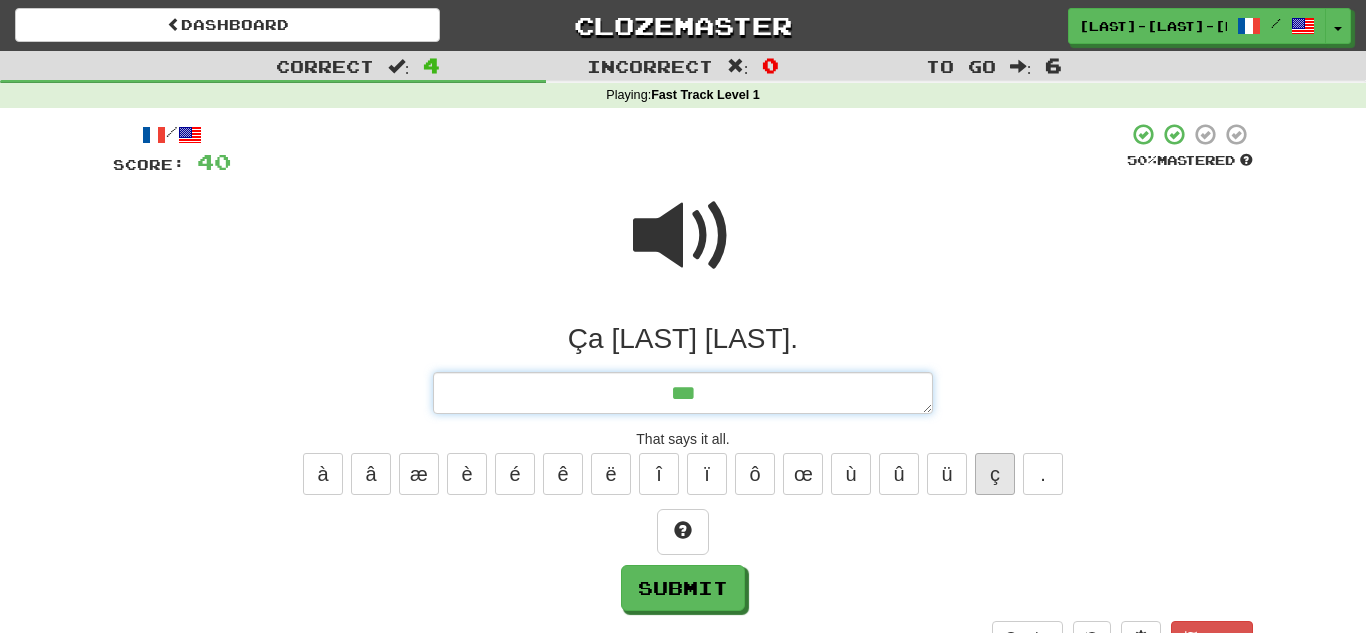 type on "*" 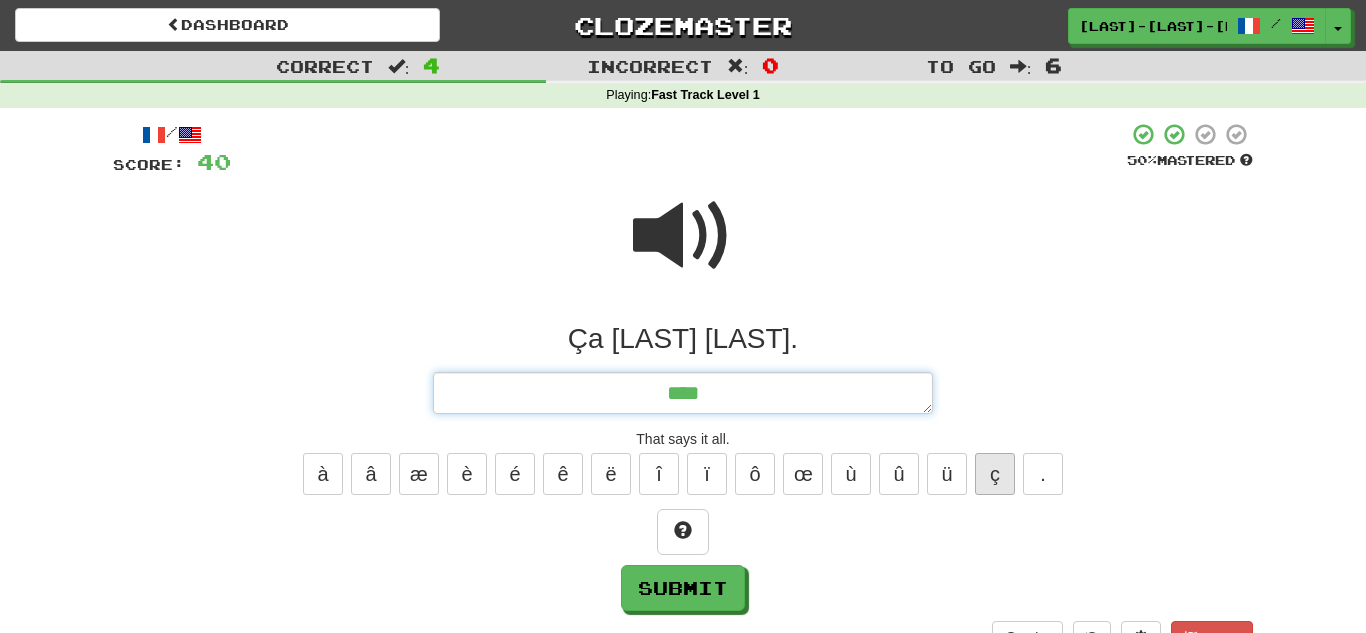 type on "*" 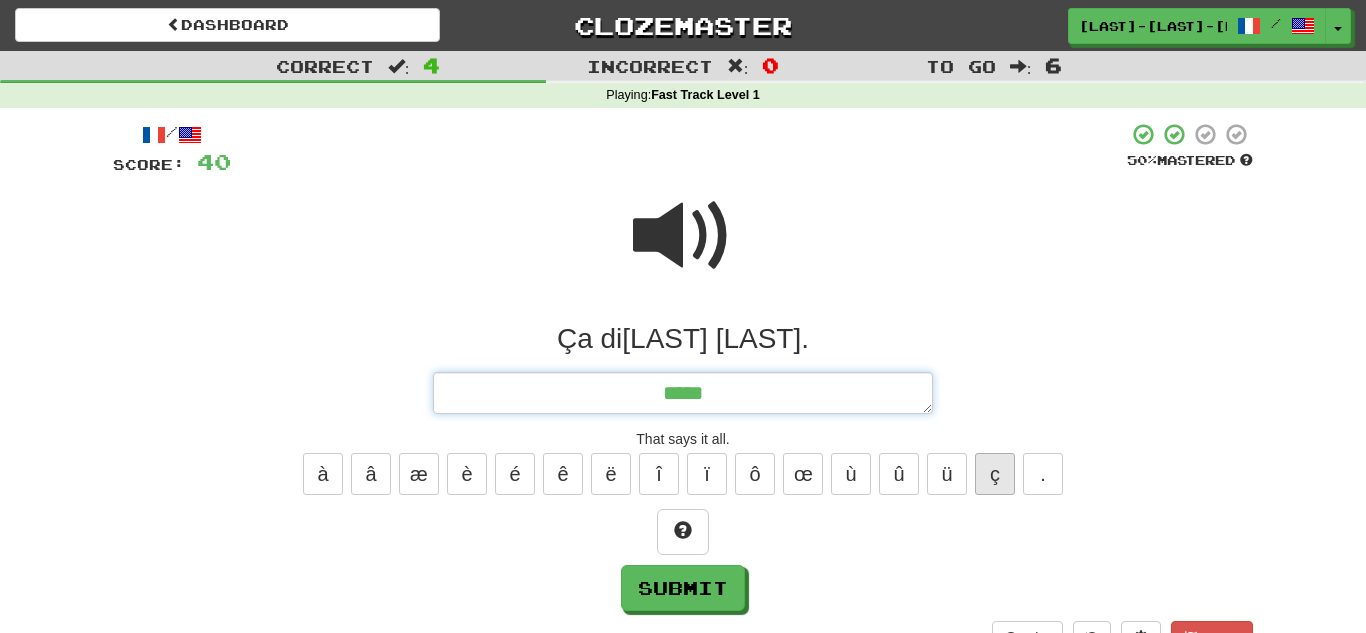 type on "*" 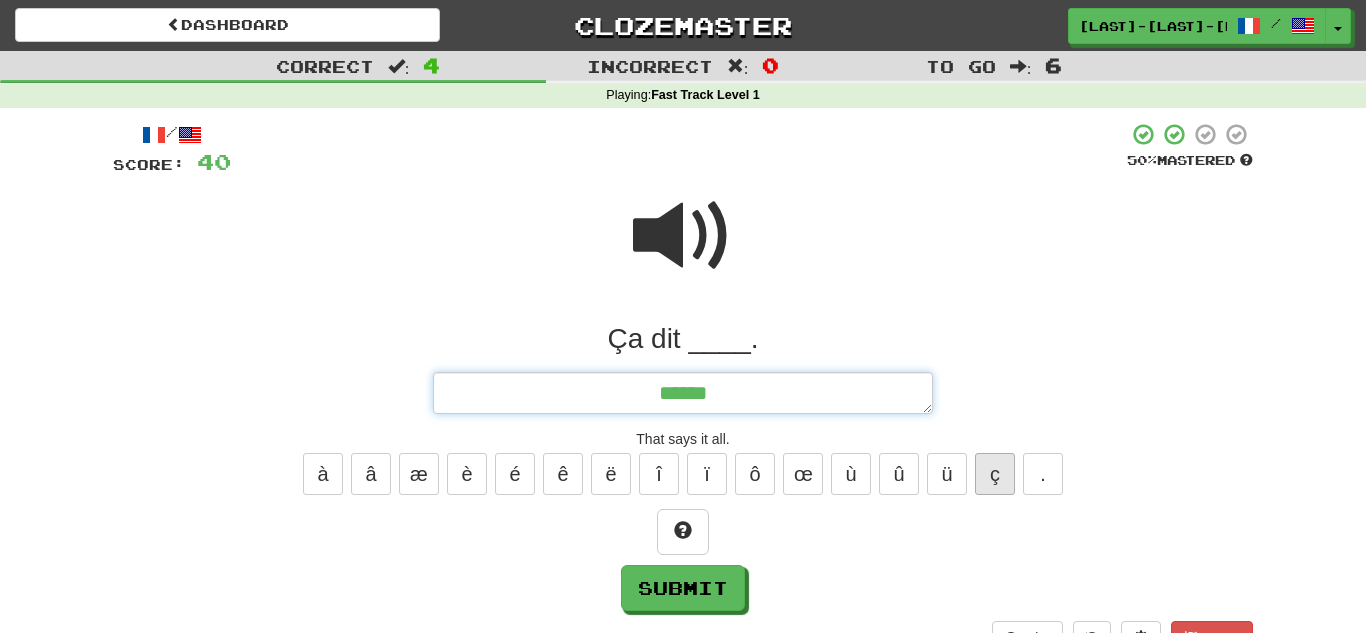 type on "*" 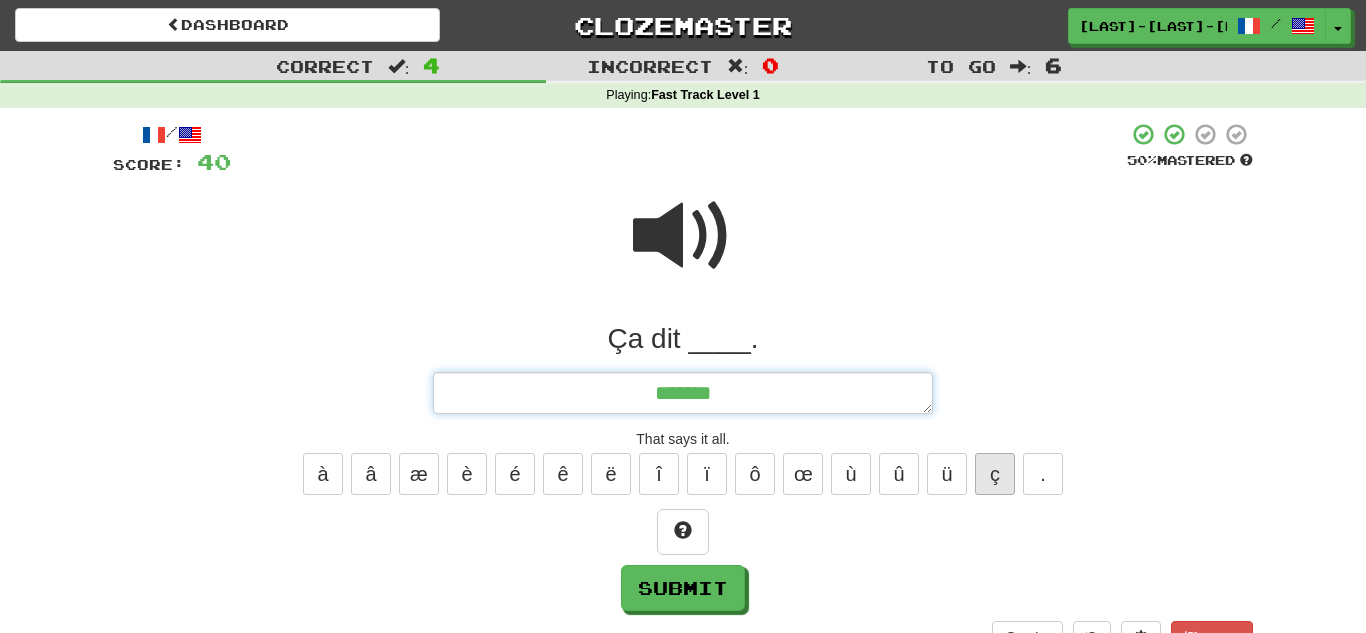 type on "*" 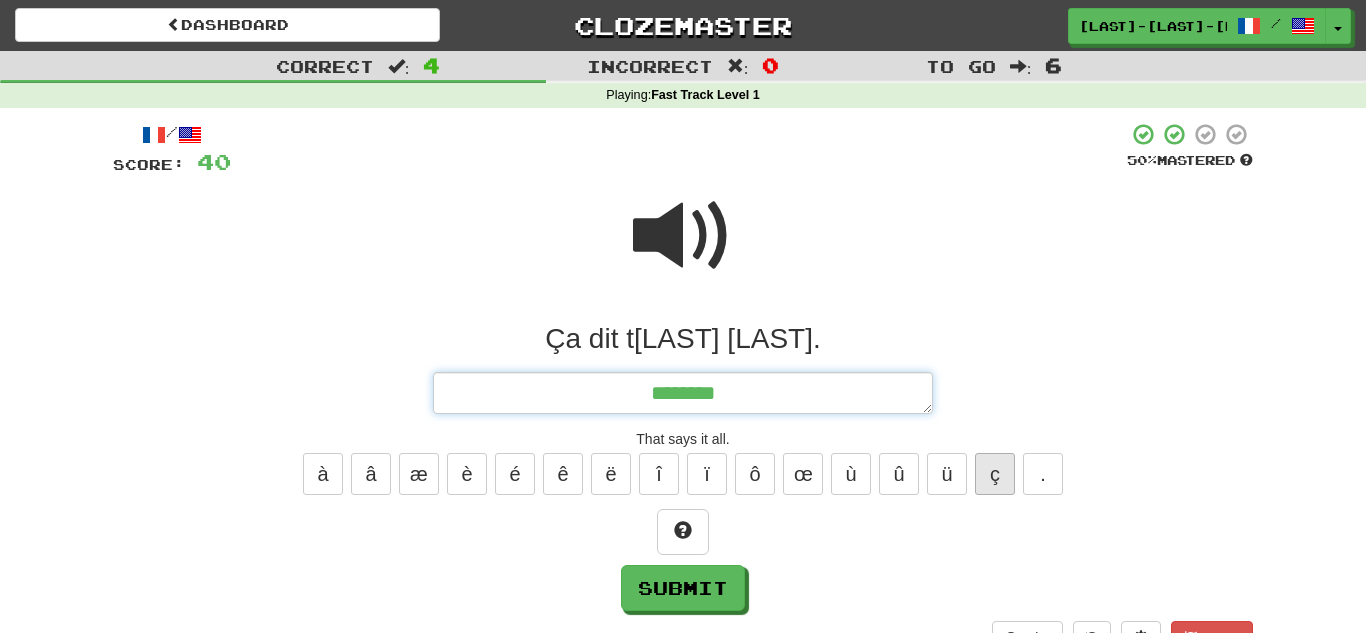 type on "*" 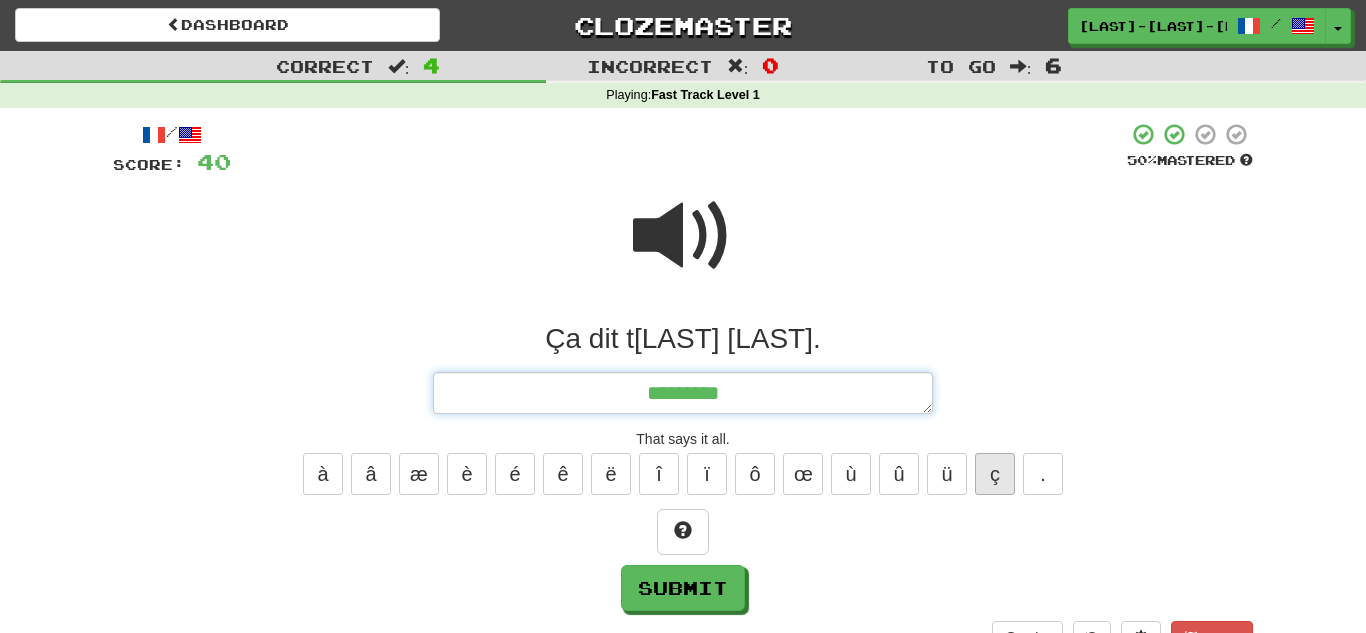 type on "*" 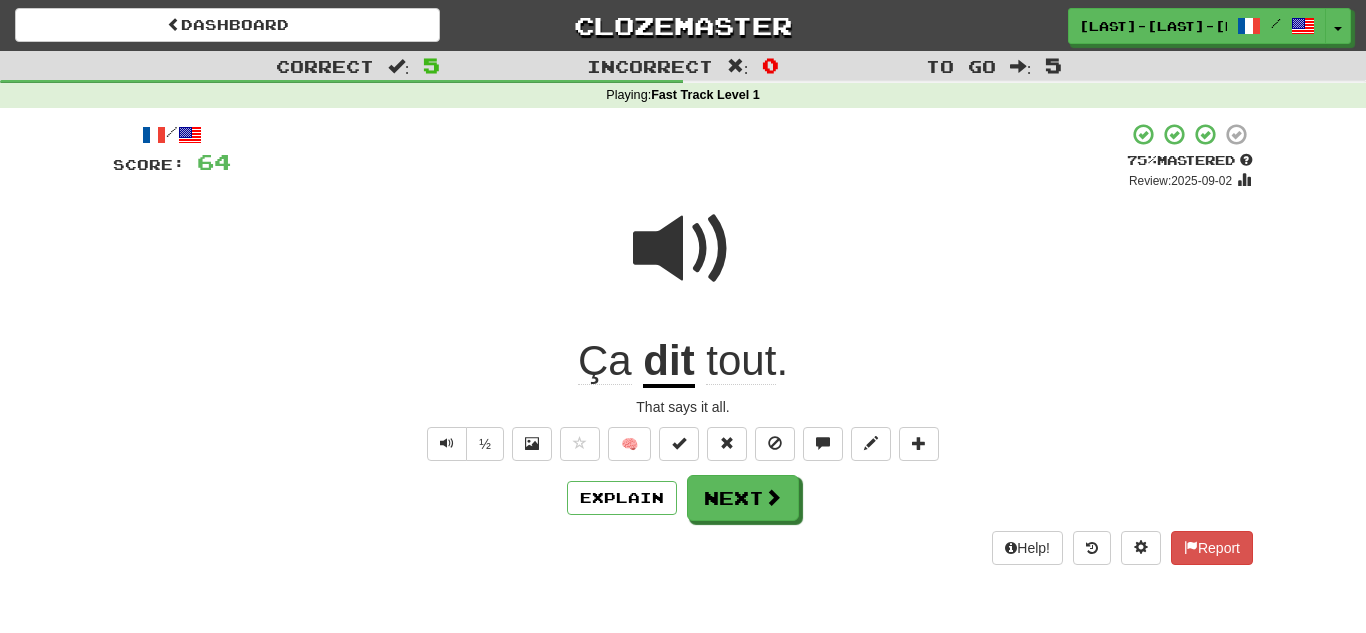click on "/  Score:   64 + 24 75 %  Mastered Review:  2025-09-02 Ça   dit   tout . That says it all. ½ 🧠 Explain Next  Help!  Report" at bounding box center (683, 343) 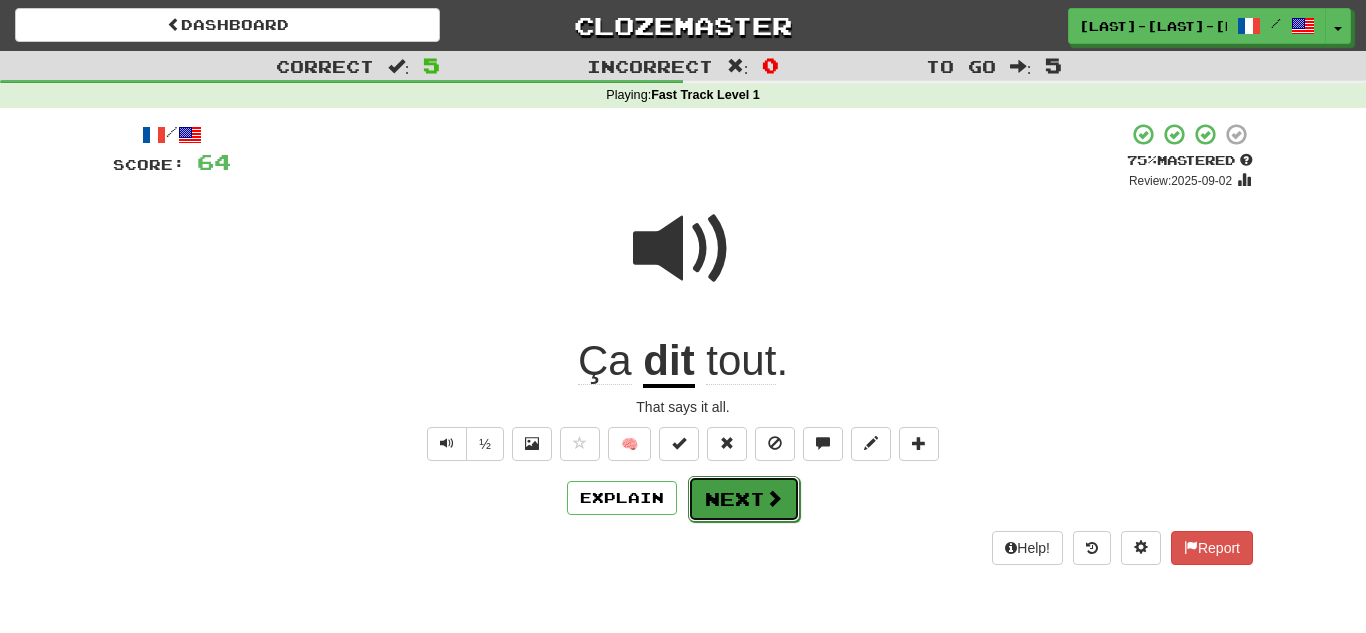 click on "Next" at bounding box center [744, 499] 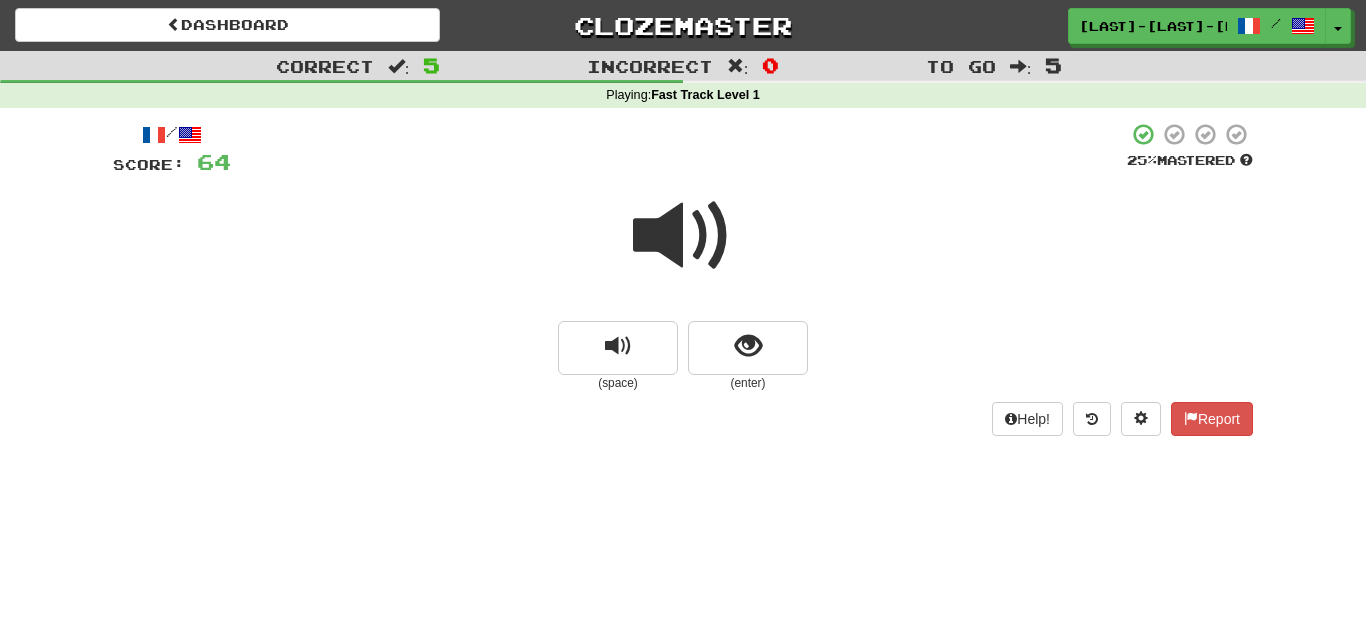 click at bounding box center (683, 236) 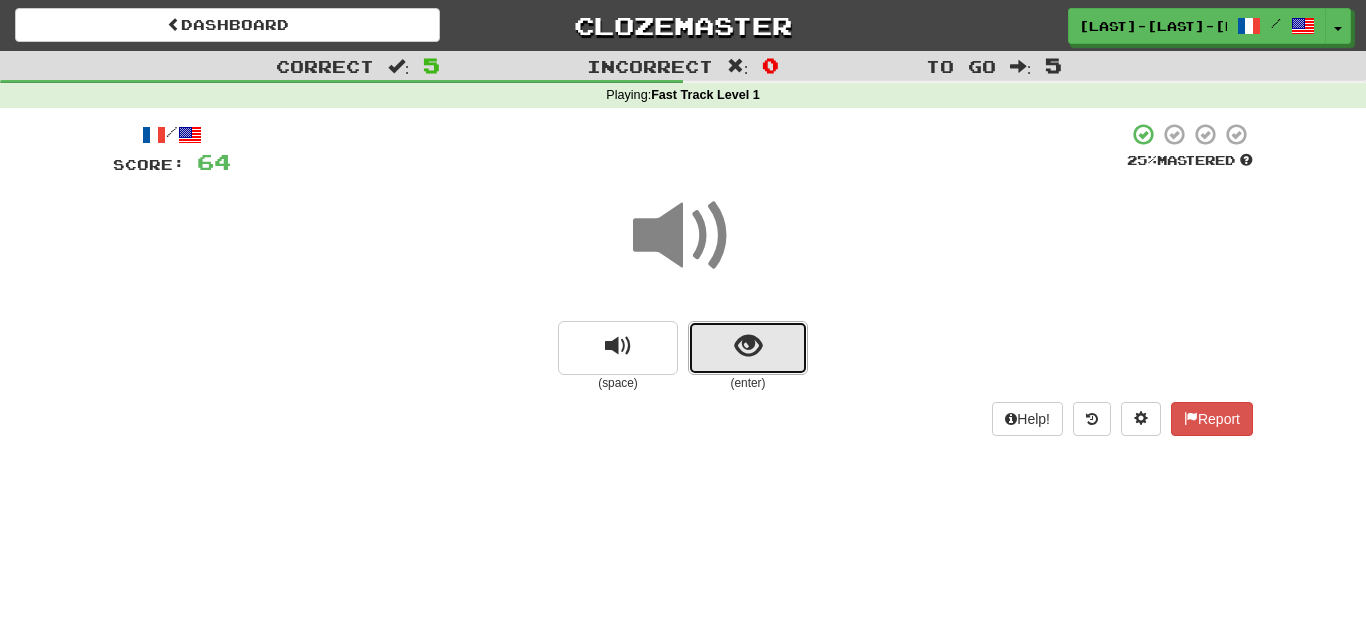 click at bounding box center (748, 346) 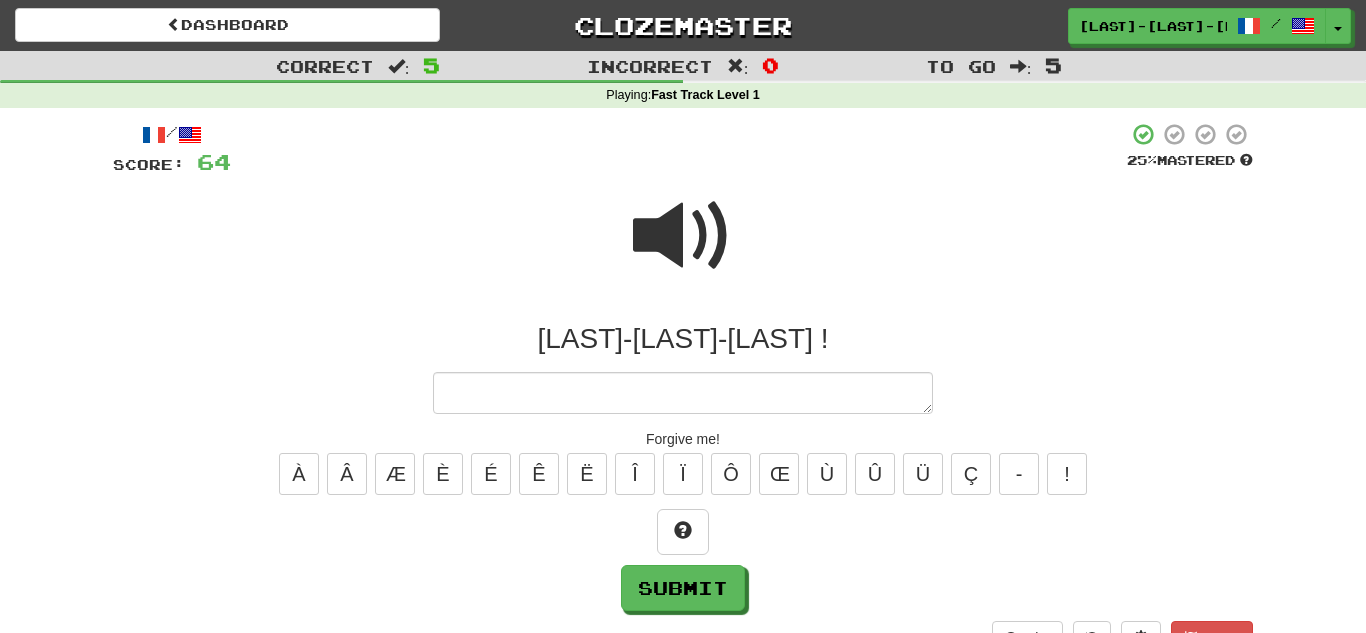 type on "*" 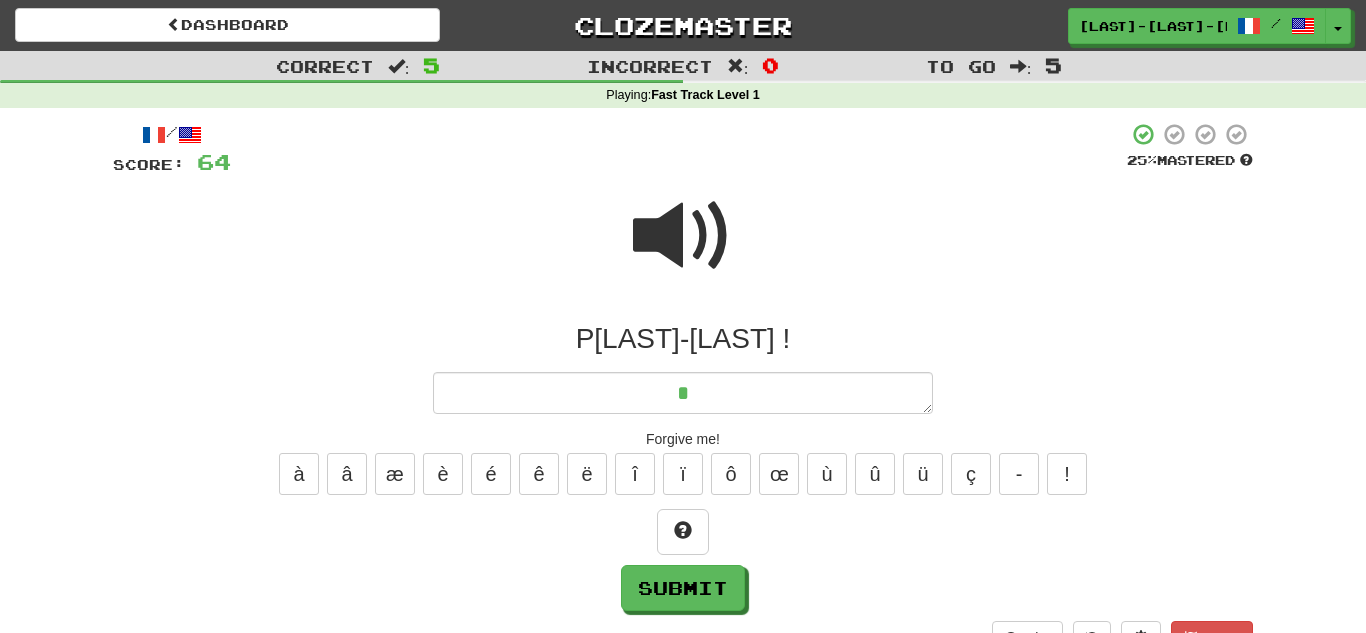 type on "*" 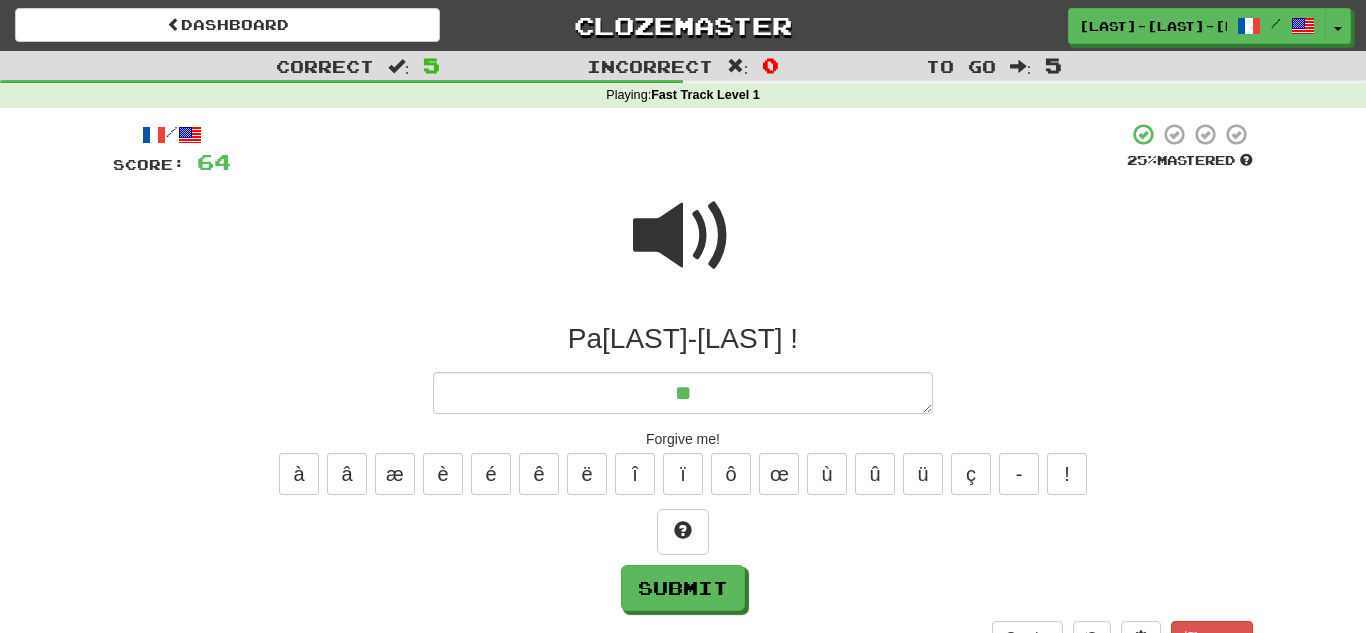 type 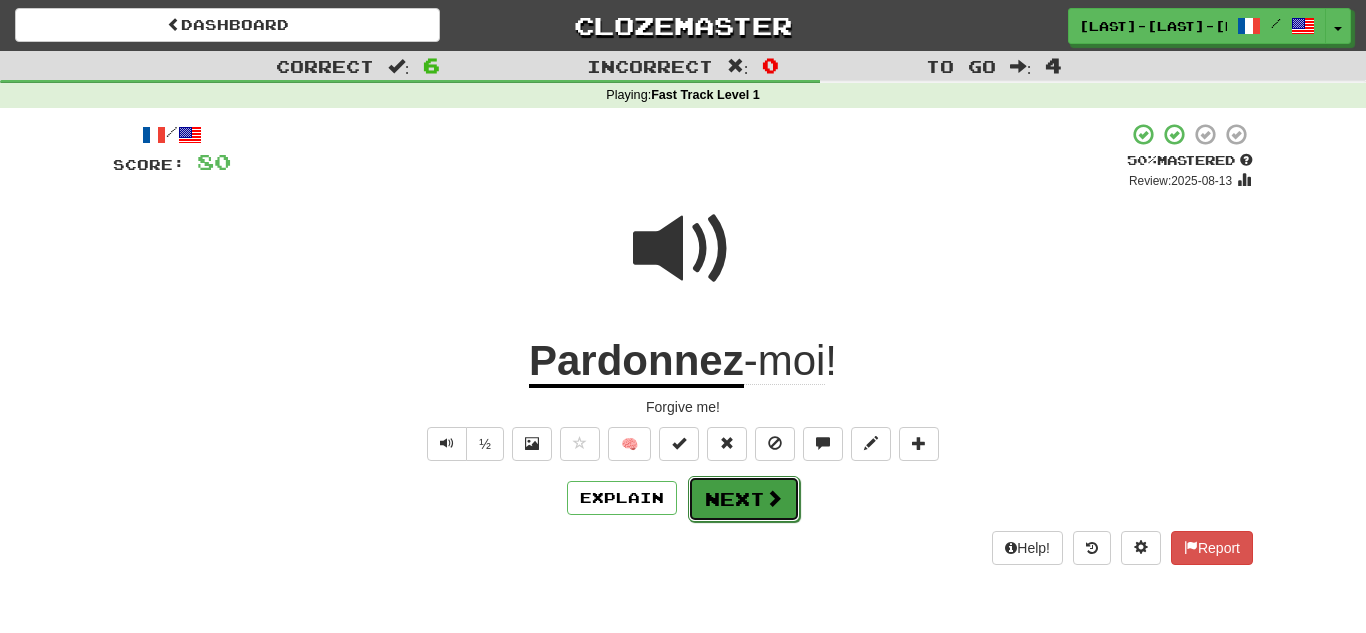 click on "Next" at bounding box center (744, 499) 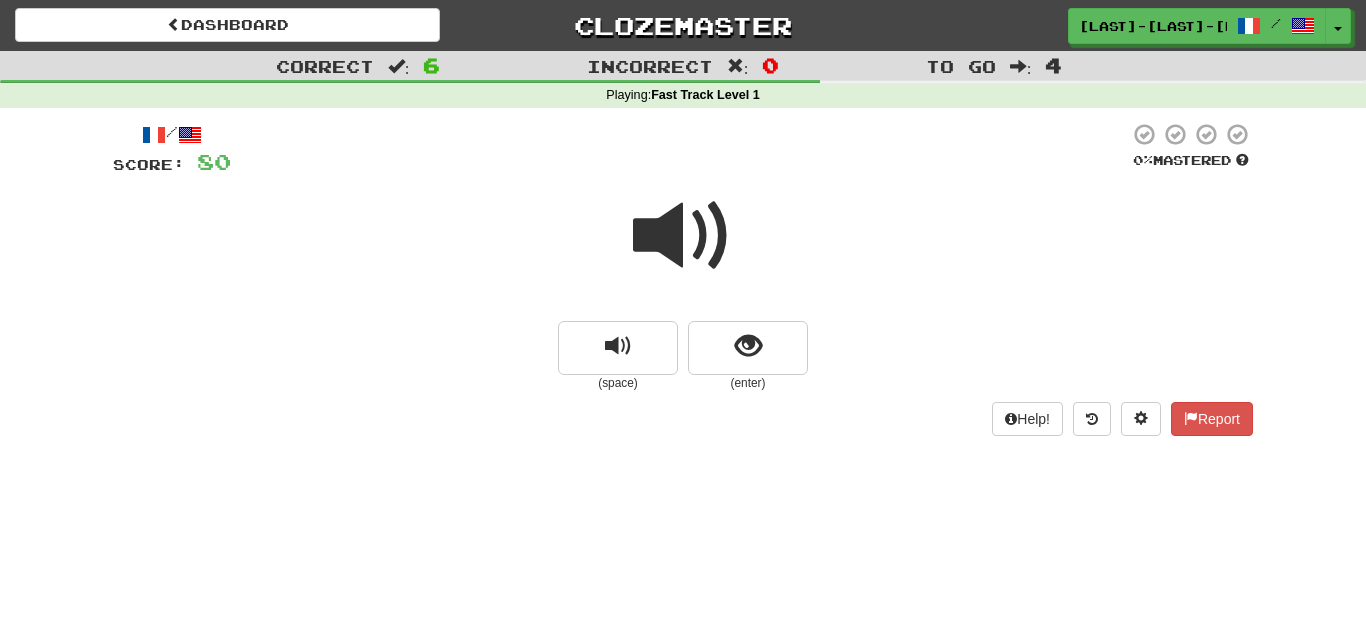 click at bounding box center (683, 236) 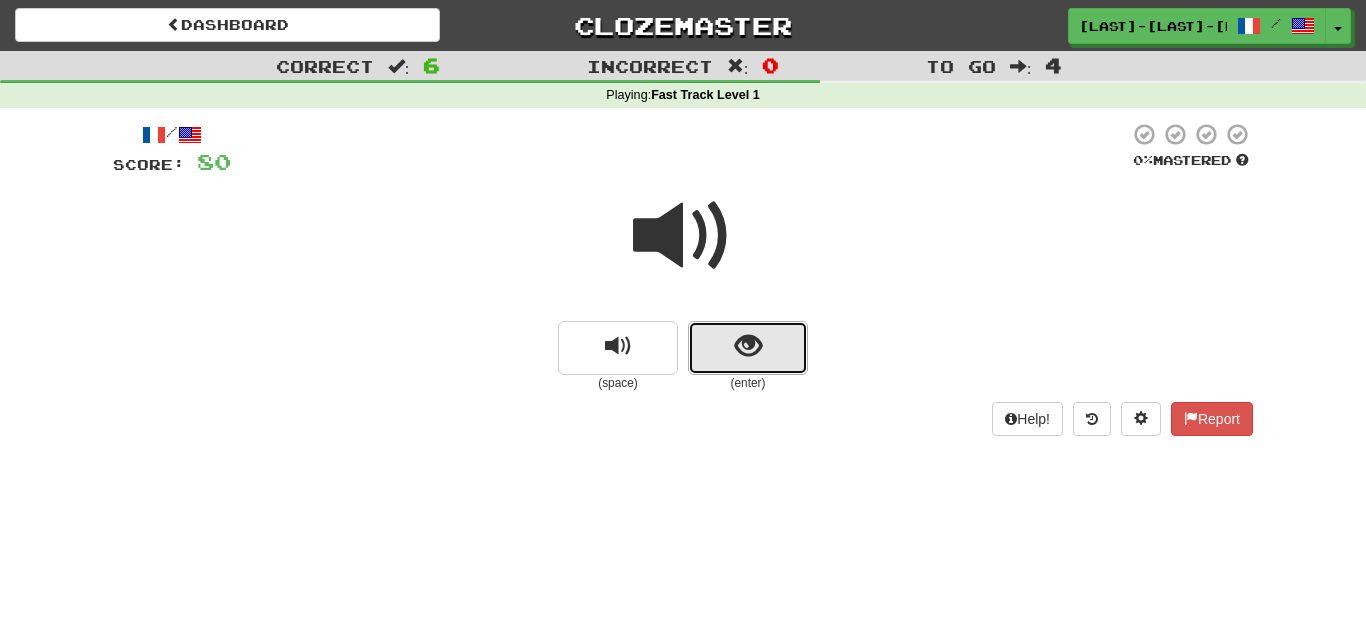 click at bounding box center (748, 346) 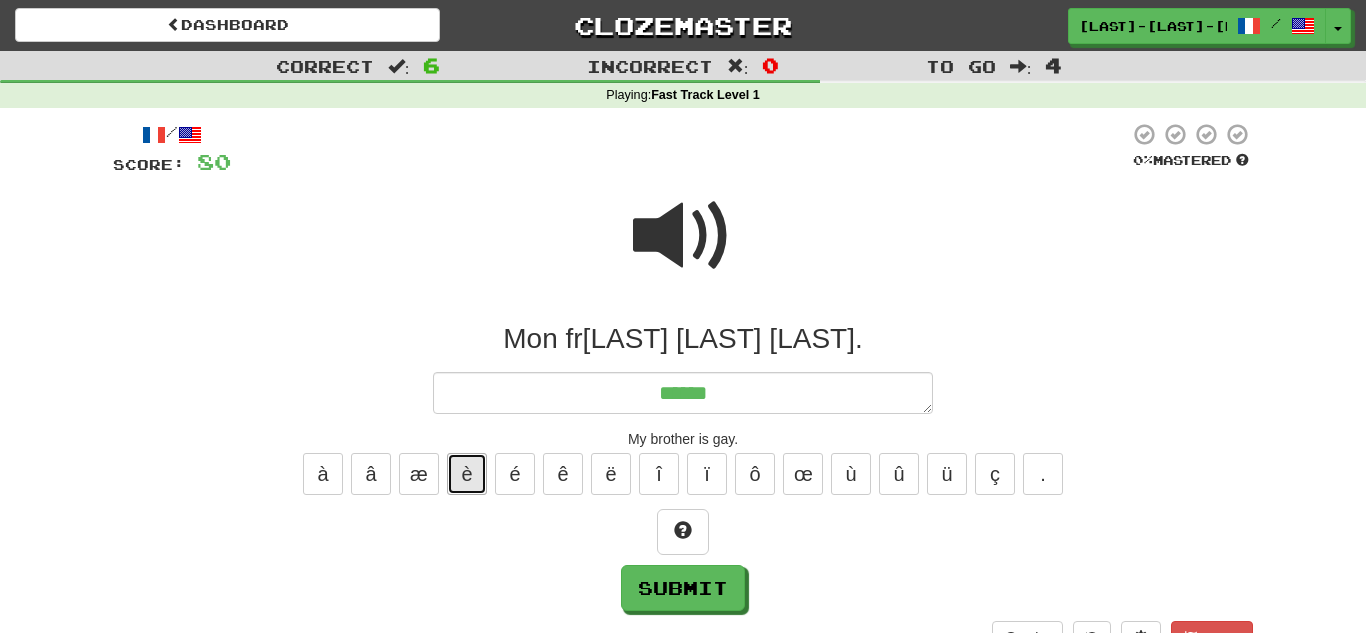 click on "è" at bounding box center (467, 474) 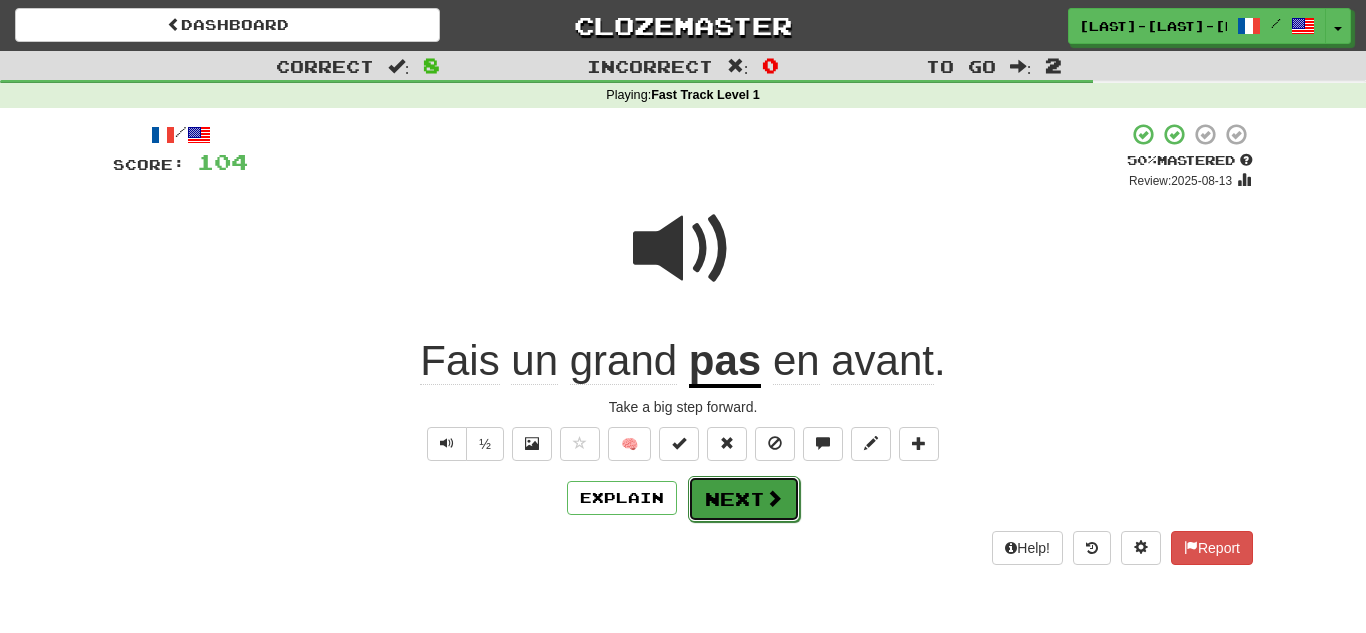 click on "Next" at bounding box center (744, 499) 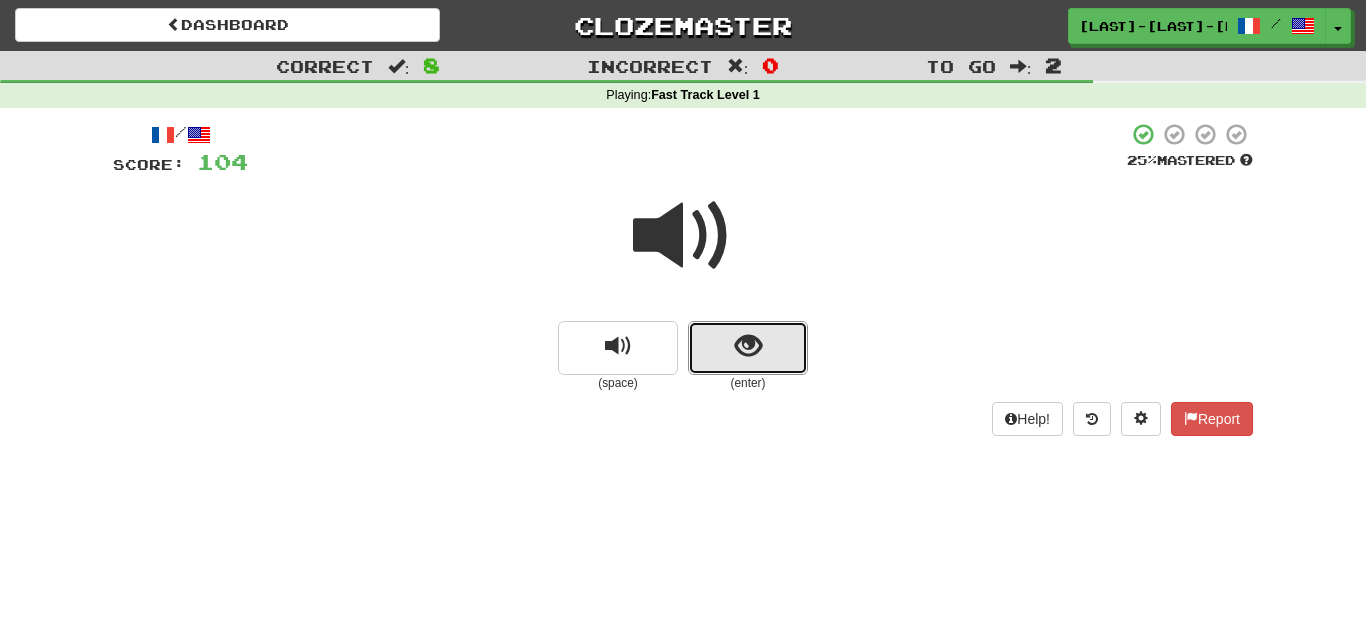 click at bounding box center [748, 346] 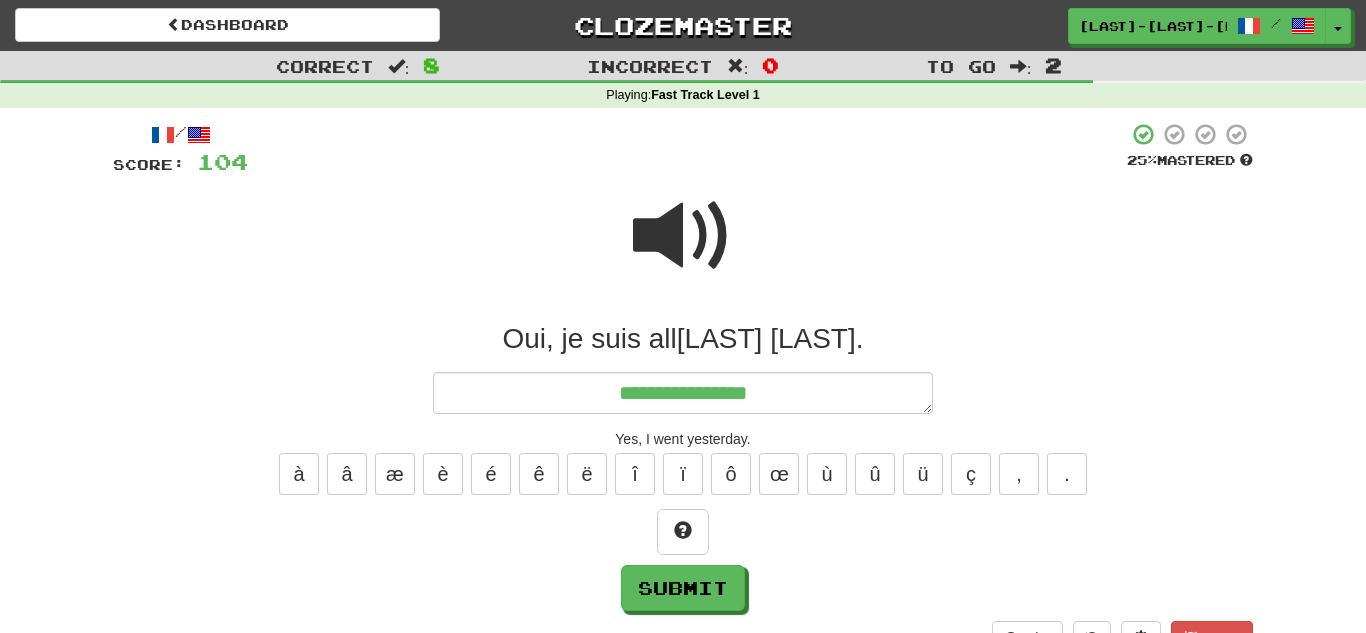 click on "à â æ è é ê ë î ï ô œ ù û ü ç , ." at bounding box center [683, 474] 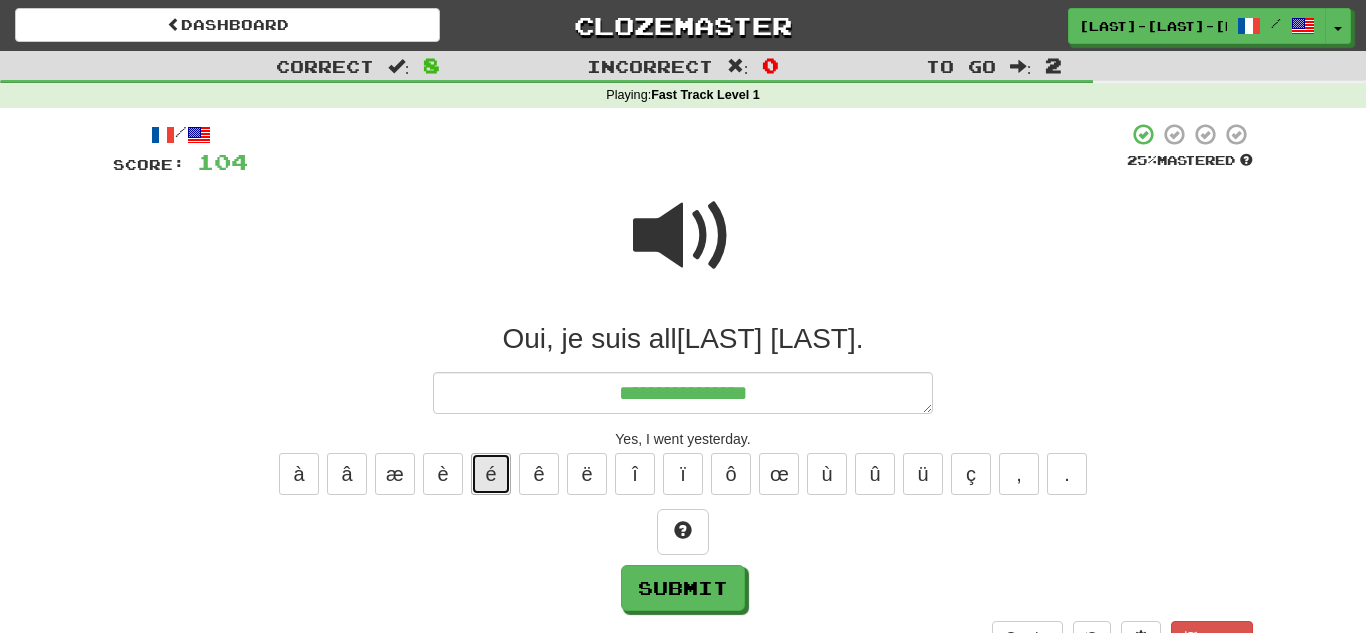 click on "é" at bounding box center [491, 474] 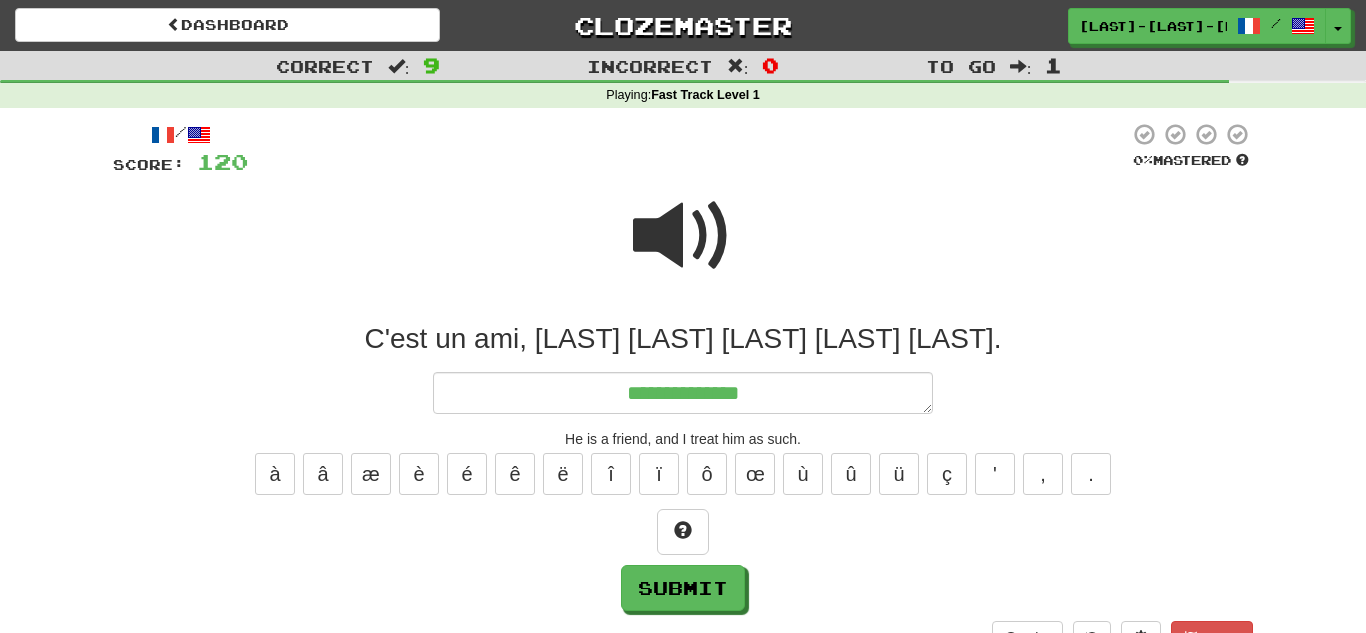 click on "C'est un ami, __ __ __ ______ _____ ___." at bounding box center (683, 339) 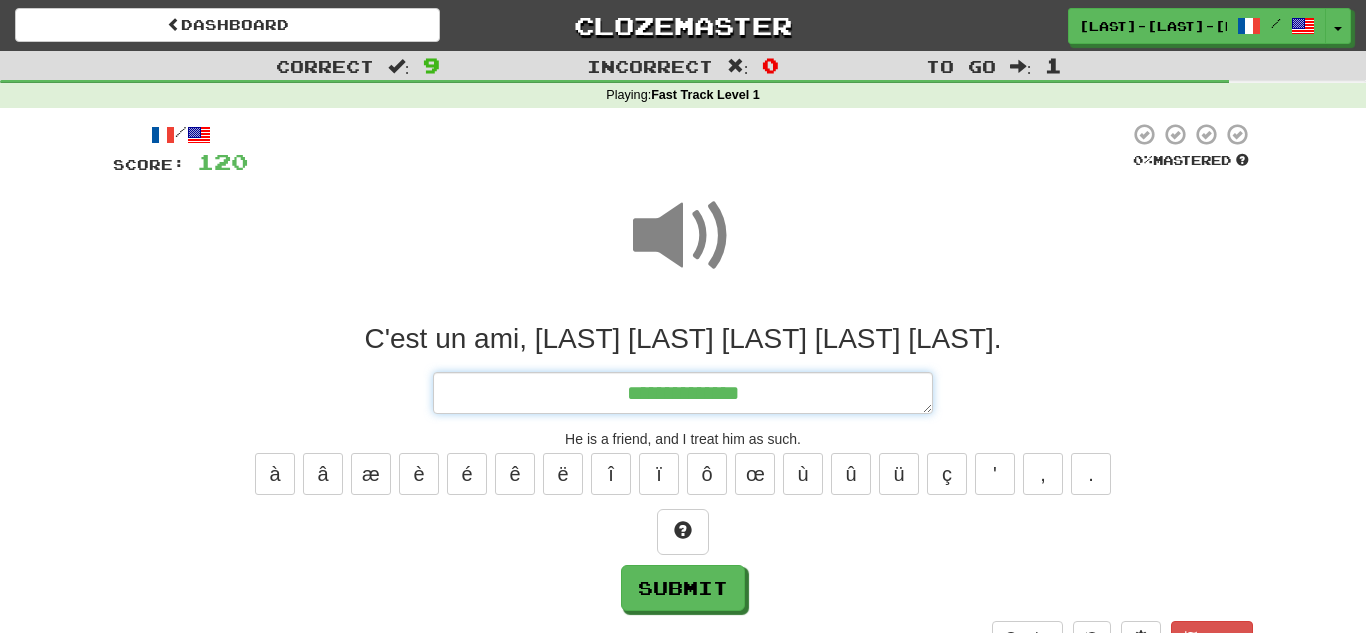 click on "**********" at bounding box center (683, 393) 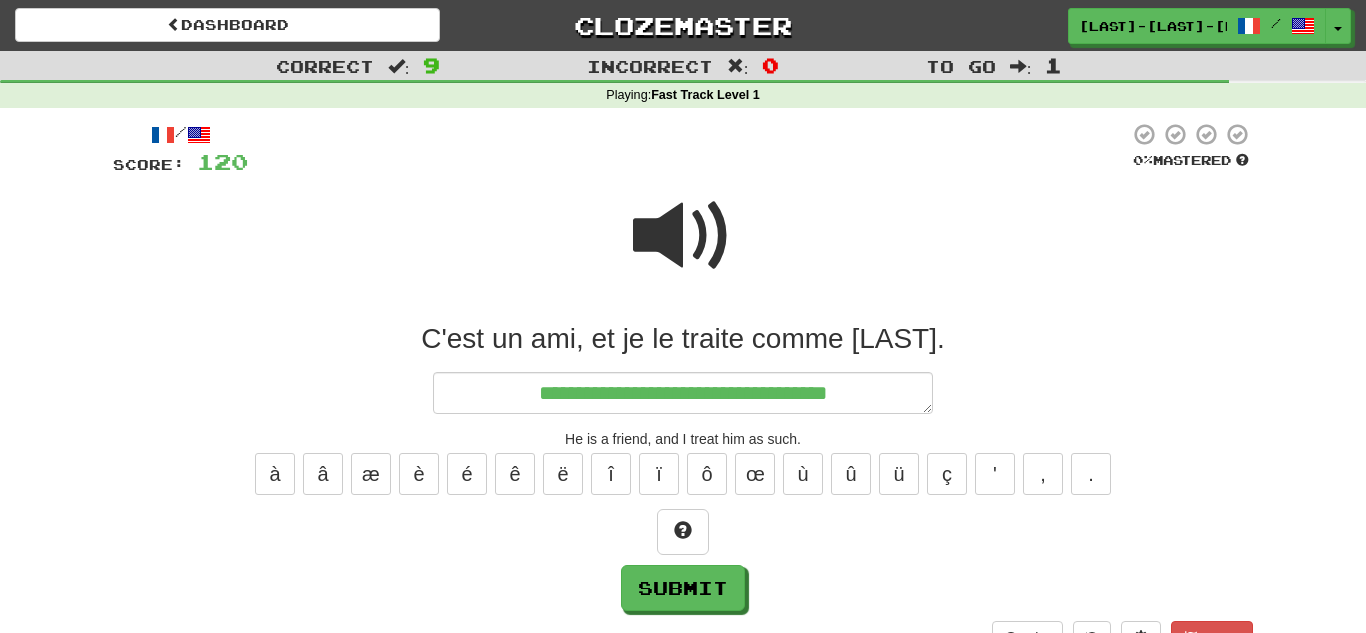 click at bounding box center (683, 236) 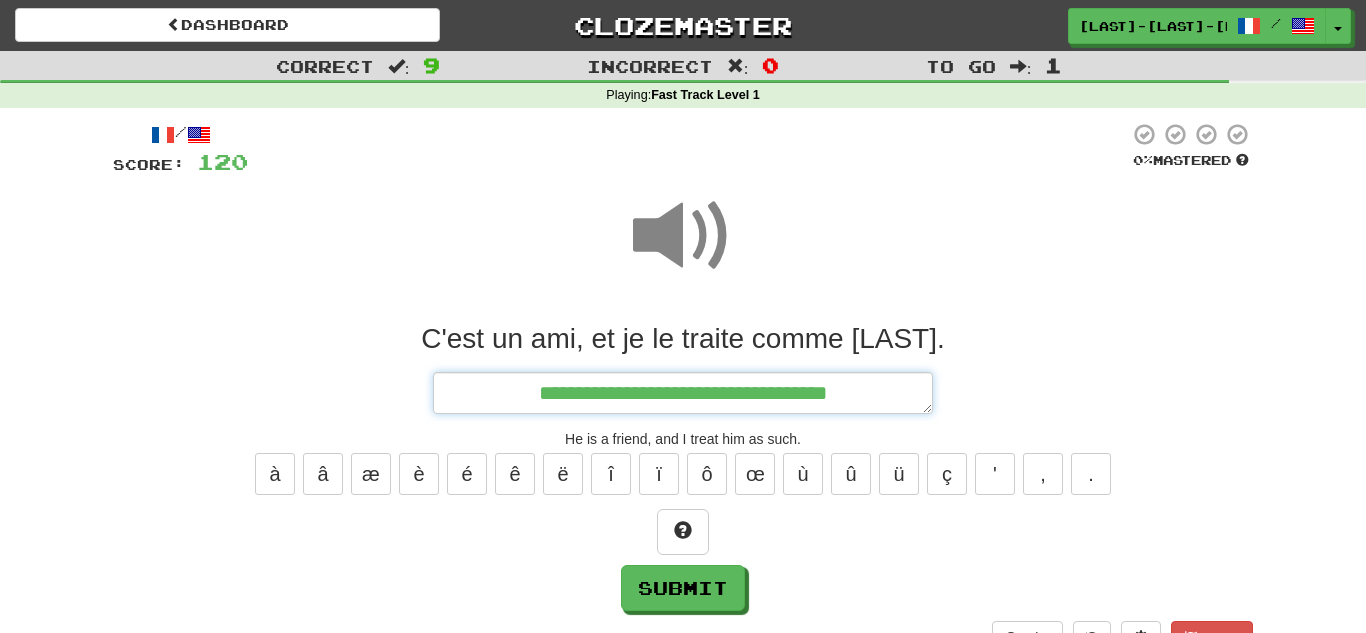 click on "**********" at bounding box center (683, 393) 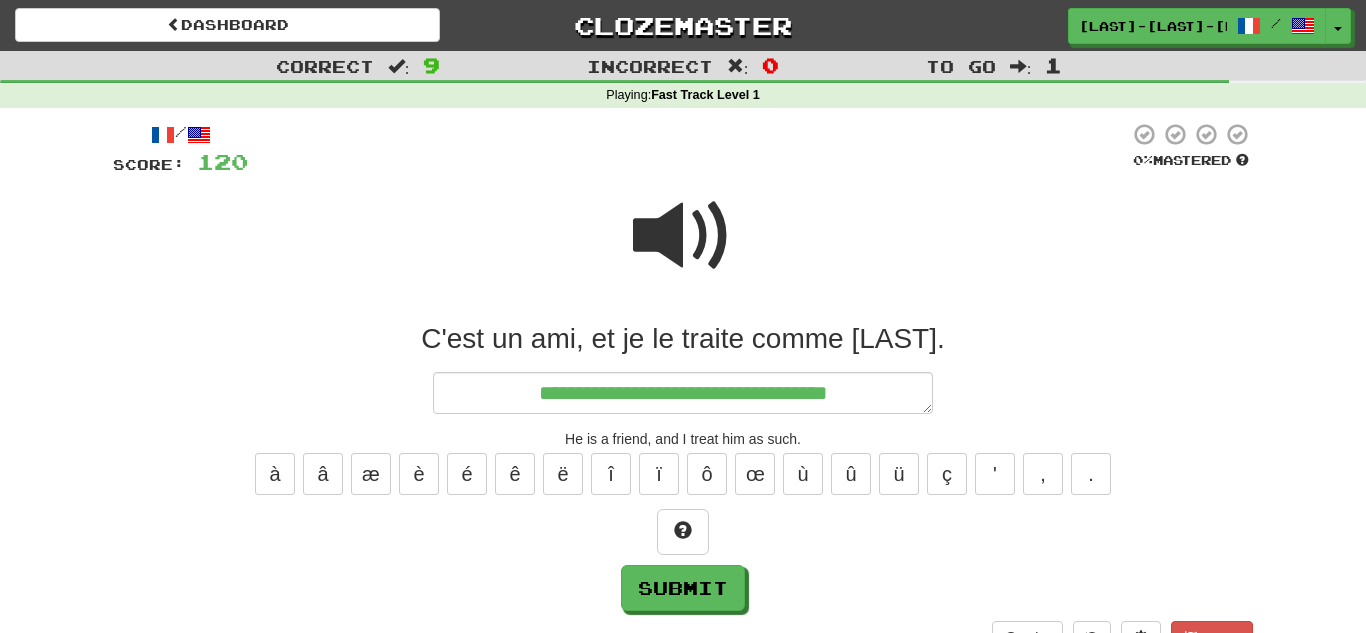 click at bounding box center (683, 236) 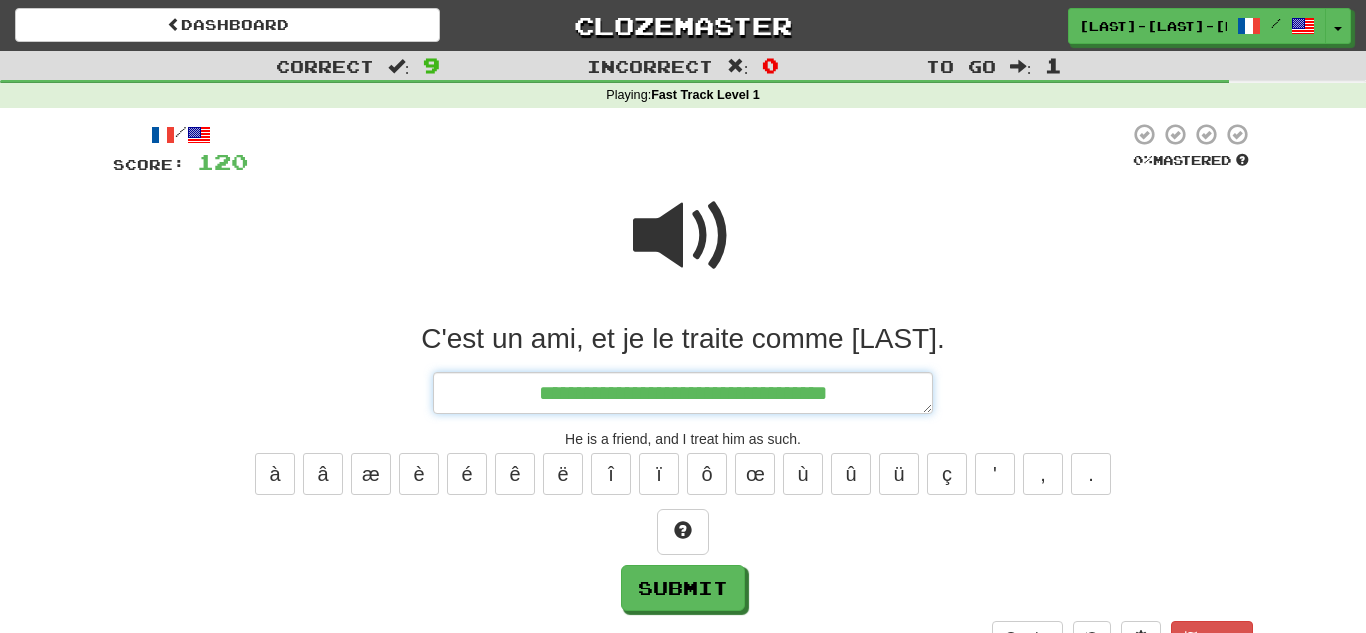 click on "**********" at bounding box center [683, 393] 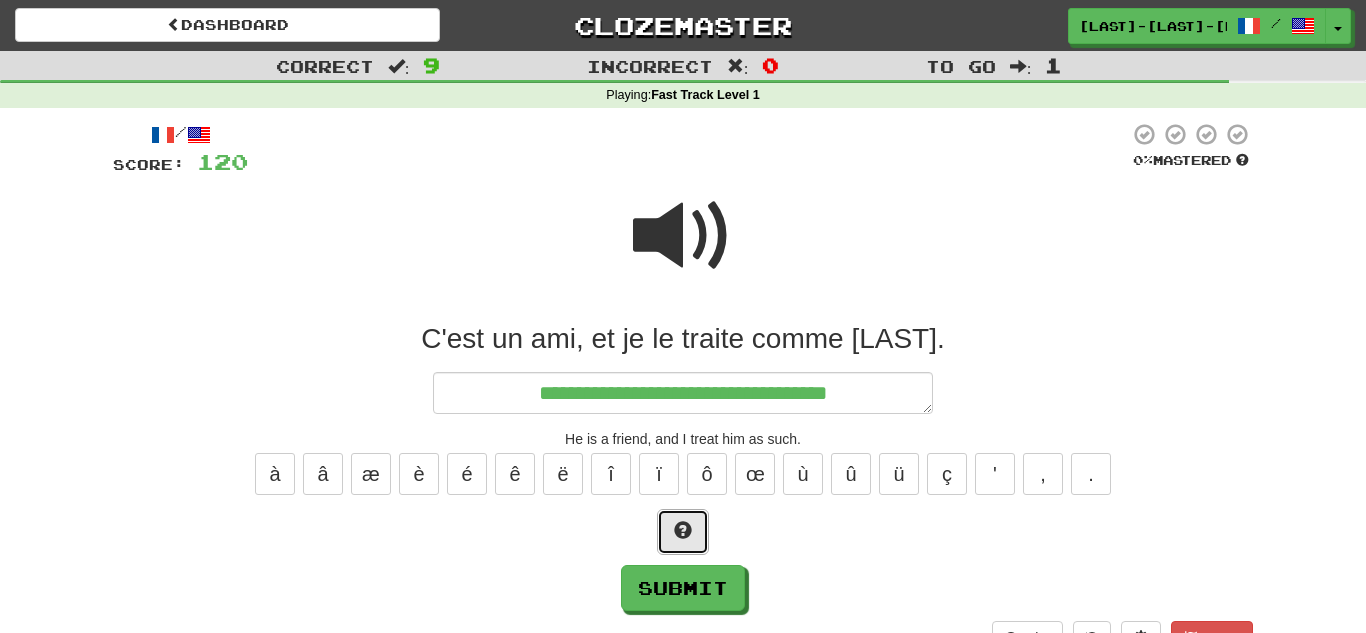 click at bounding box center (683, 530) 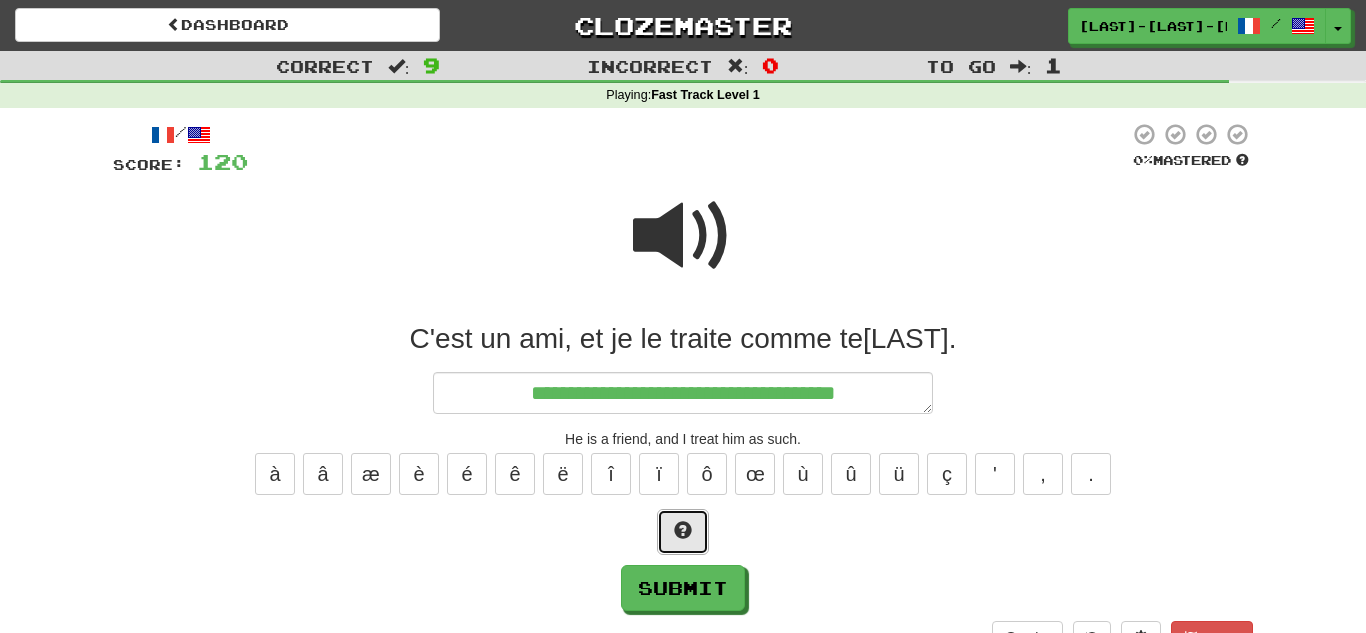click at bounding box center [683, 530] 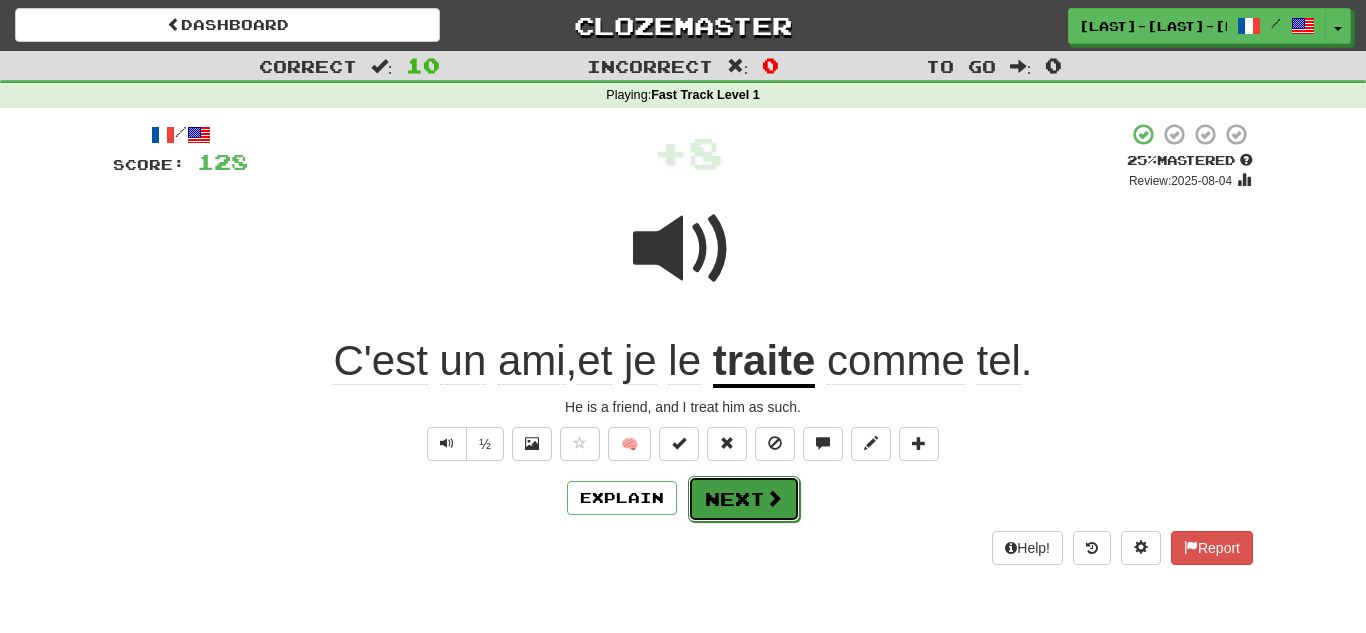 click on "Next" at bounding box center [744, 499] 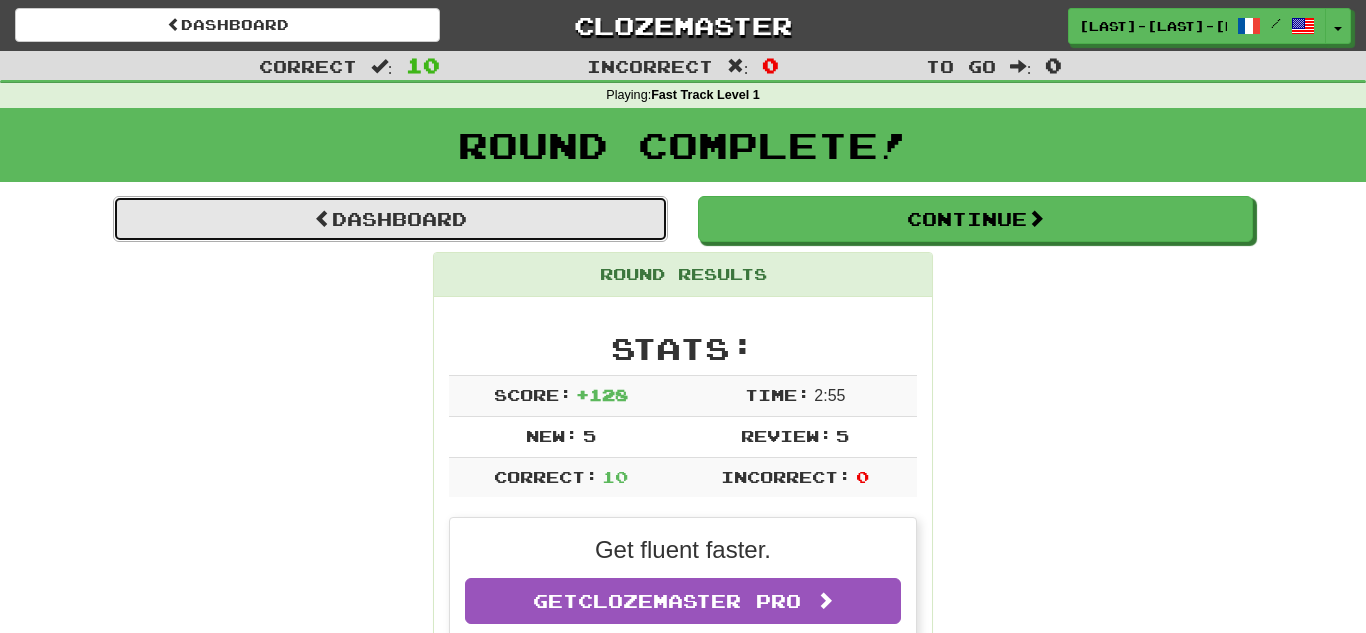 click on "Dashboard" at bounding box center (390, 219) 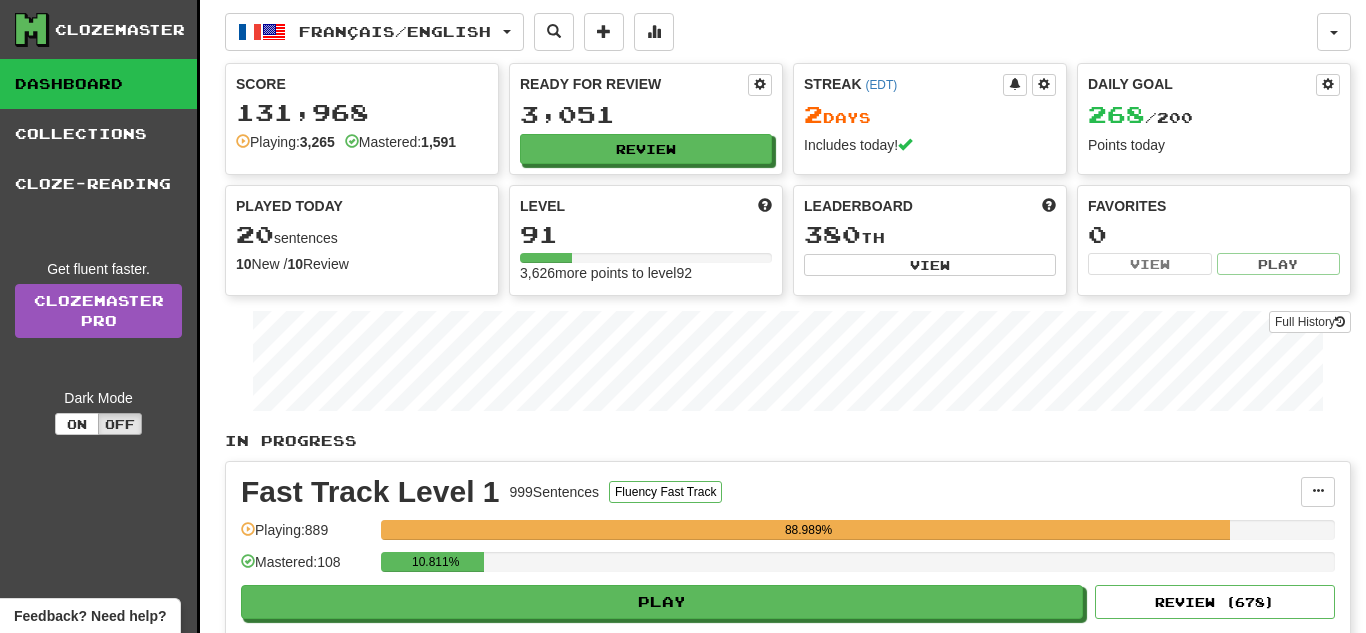 scroll, scrollTop: 0, scrollLeft: 0, axis: both 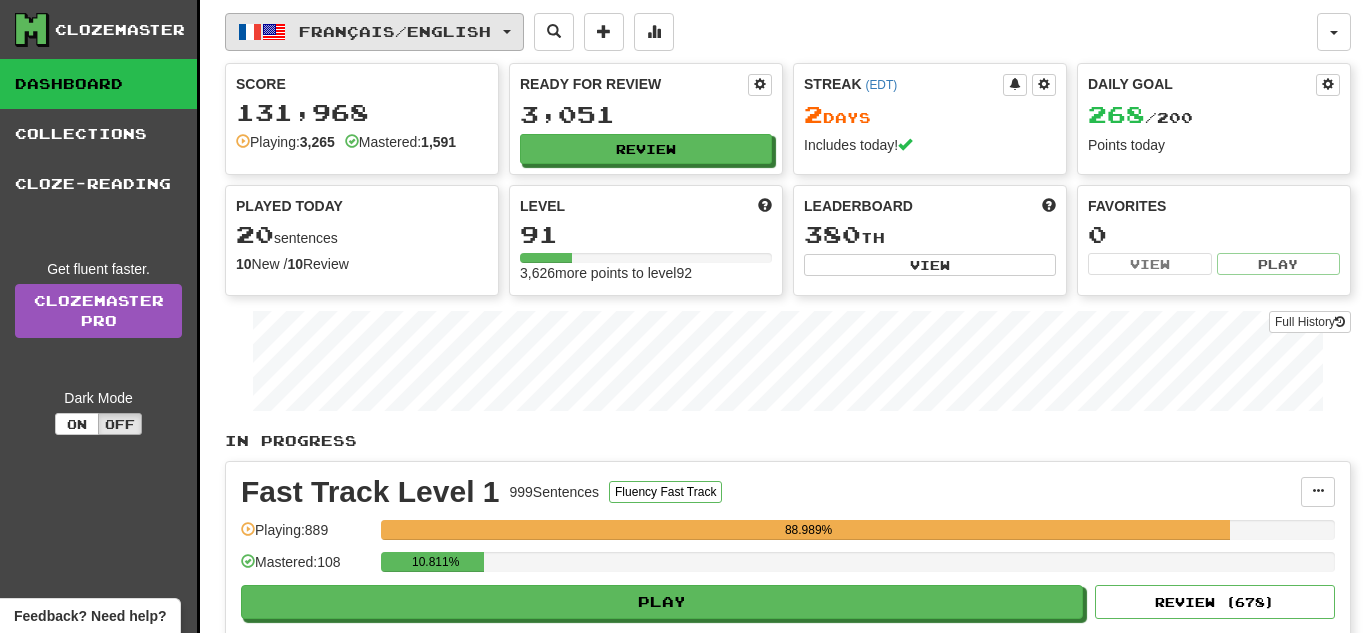 click on "Français  /  English" at bounding box center (374, 32) 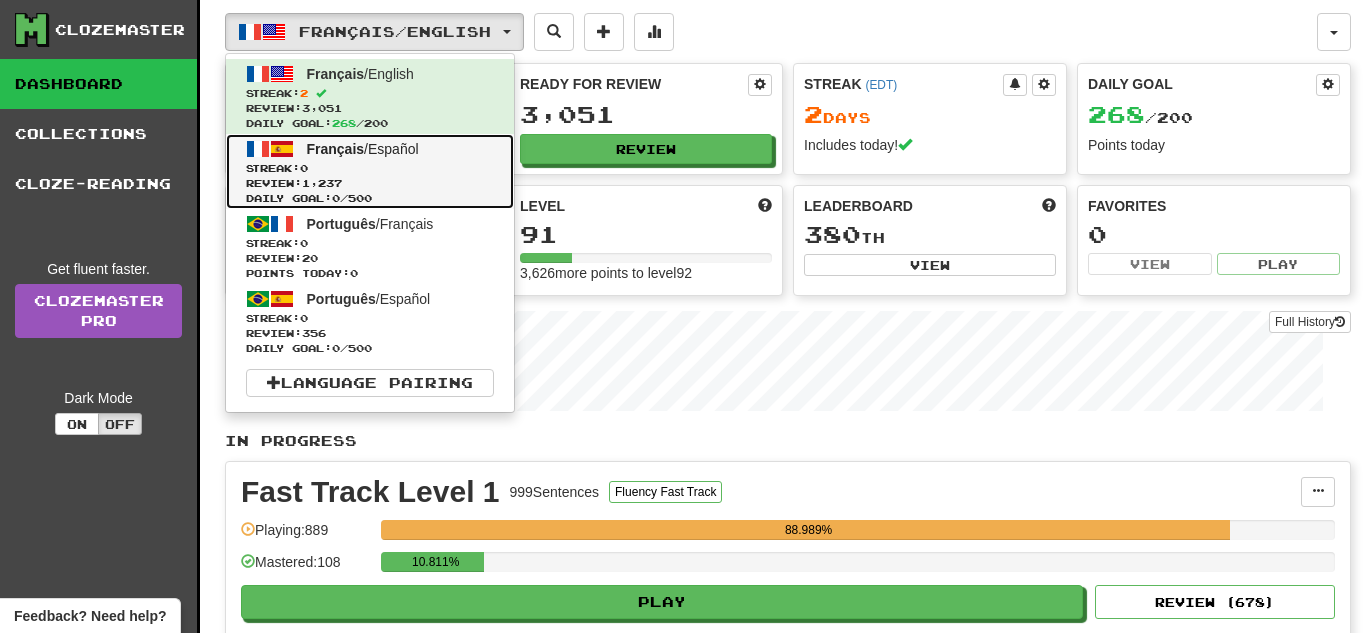 click on "Review:  1,237" at bounding box center [370, 183] 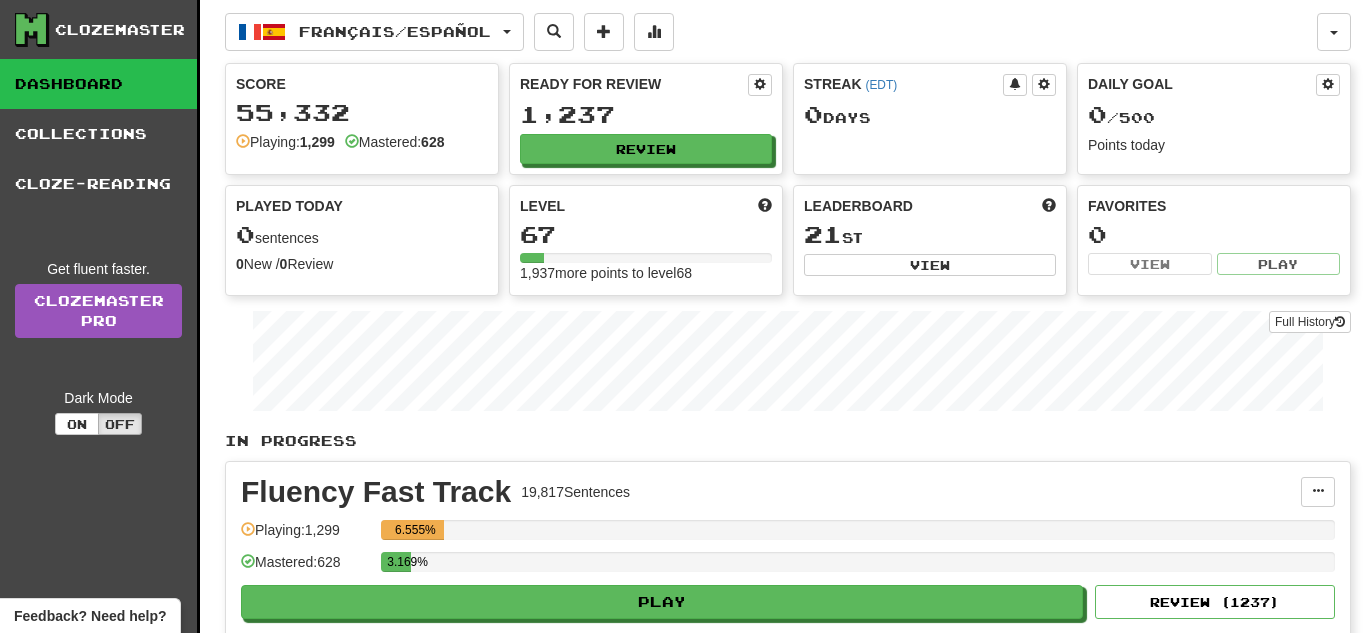 scroll, scrollTop: 0, scrollLeft: 0, axis: both 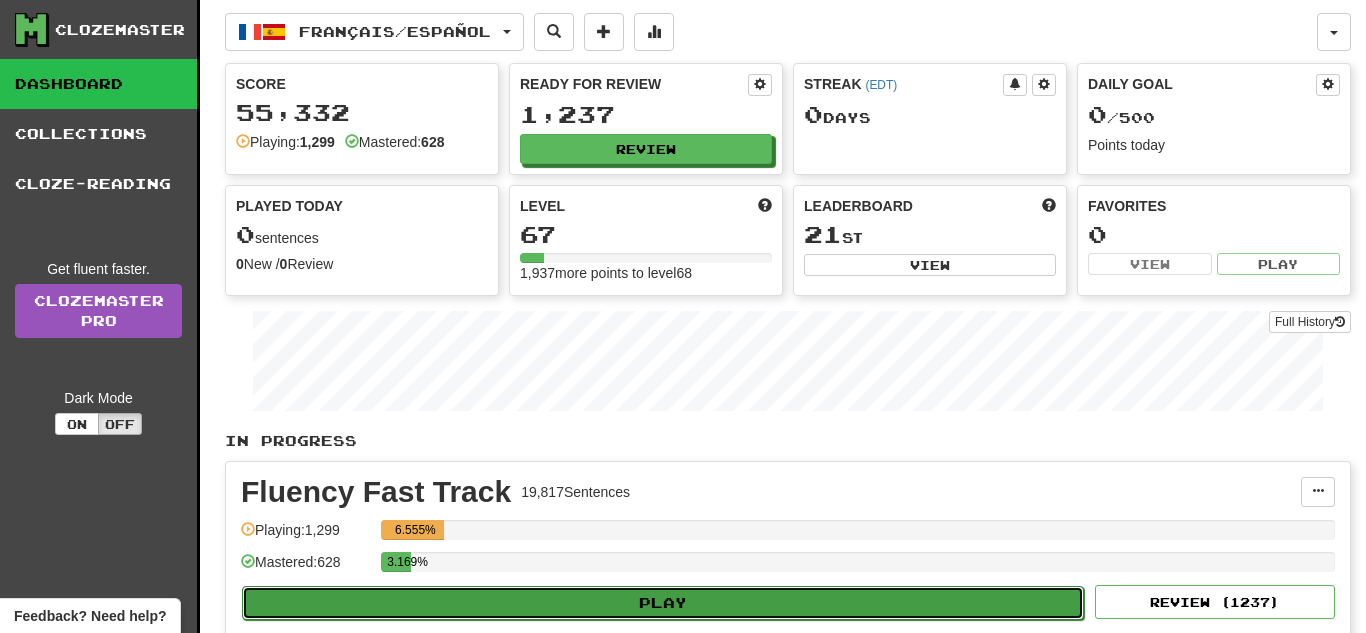 click on "Play" at bounding box center [663, 603] 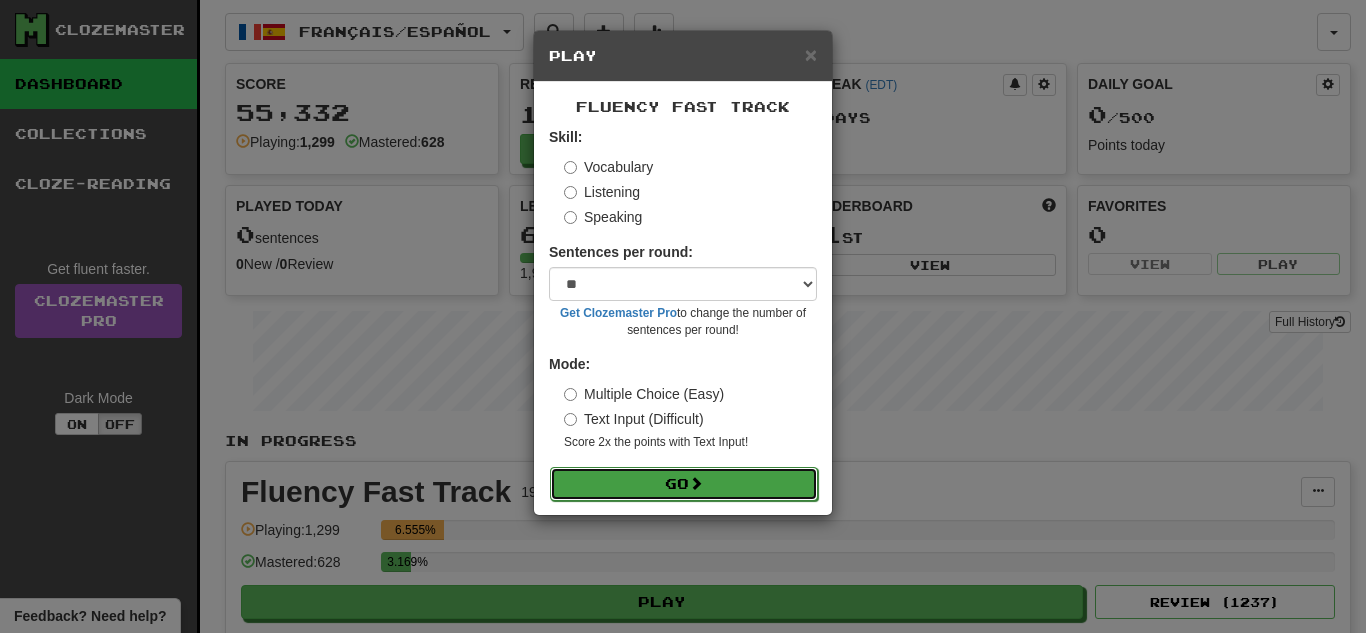 click at bounding box center [696, 483] 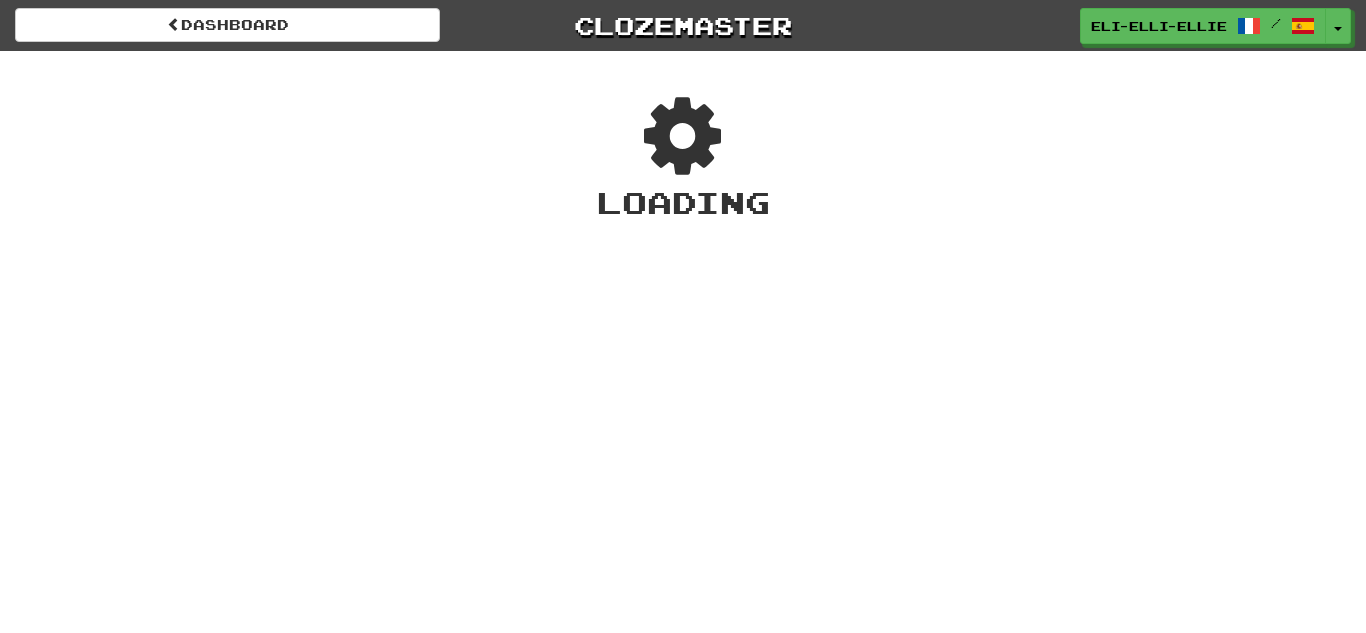 scroll, scrollTop: 0, scrollLeft: 0, axis: both 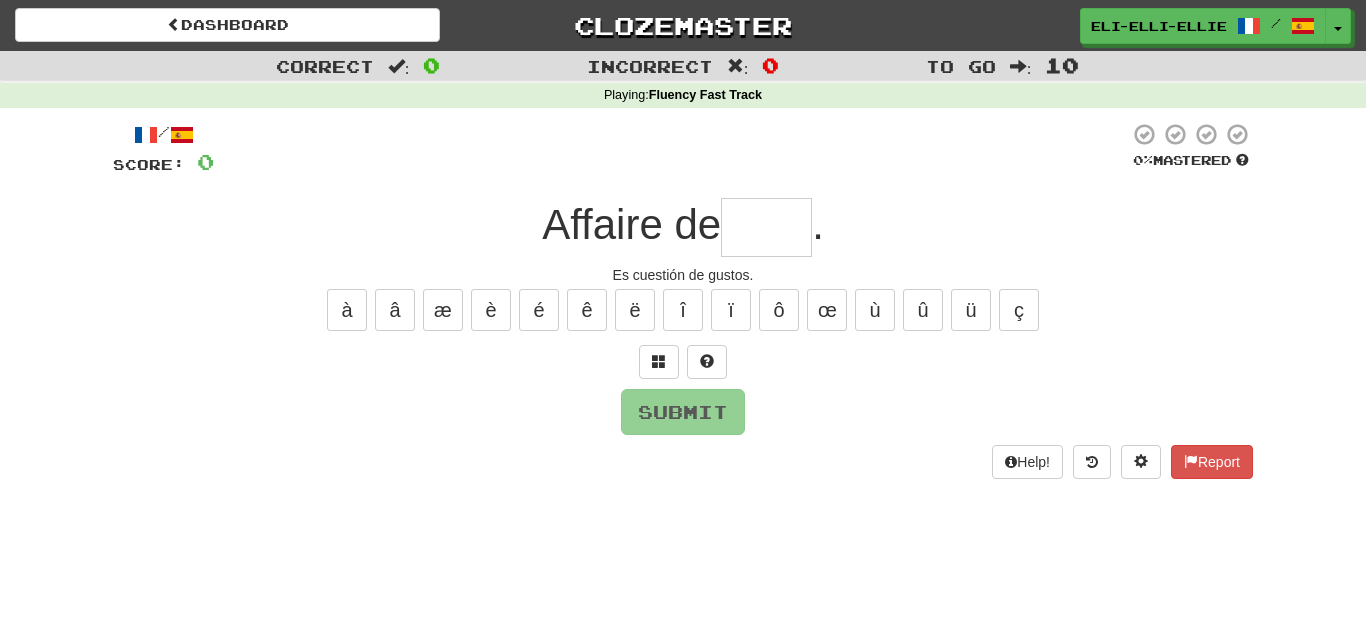click at bounding box center (766, 227) 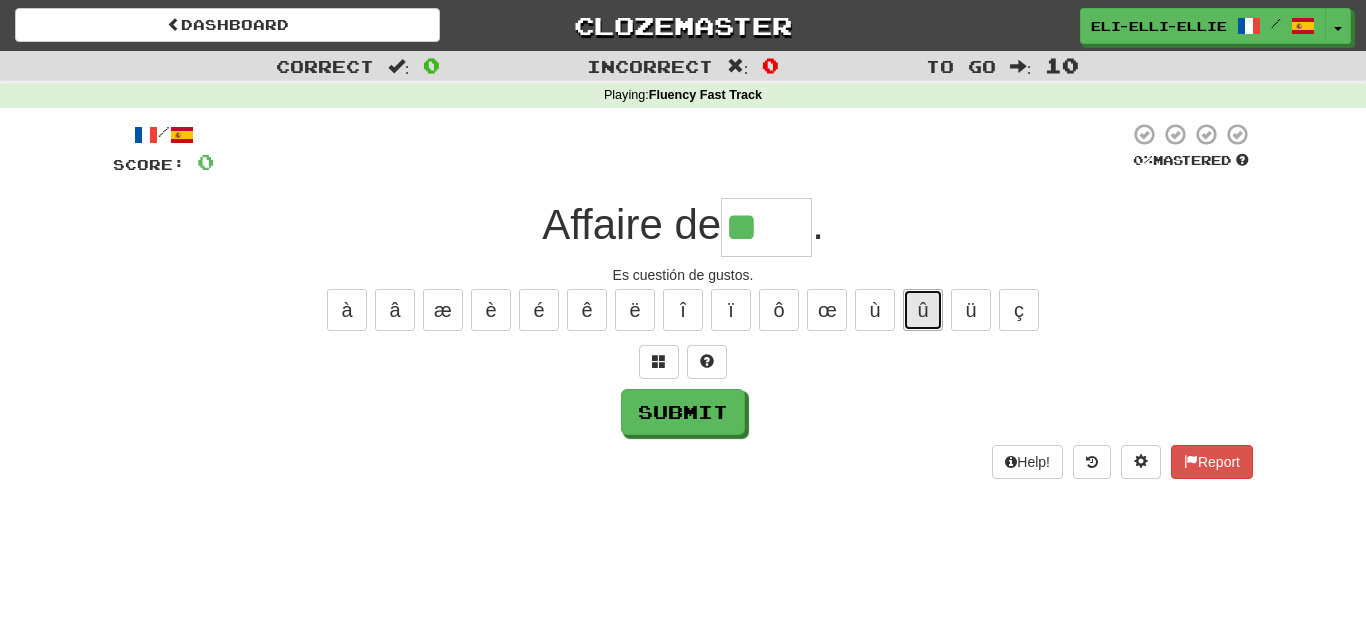 click on "û" at bounding box center [923, 310] 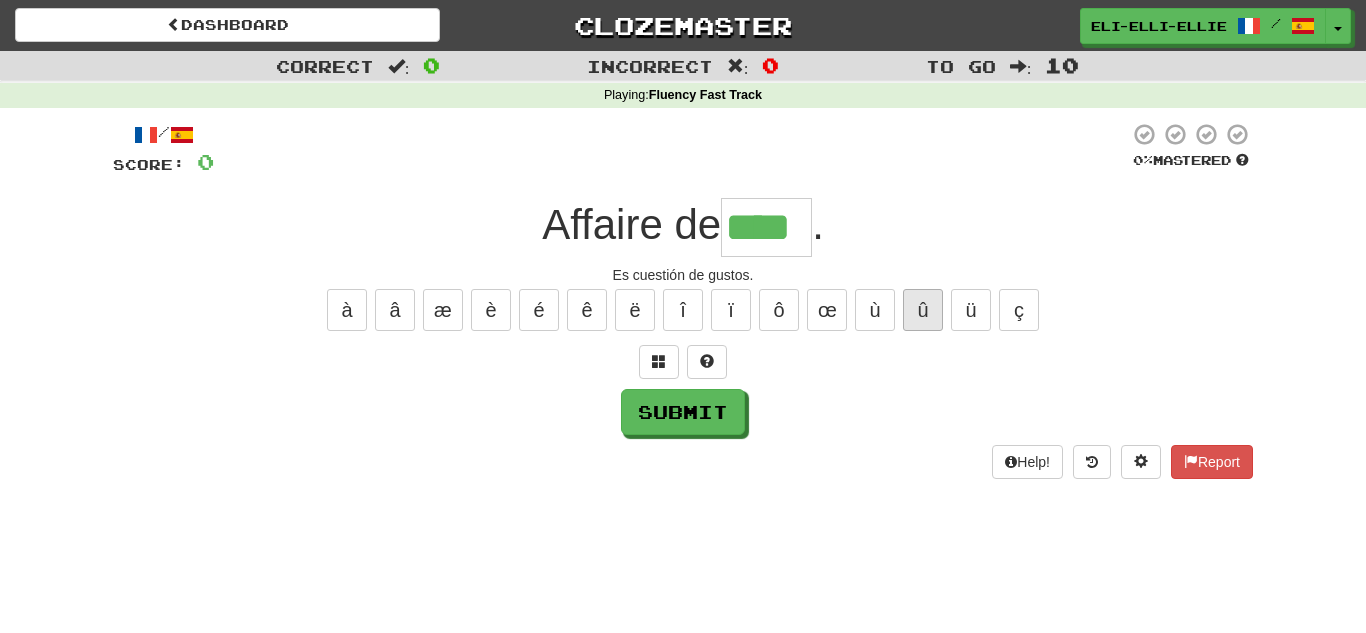 type on "****" 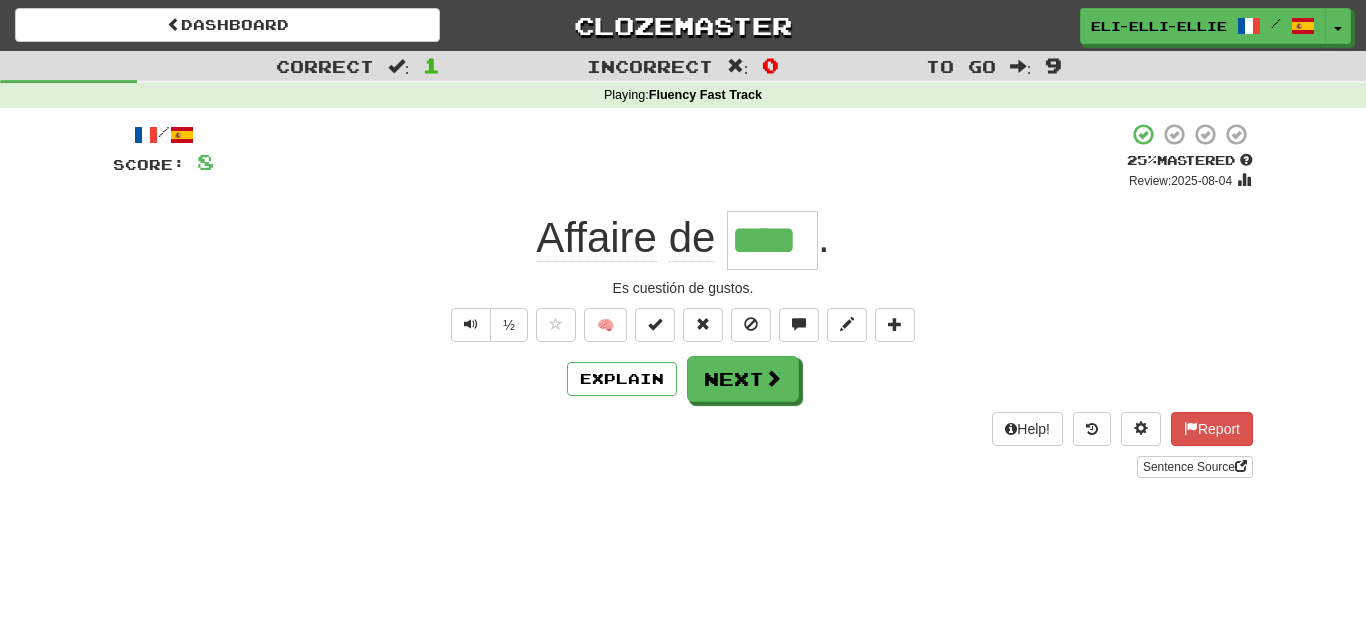 click on "/  Score:   8 + 8 25 %  Mastered Review:  2025-08-04 Affaire   de   **** . Es cuestión de gustos. ½ 🧠 Explain Next  Help!  Report Sentence Source" at bounding box center [683, 300] 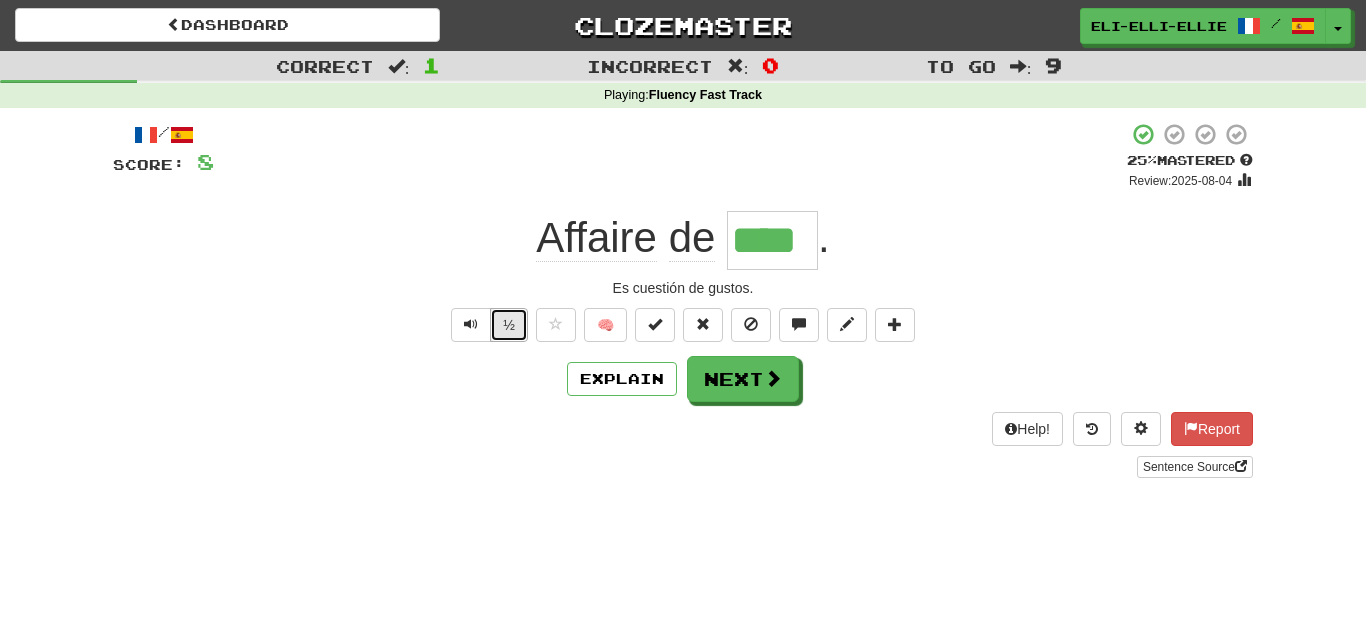 click on "½" at bounding box center (509, 325) 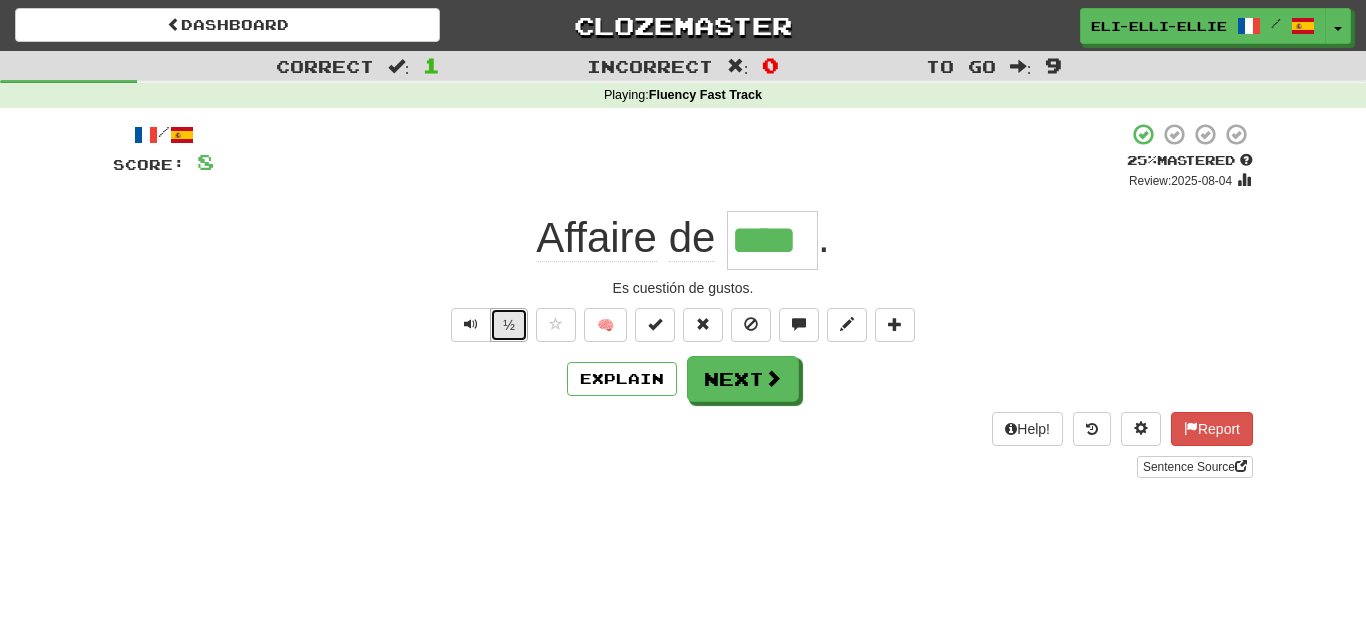 click on "½" at bounding box center [509, 325] 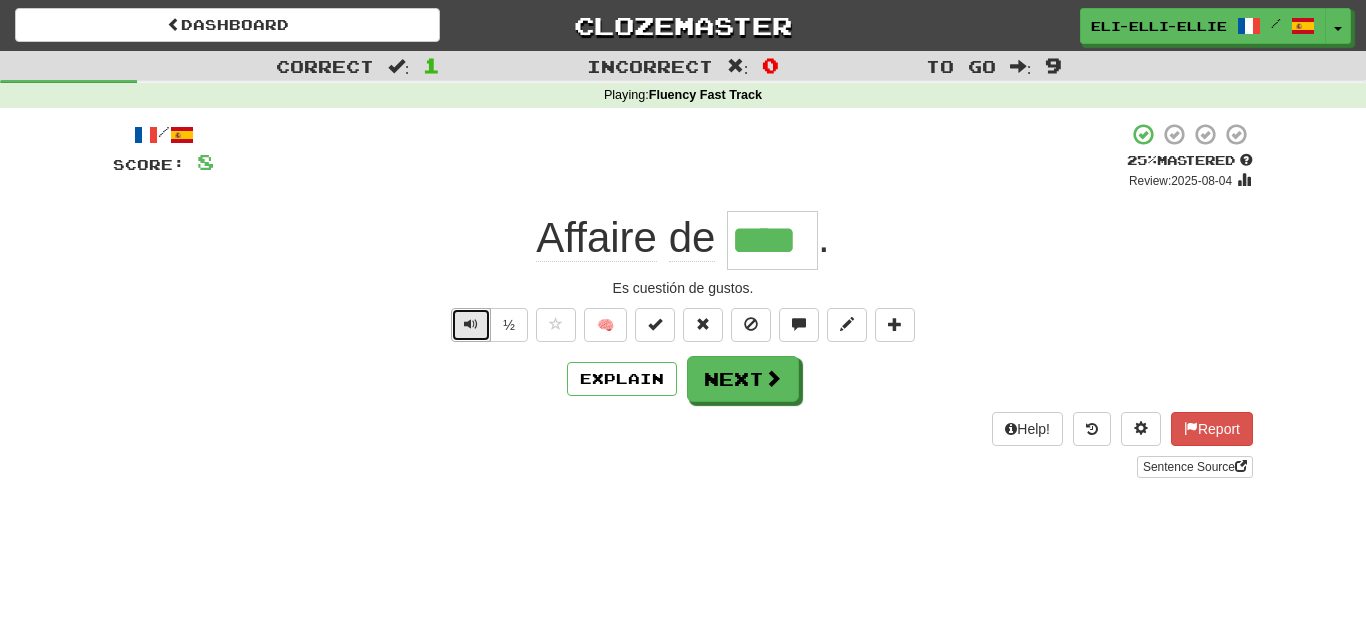 click at bounding box center [471, 325] 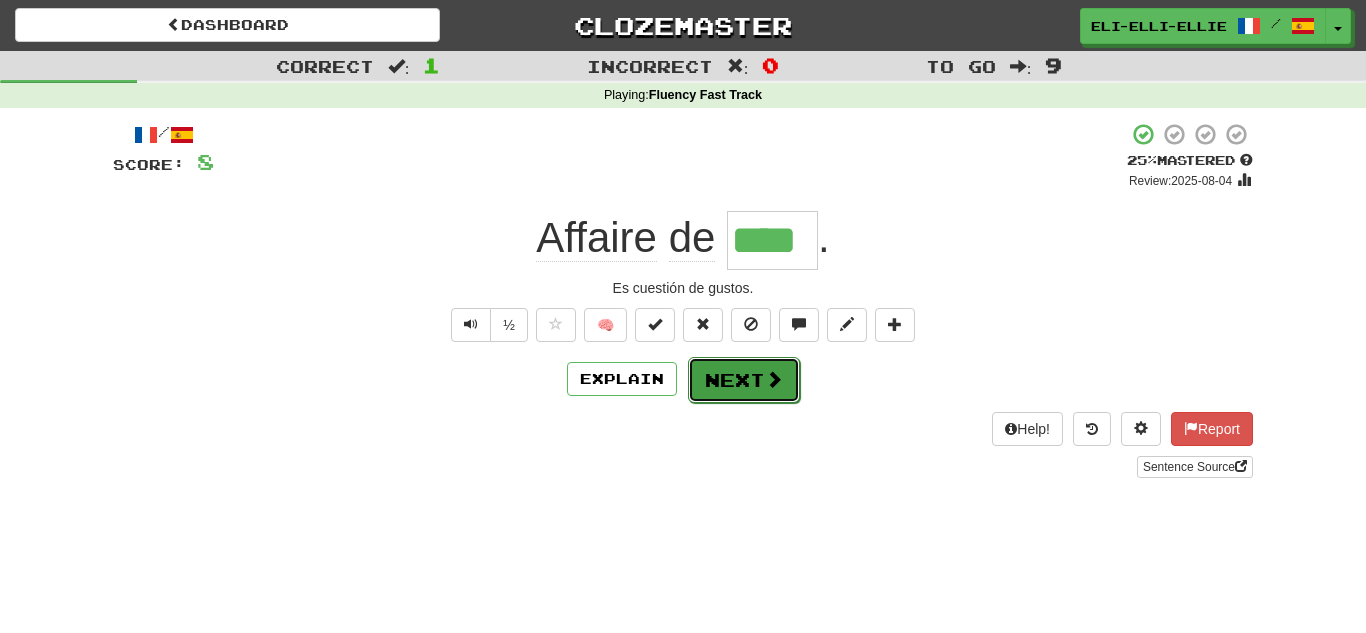 click on "Next" at bounding box center (744, 380) 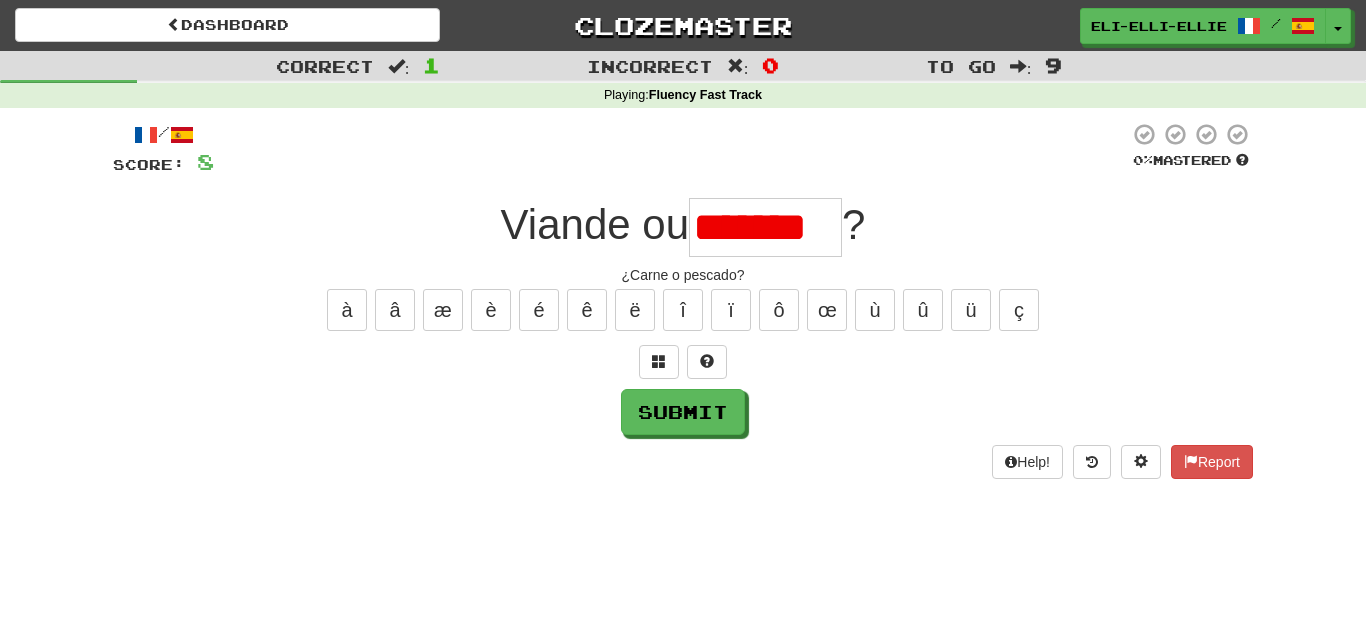 scroll, scrollTop: 0, scrollLeft: 0, axis: both 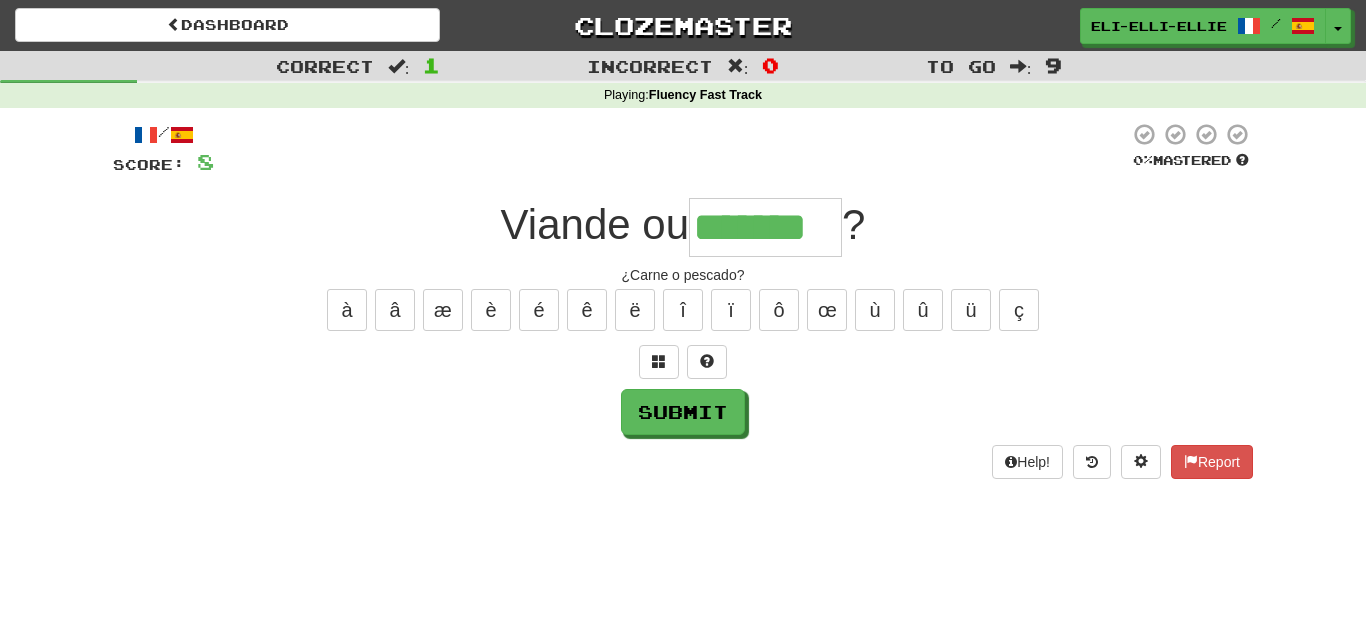 type on "*******" 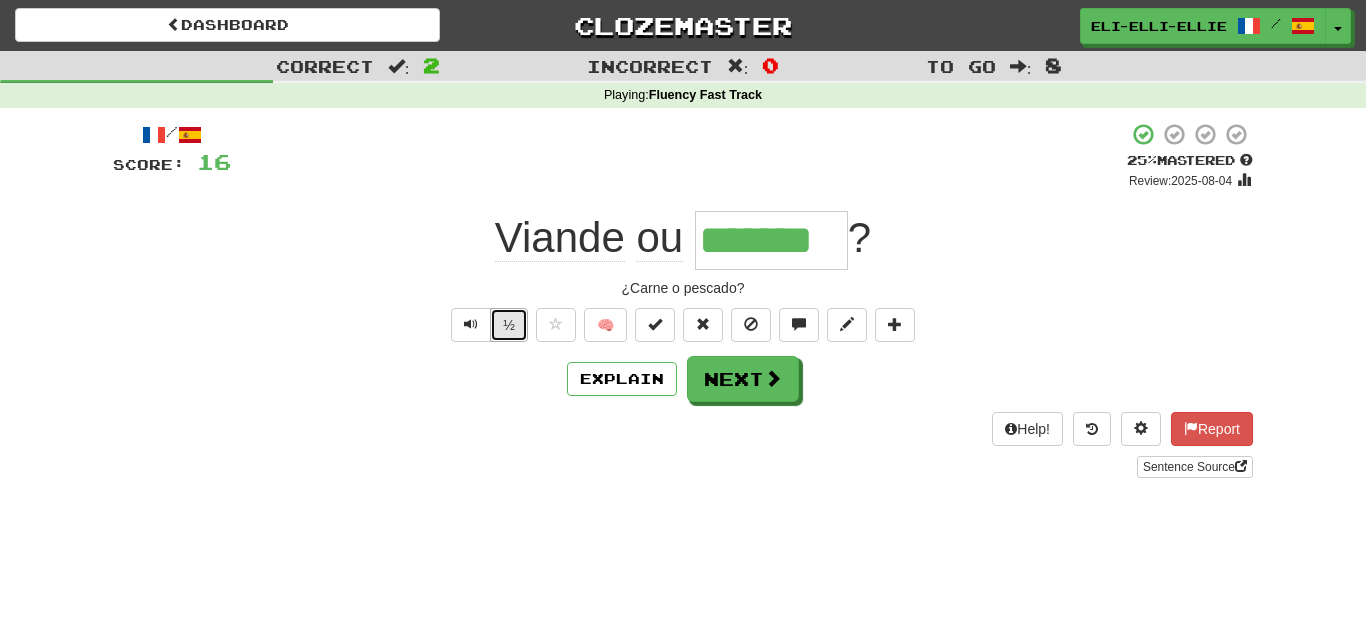click on "½" at bounding box center [509, 325] 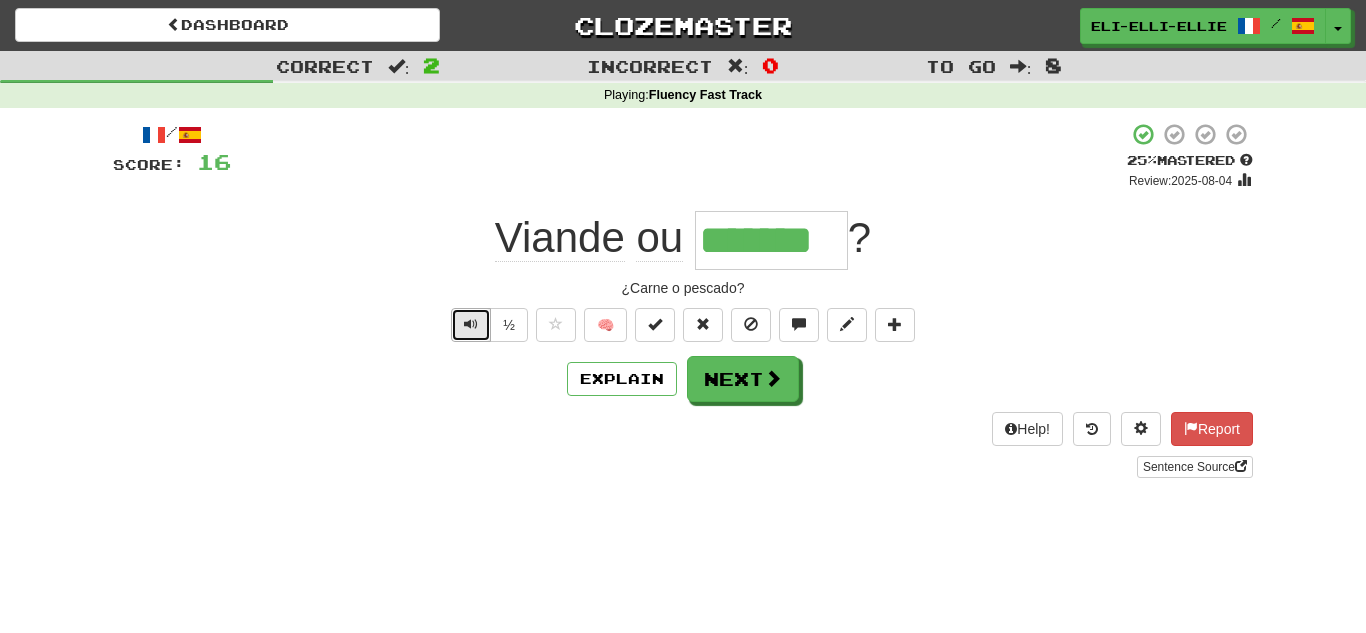 click at bounding box center [471, 324] 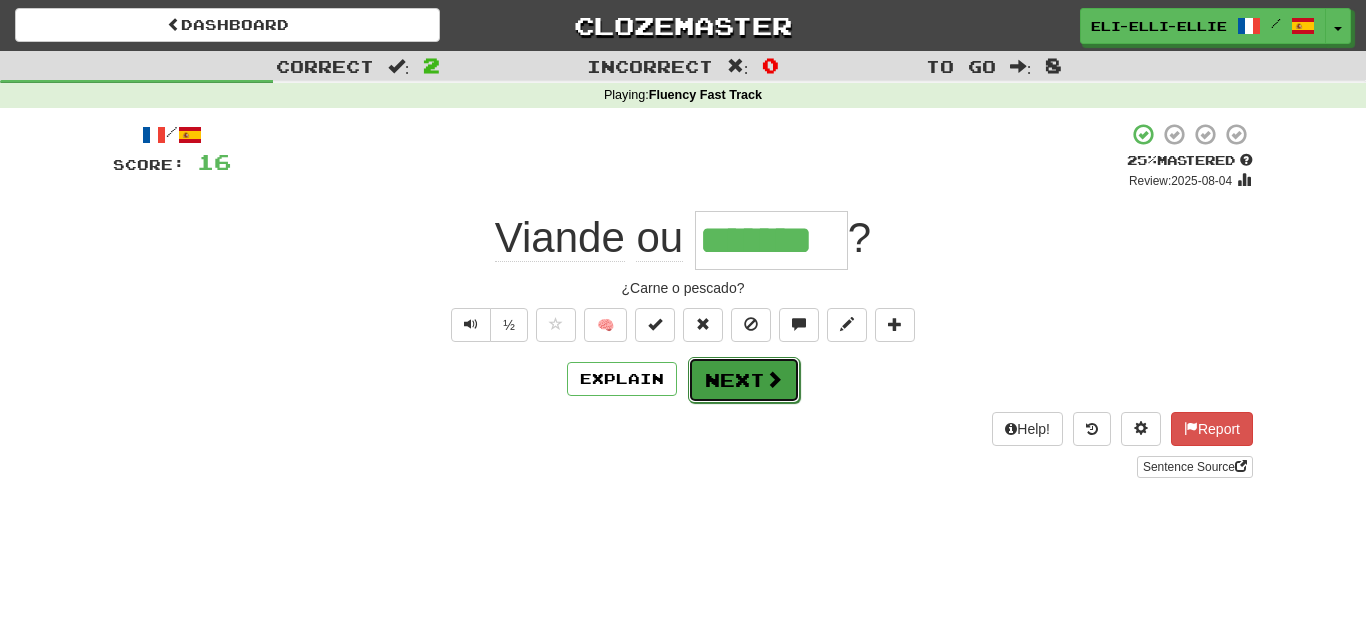click at bounding box center [774, 379] 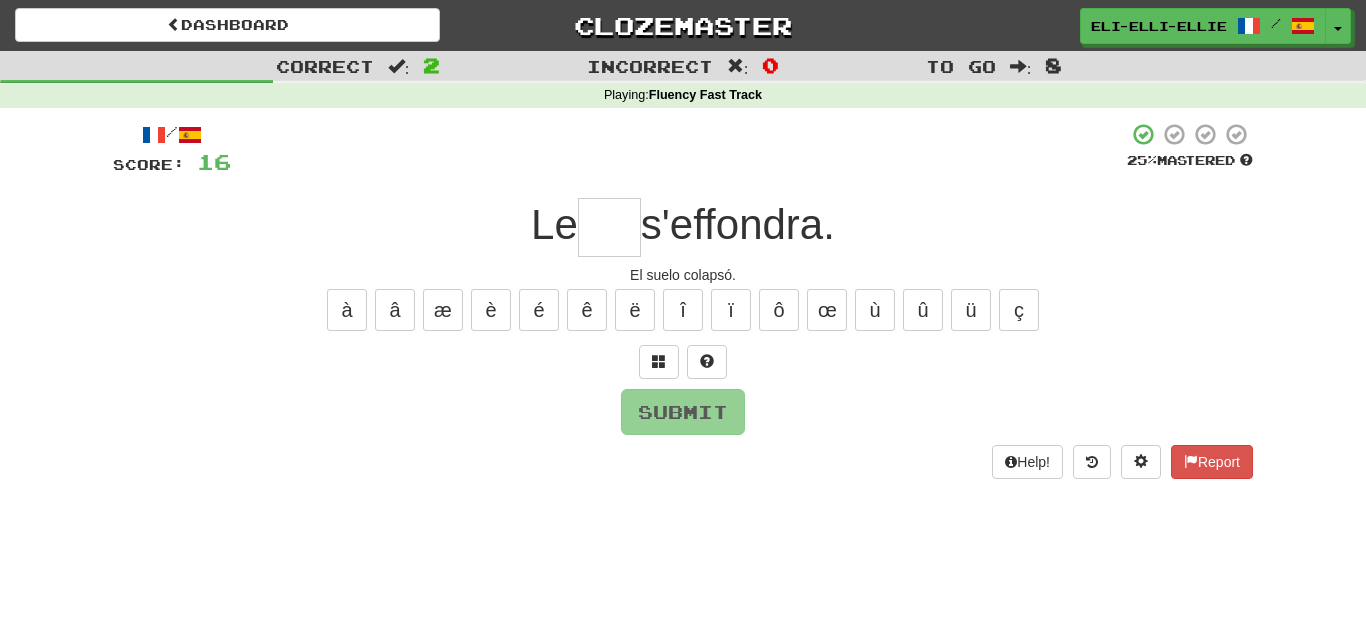 click at bounding box center [609, 227] 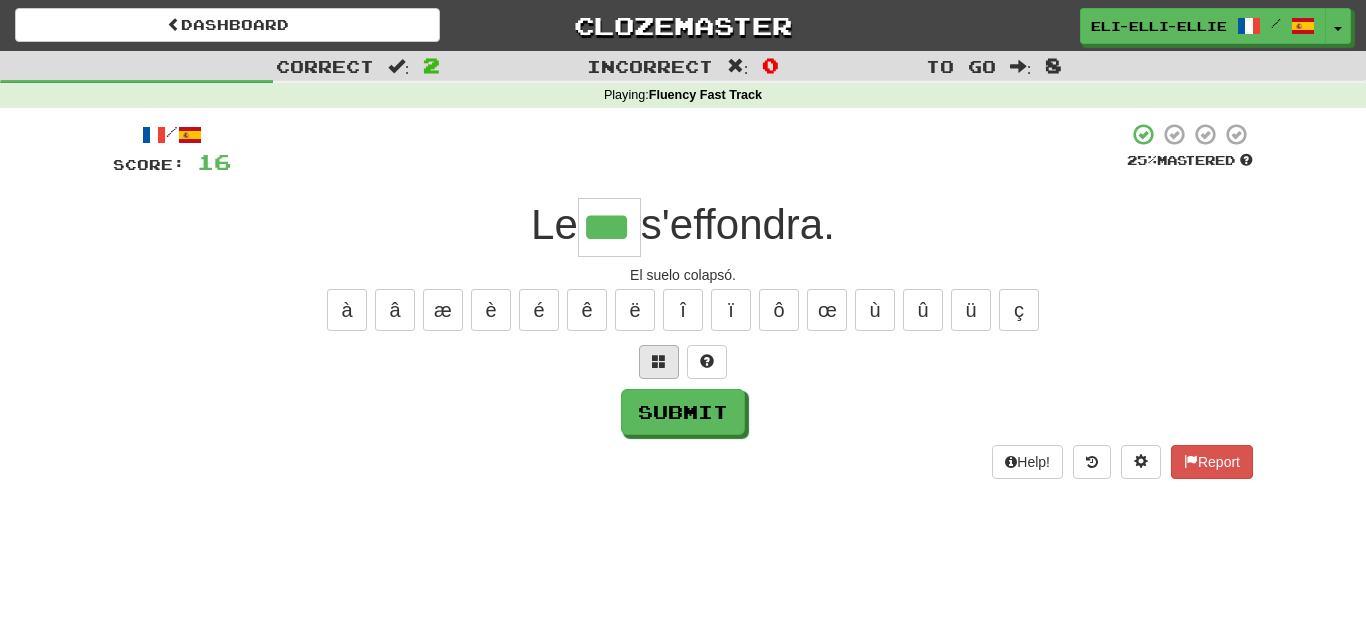 type on "***" 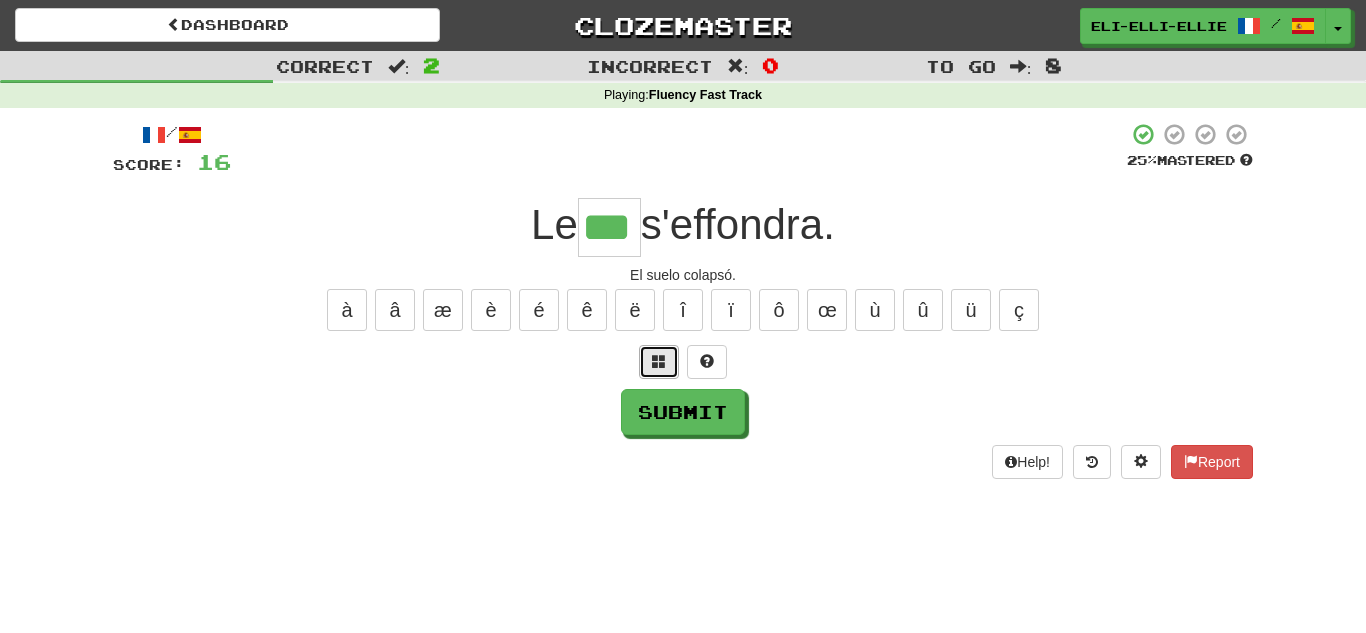 click at bounding box center (659, 362) 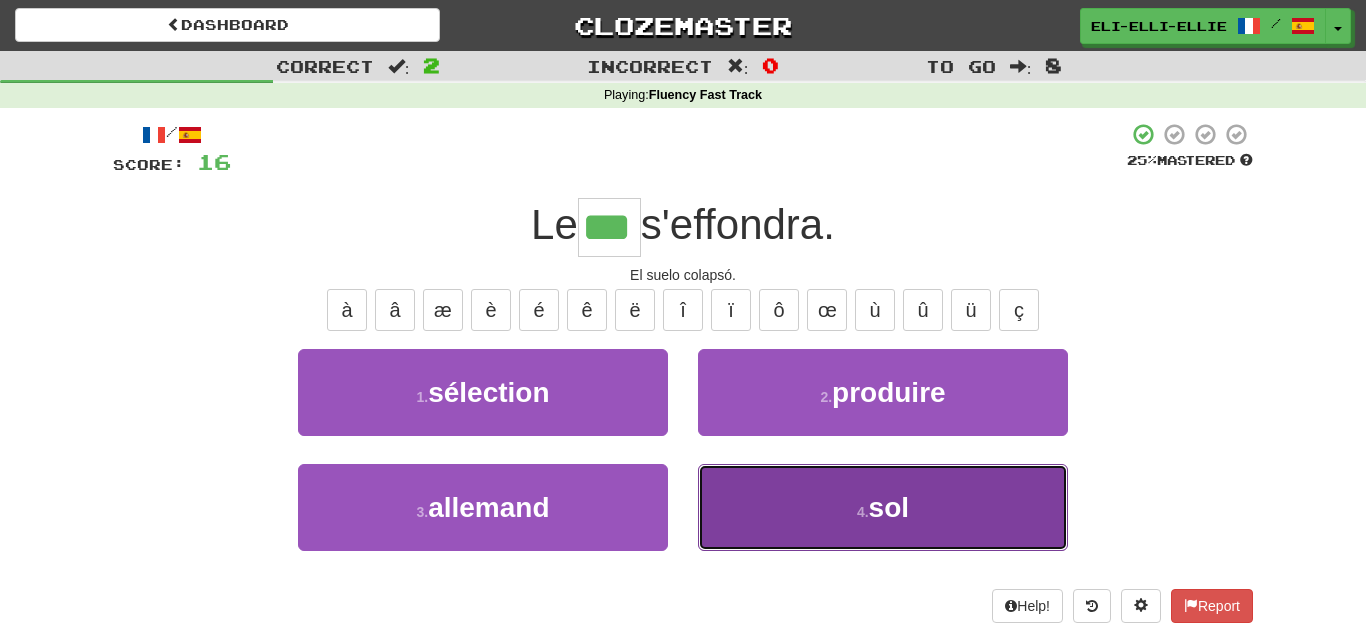 click on "4 .  sol" at bounding box center [883, 507] 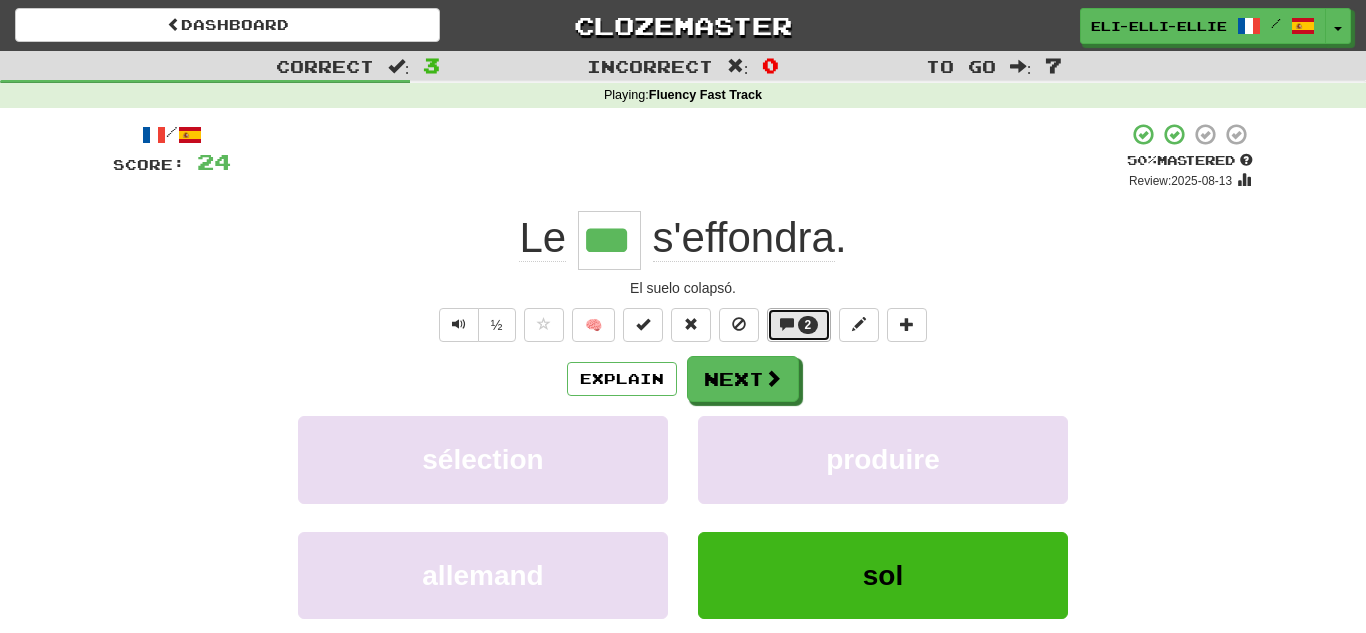 click on "2" at bounding box center [808, 325] 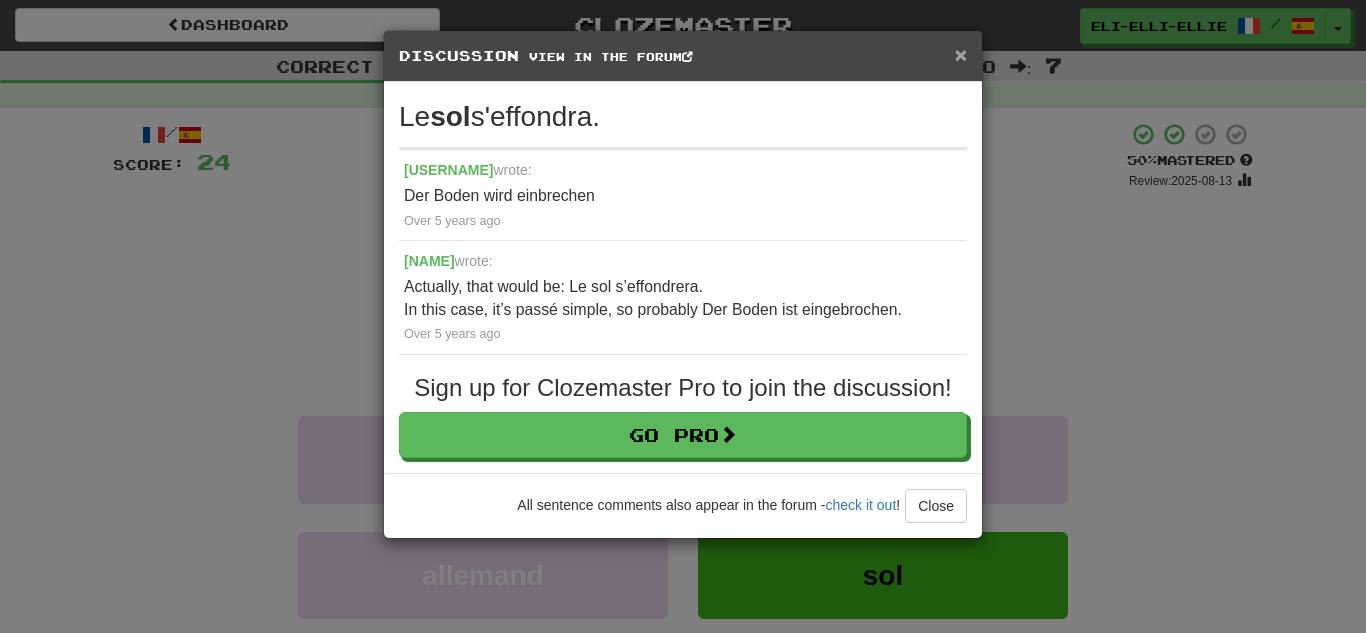 click on "×" at bounding box center [961, 54] 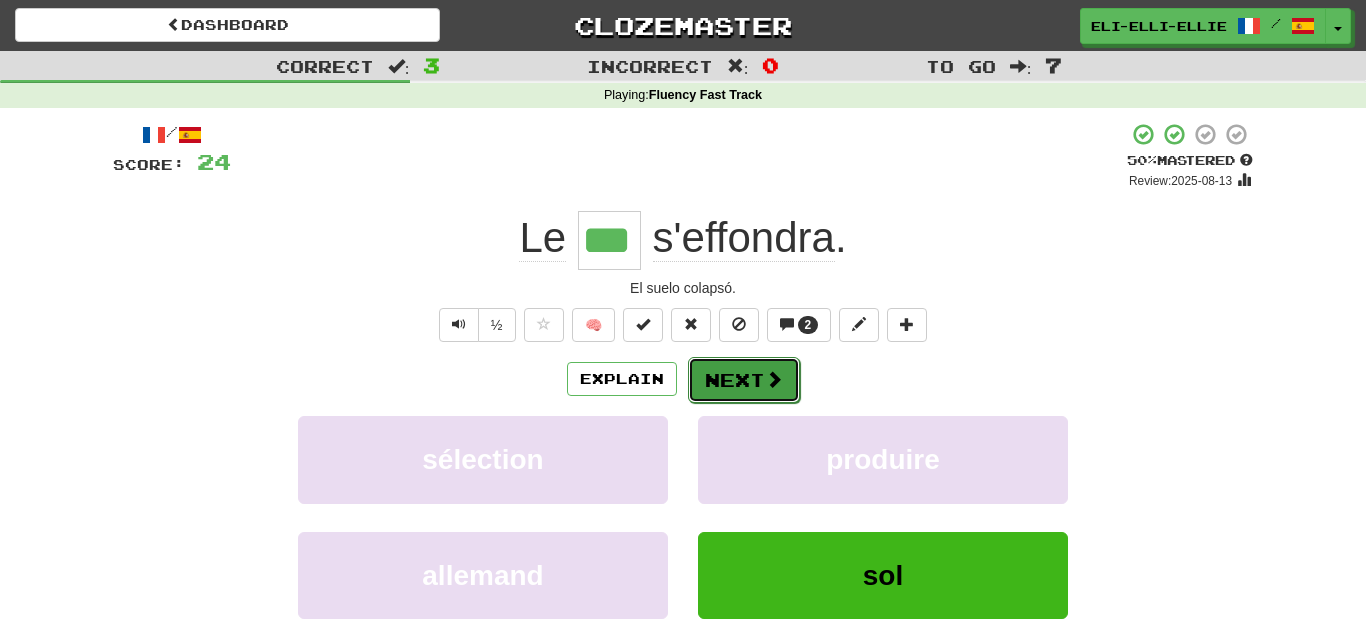 click on "Next" at bounding box center [744, 380] 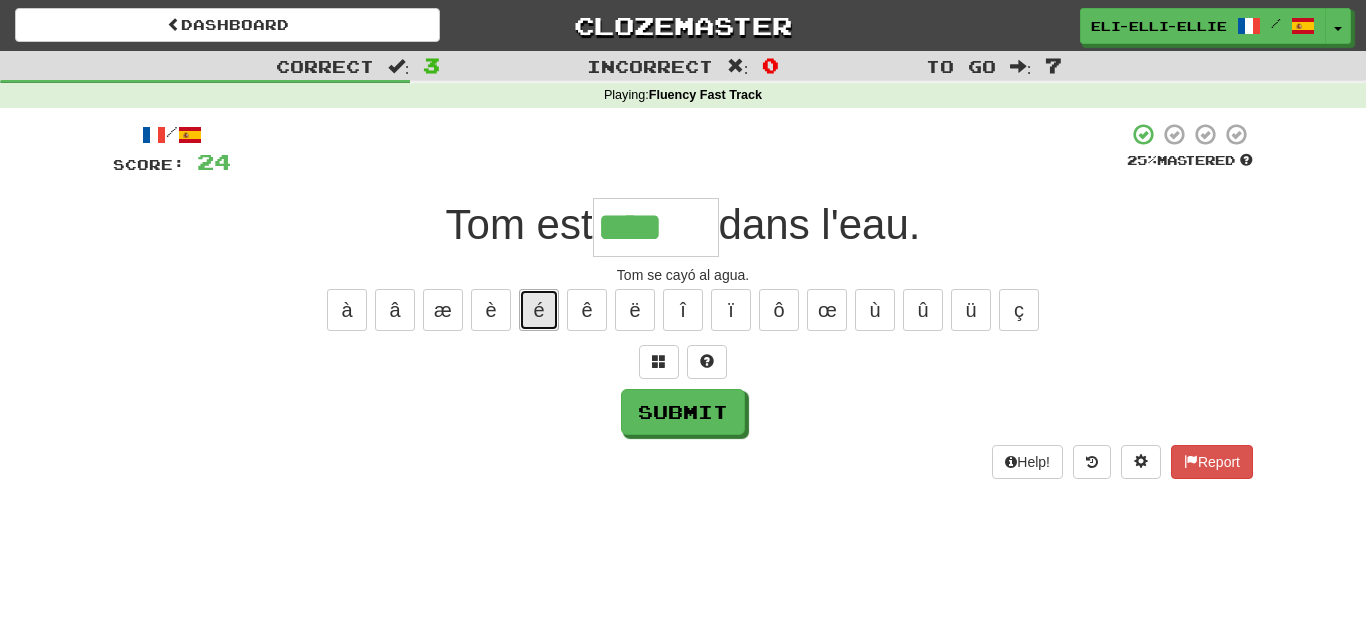 click on "é" at bounding box center [539, 310] 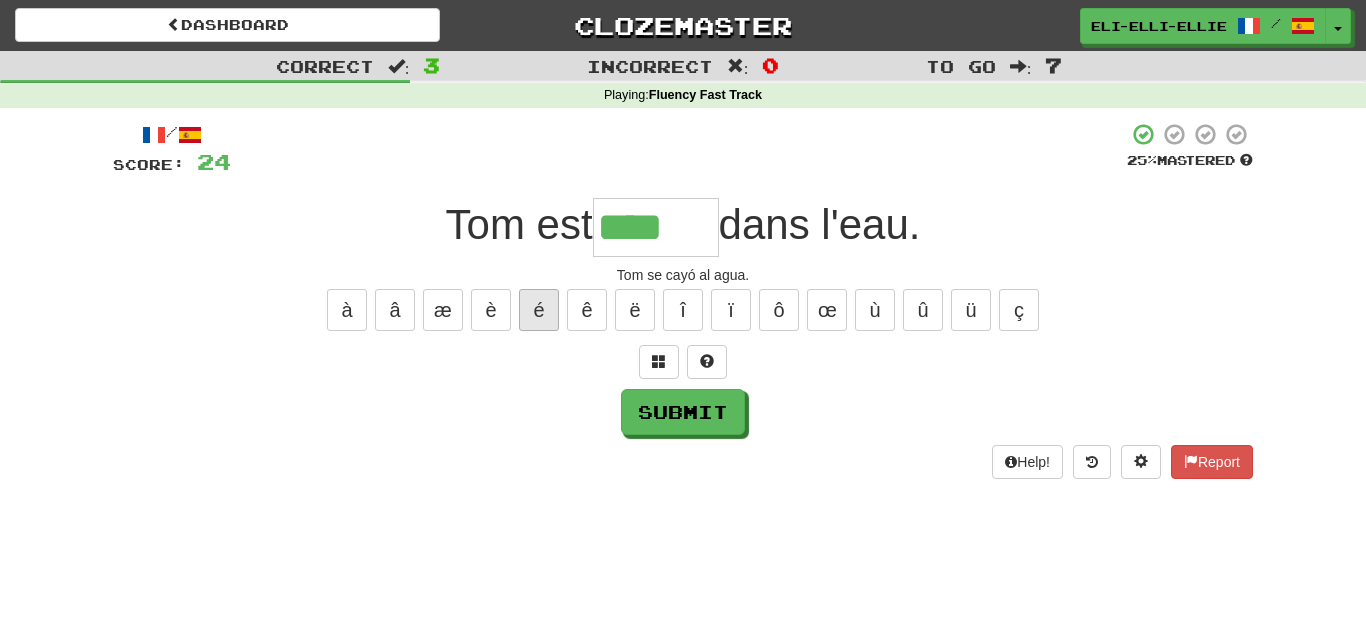 type on "*****" 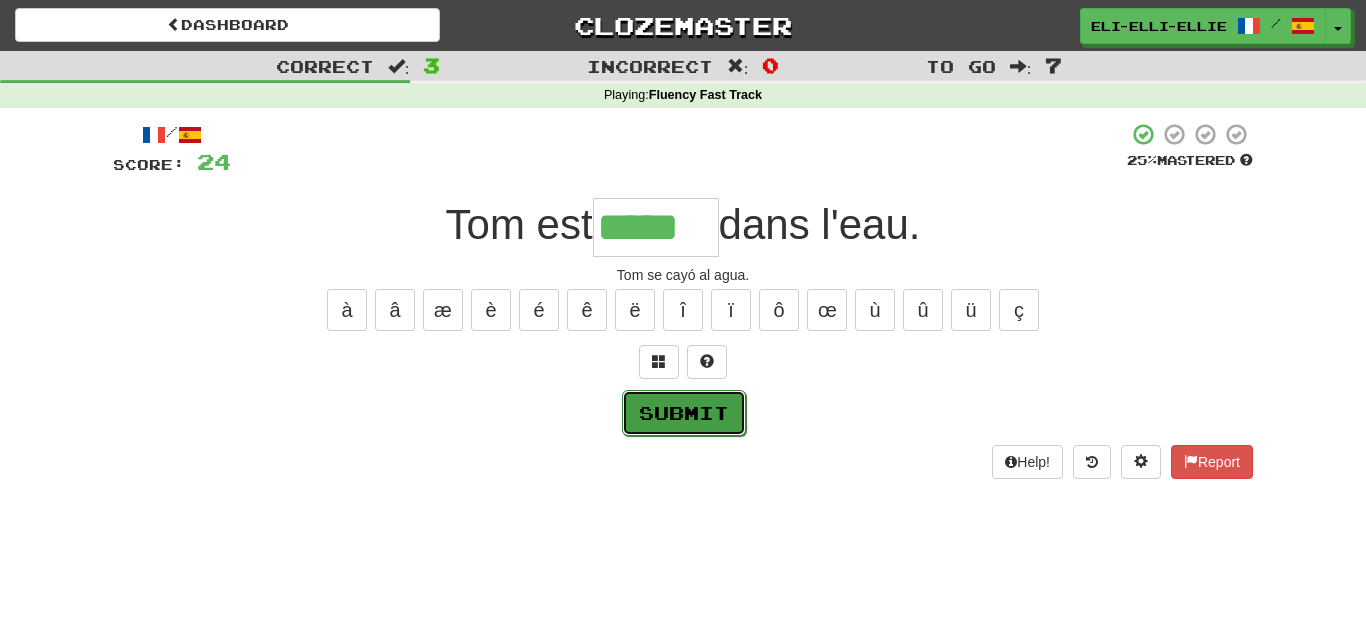 click on "Submit" at bounding box center (684, 413) 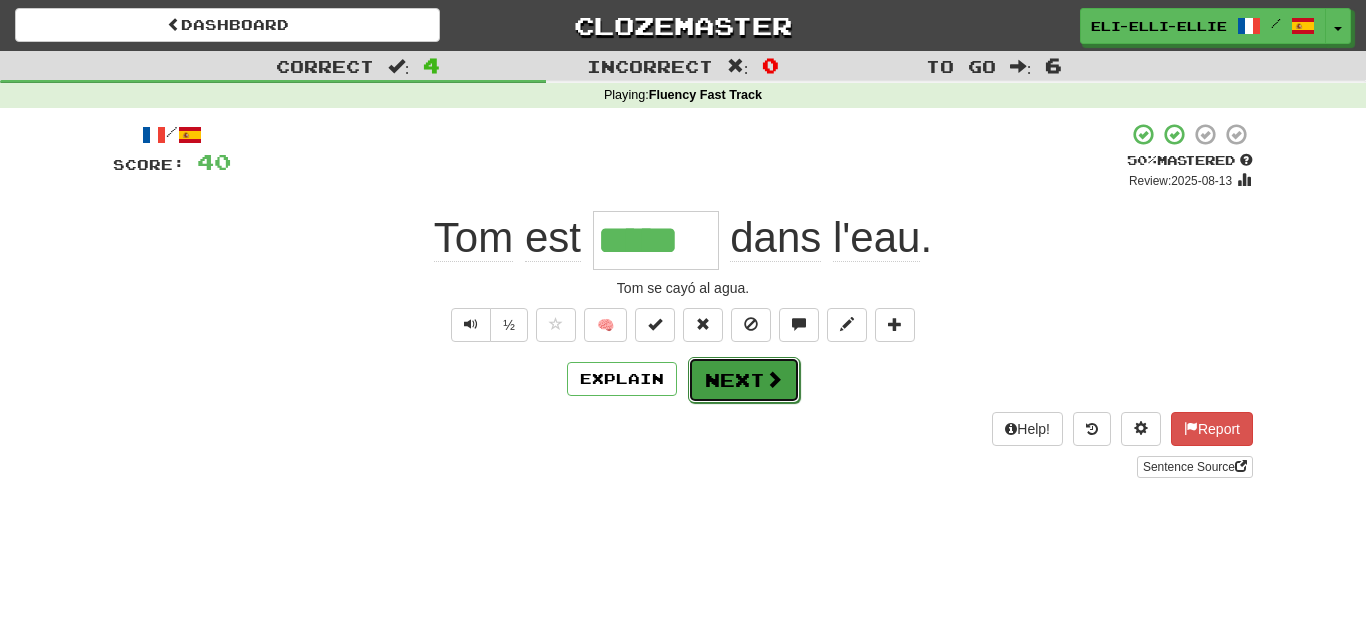 click on "Next" at bounding box center (744, 380) 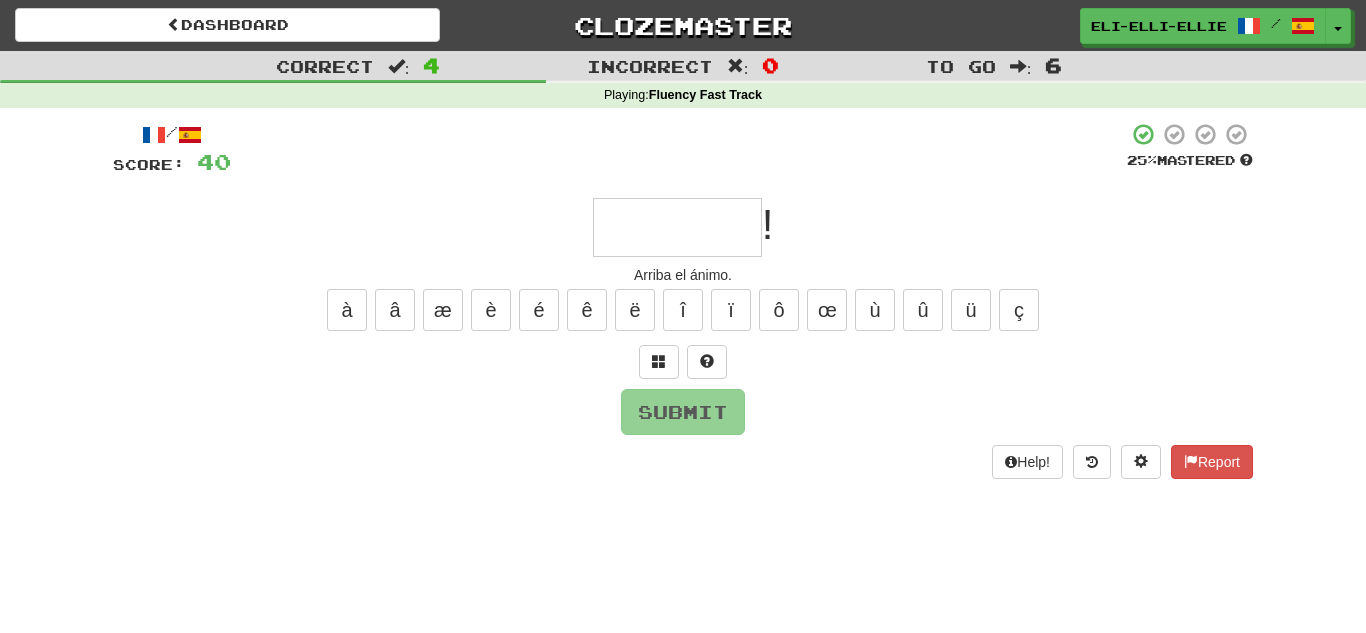 click on "/  Score:   40 25 %  Mastered  ! Arriba el ánimo. à â æ è é ê ë î ï ô œ ù û ü ç Submit  Help!  Report" at bounding box center [683, 300] 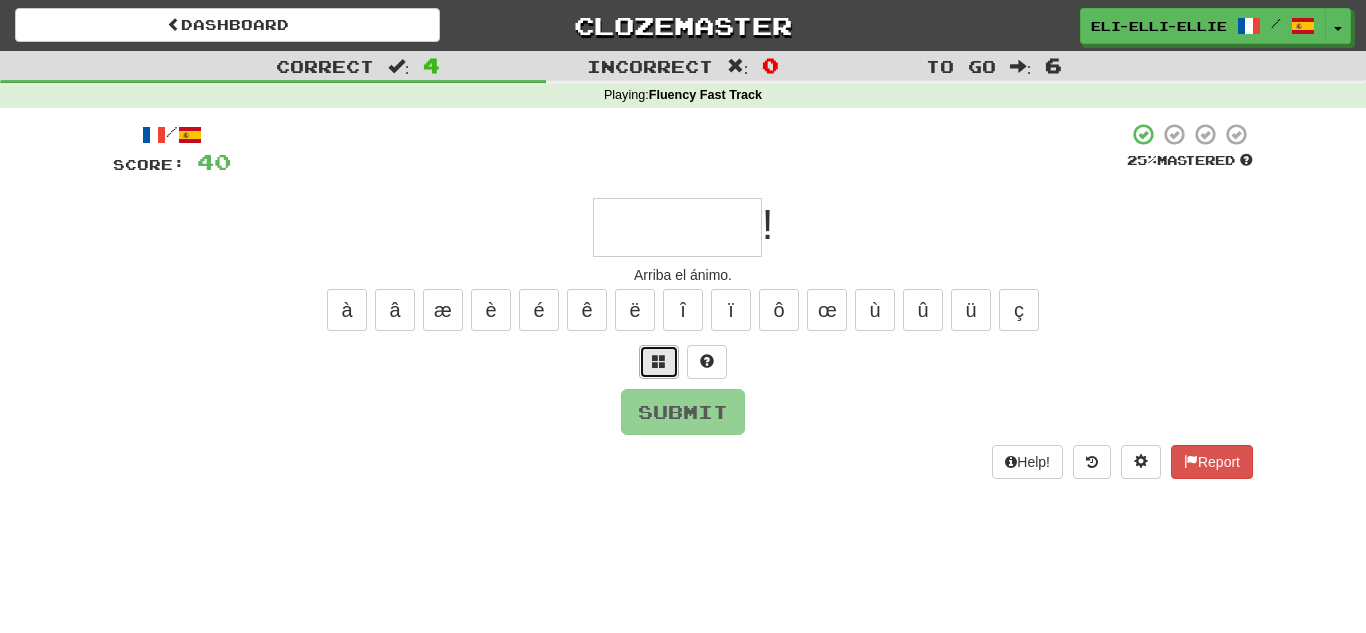 click at bounding box center (659, 362) 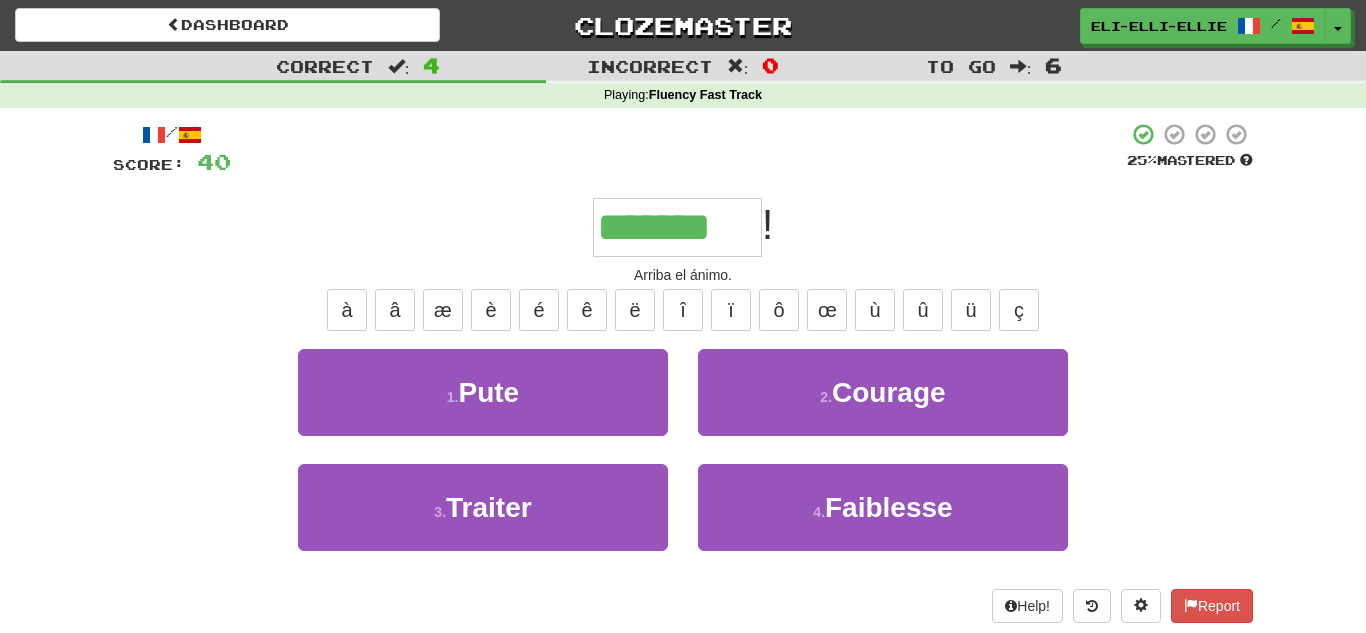 type on "*******" 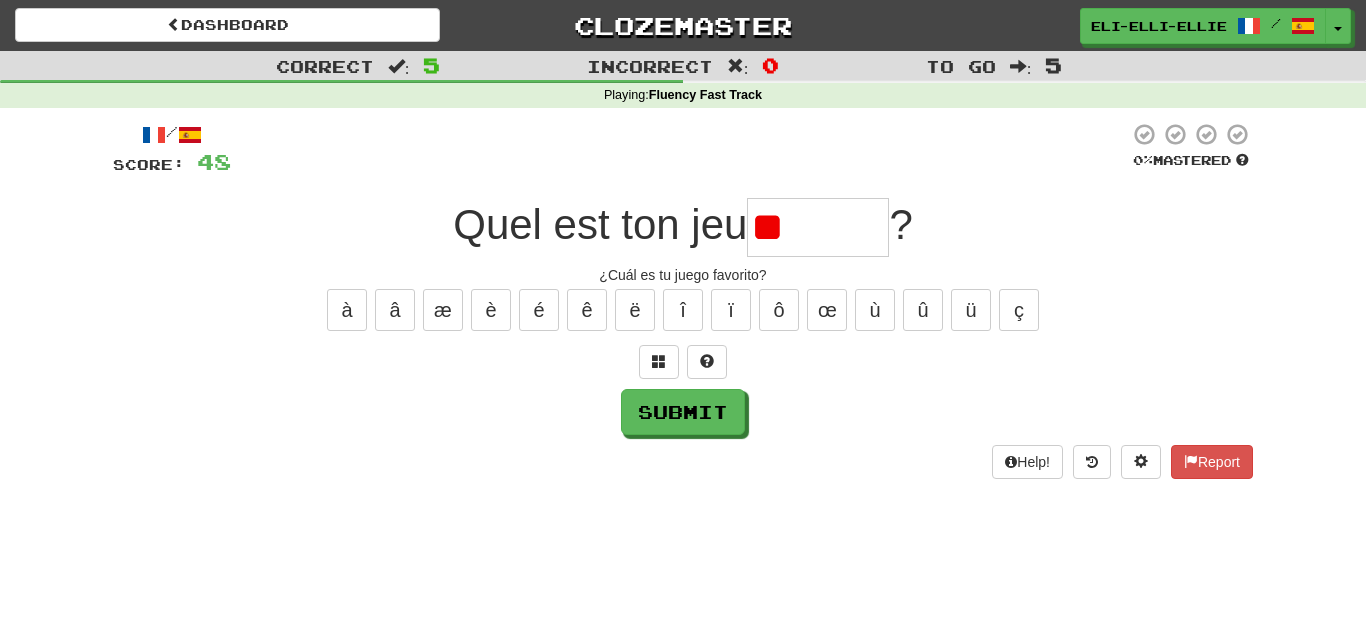 type on "*" 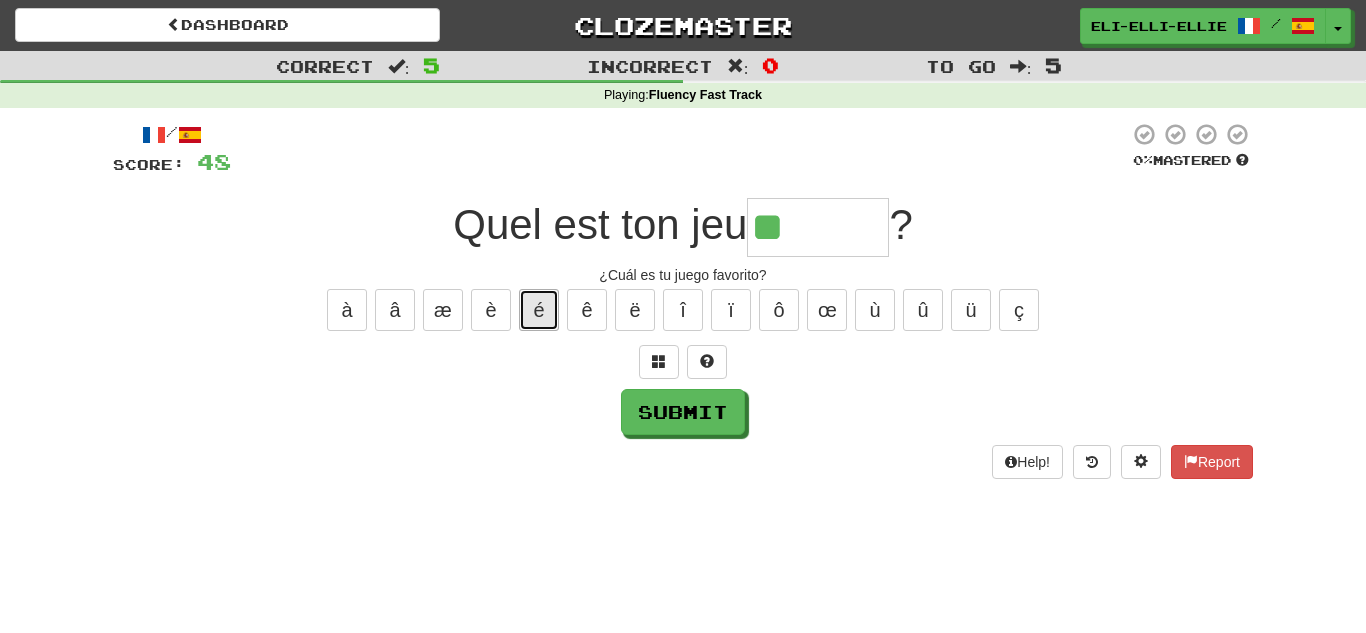 click on "é" at bounding box center (539, 310) 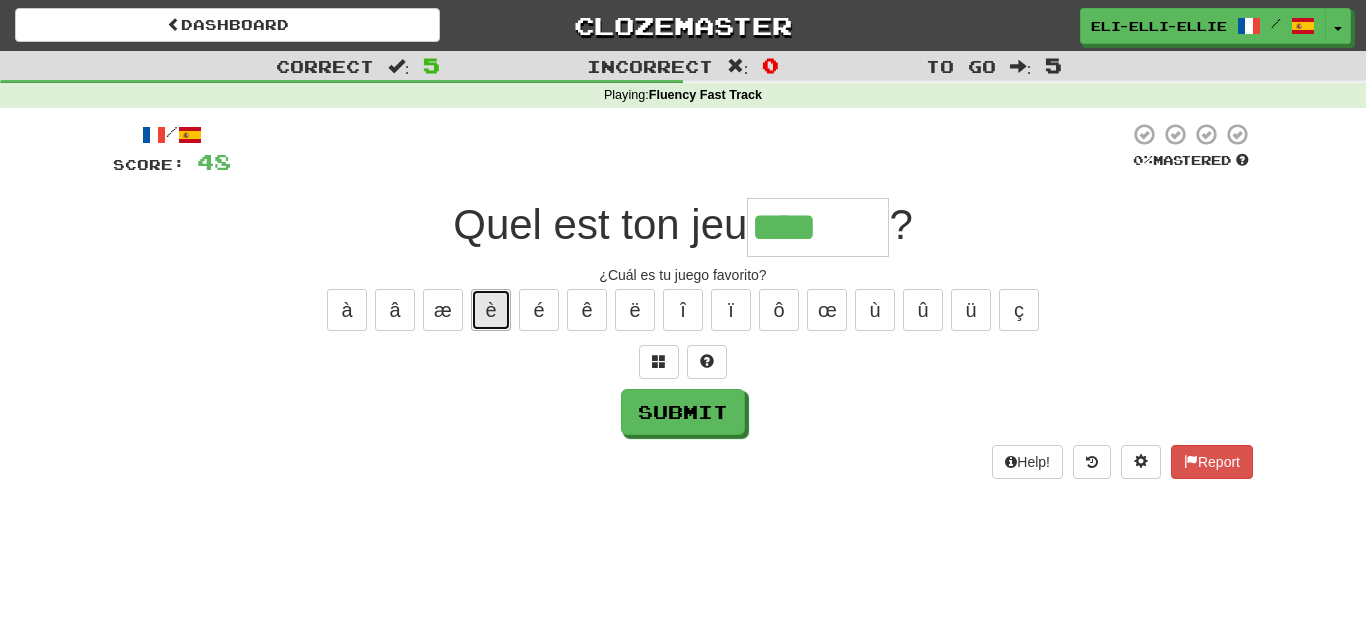 click on "è" at bounding box center [491, 310] 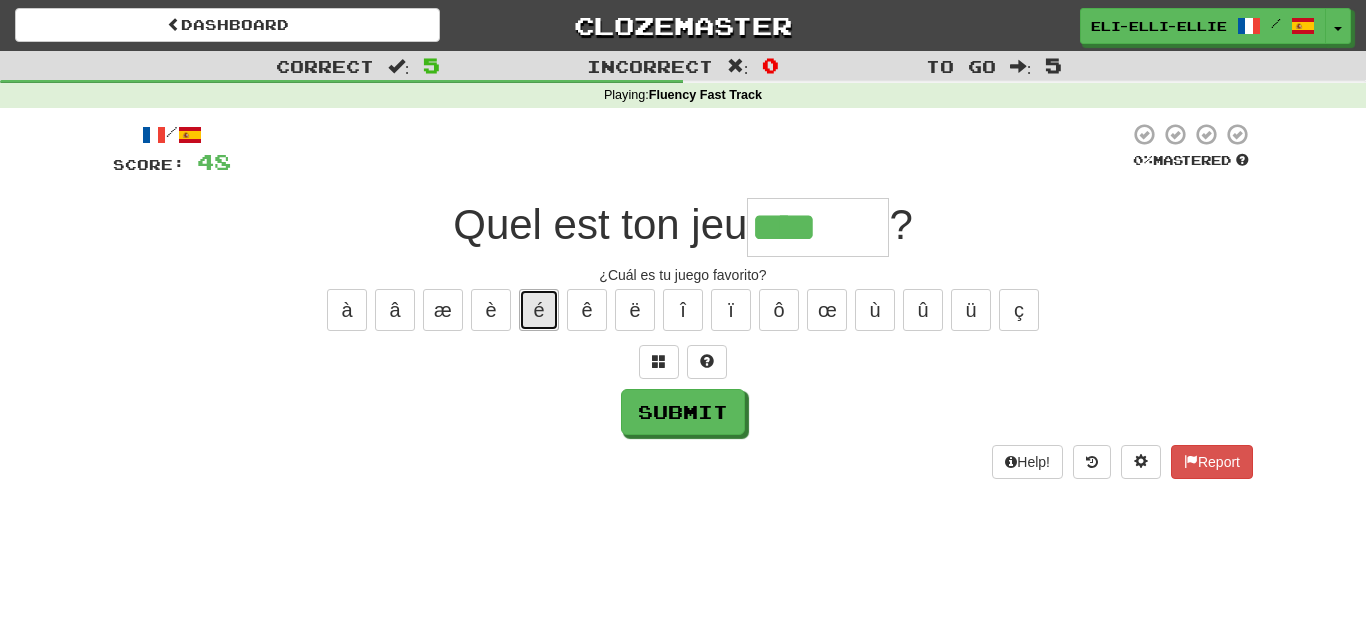 click on "é" at bounding box center [539, 310] 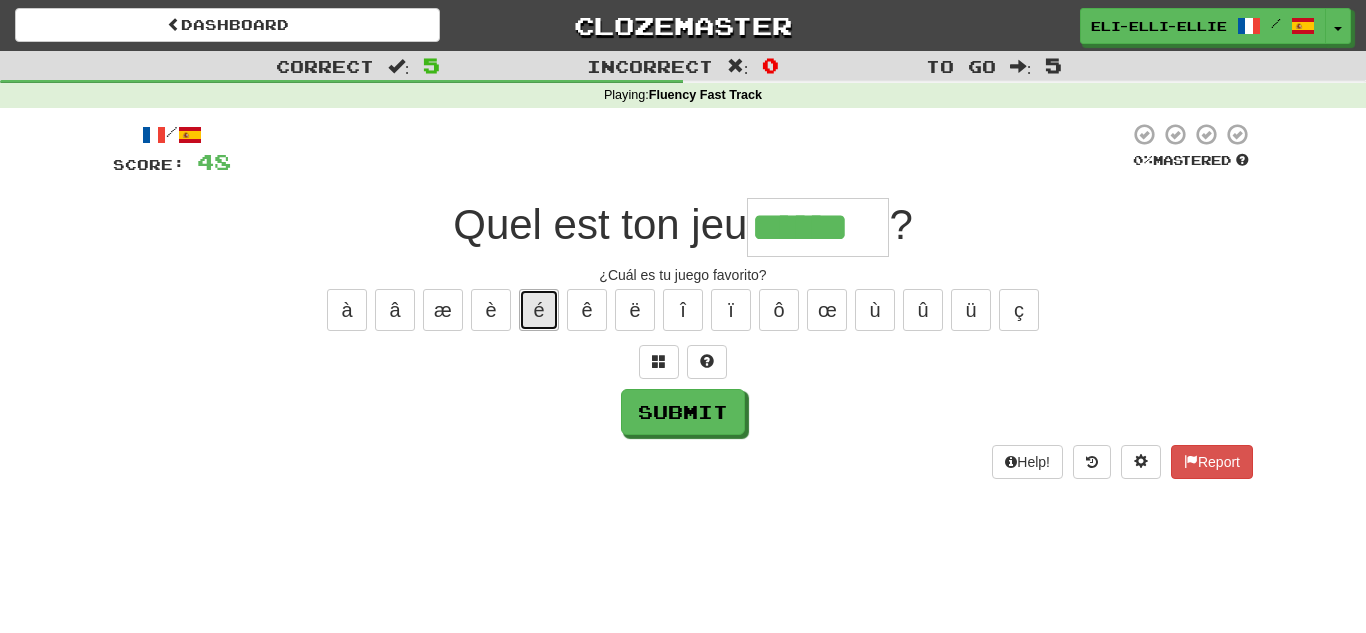 click on "é" at bounding box center [539, 310] 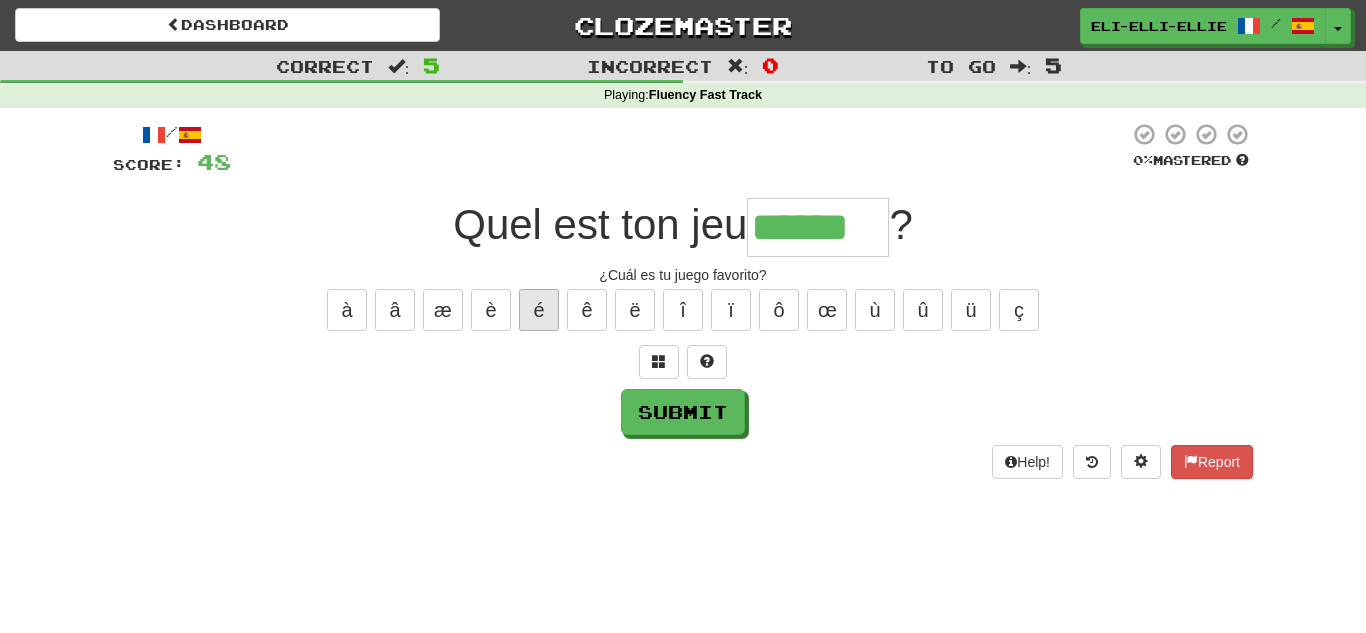 type on "*******" 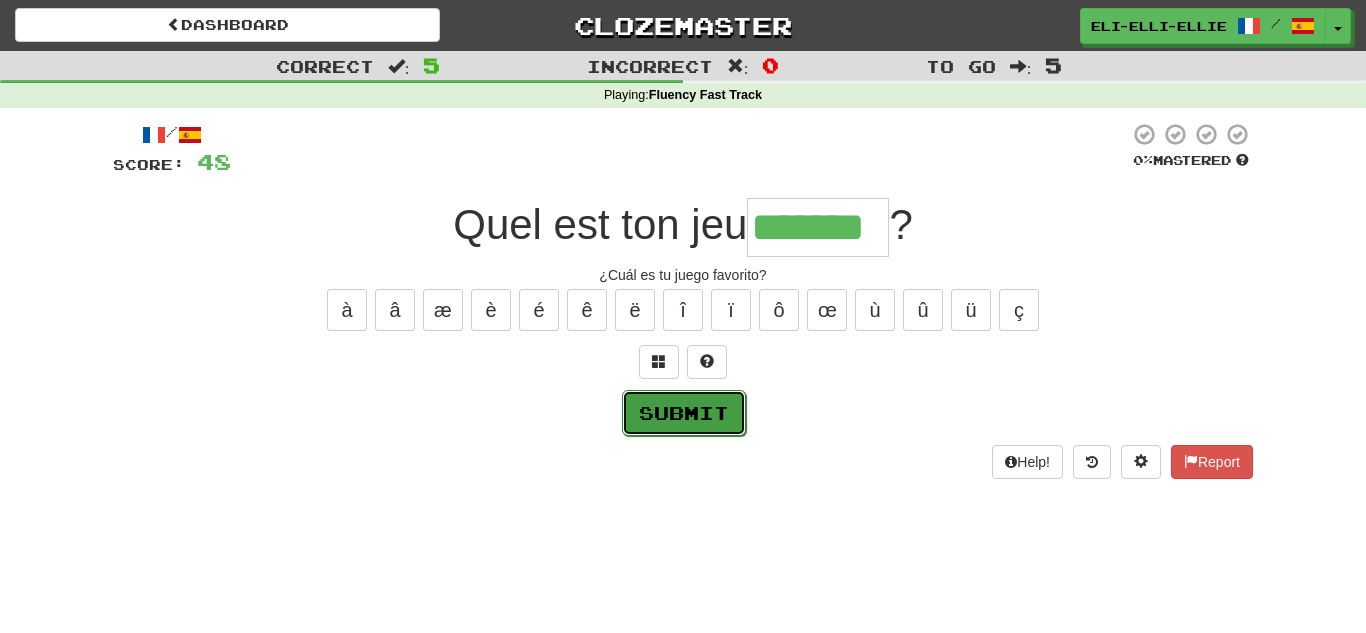 click on "Submit" at bounding box center [684, 413] 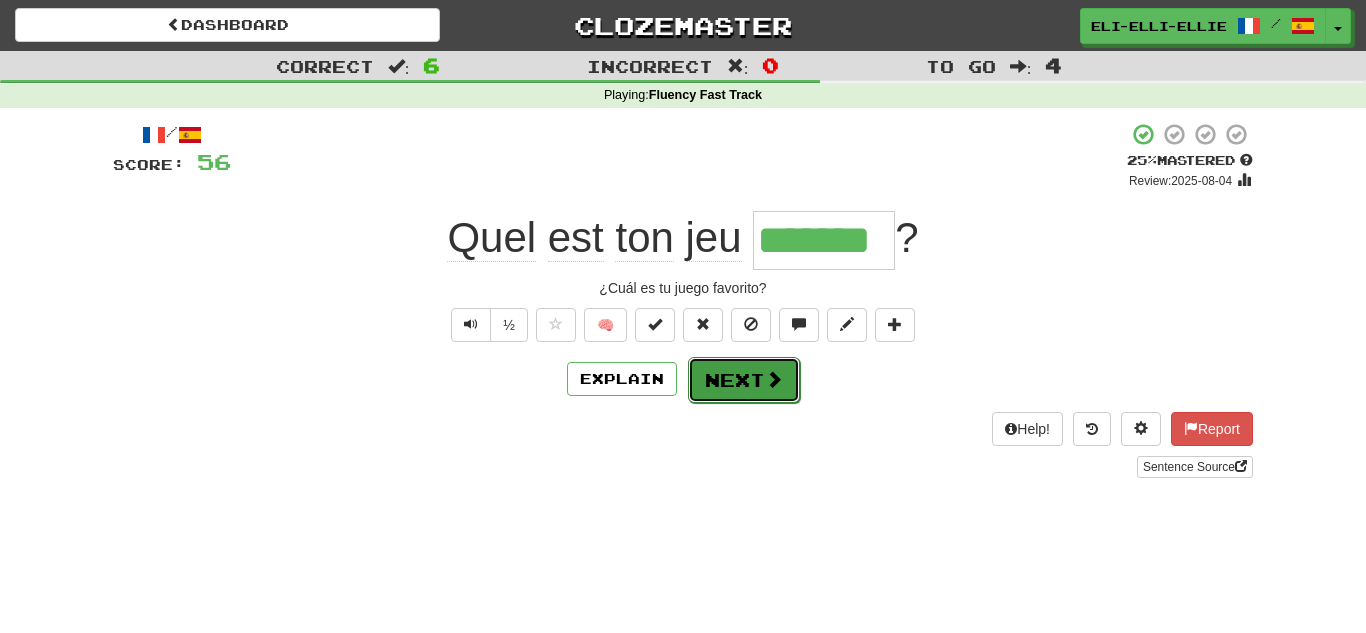 click on "Next" at bounding box center (744, 380) 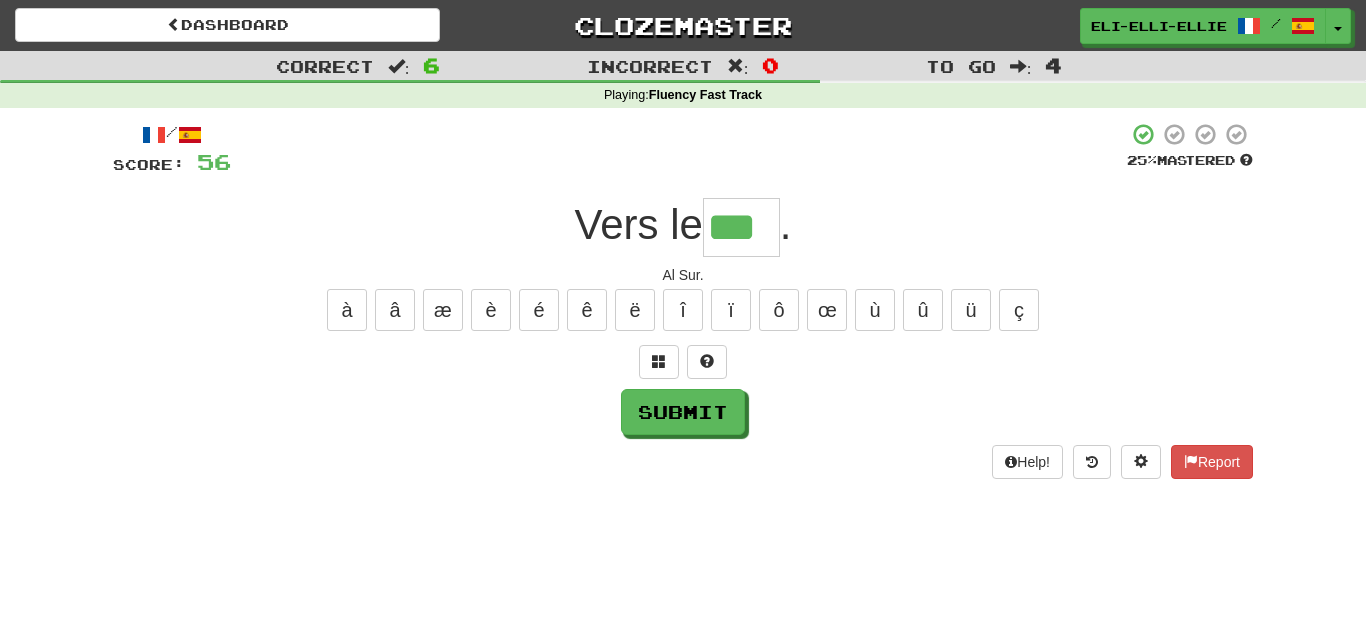 type on "***" 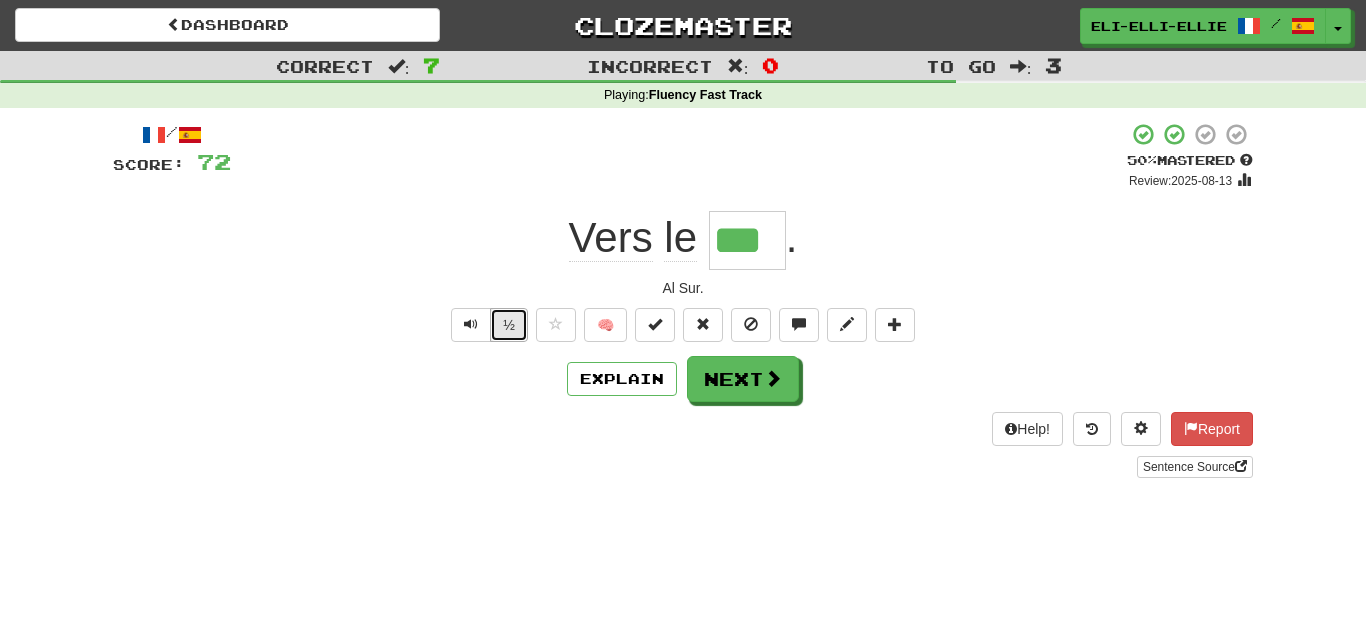 click on "½" at bounding box center [509, 325] 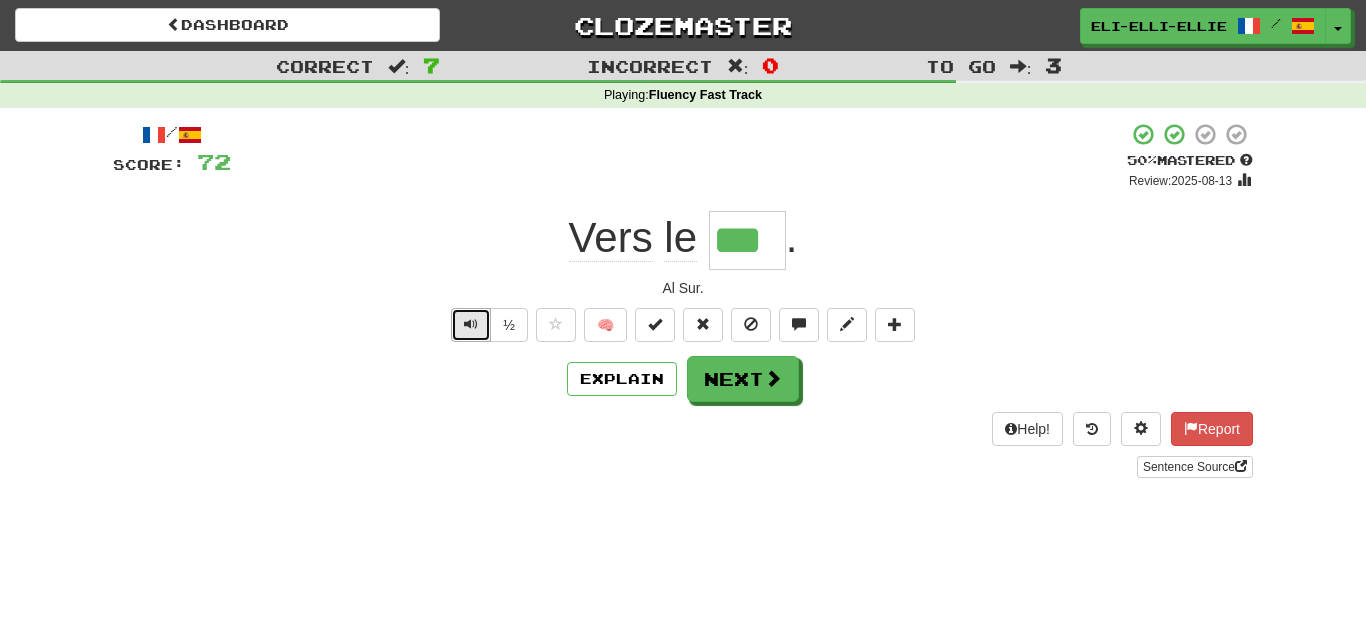 click at bounding box center [471, 324] 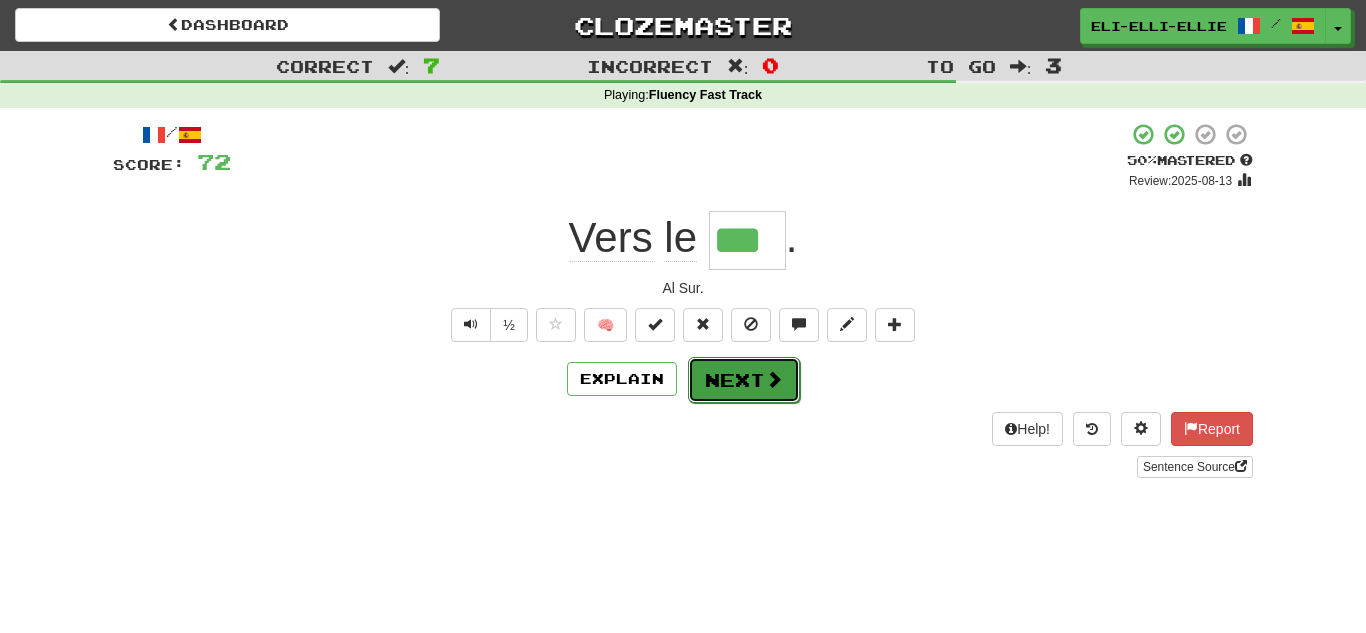 click on "Next" at bounding box center [744, 380] 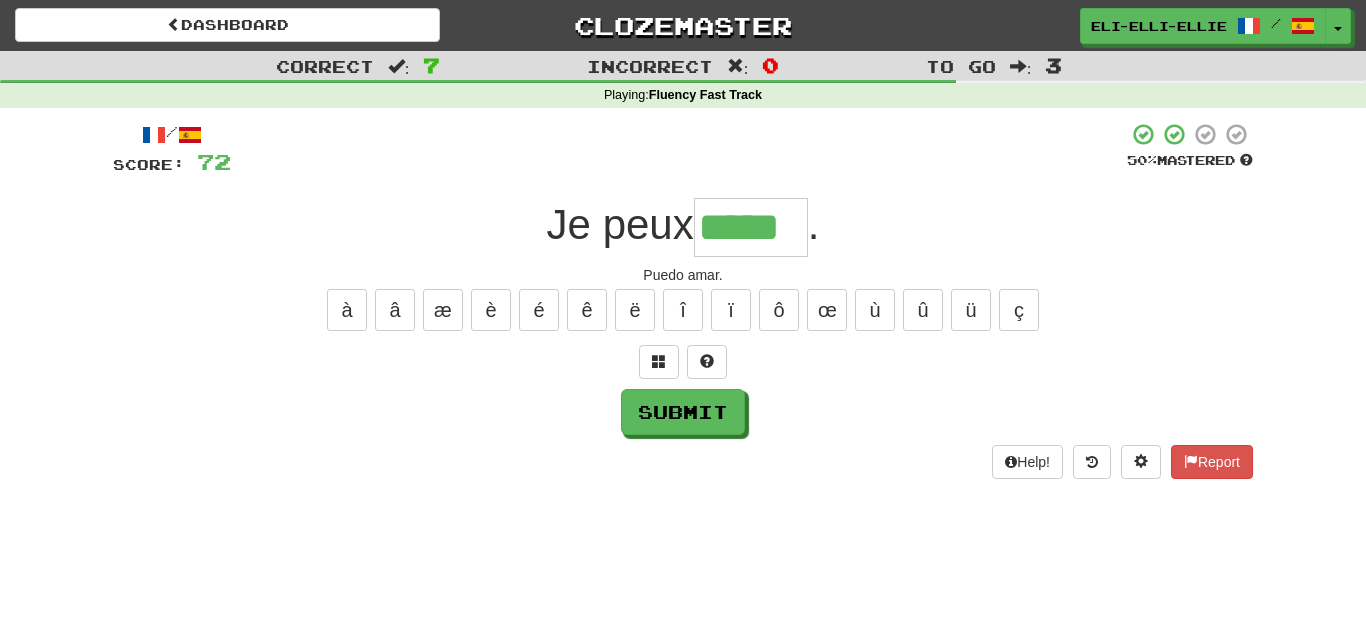 type on "*****" 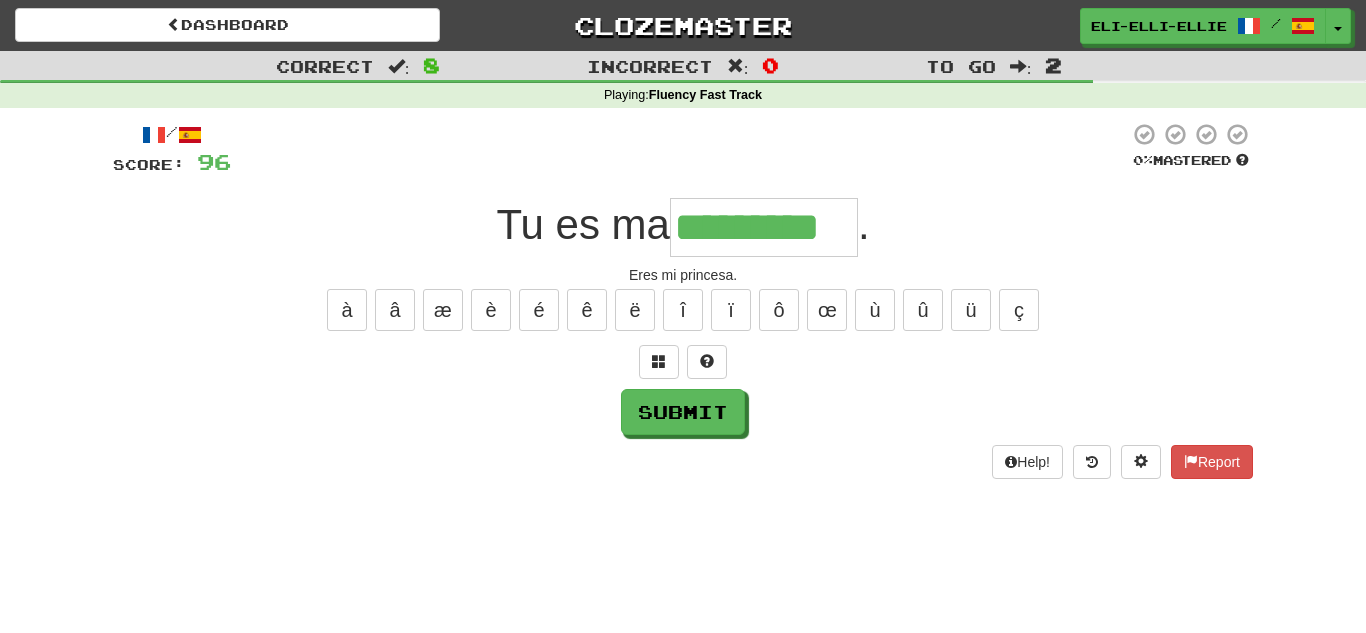 type on "*********" 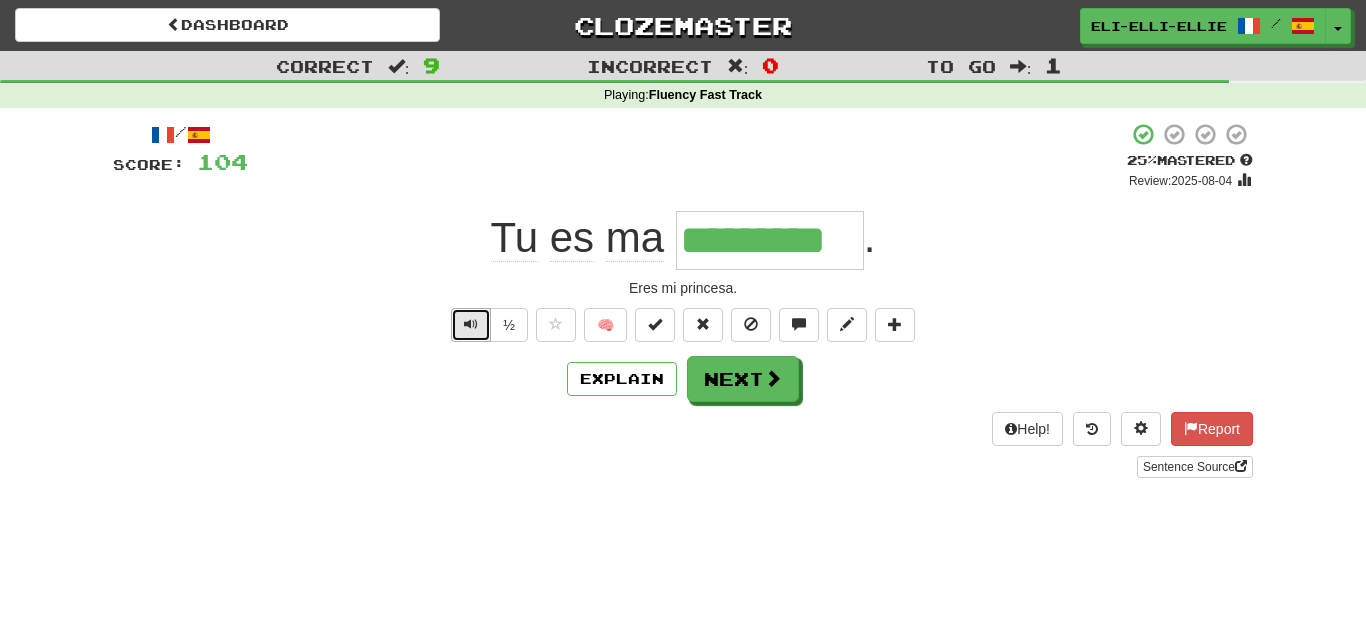 click at bounding box center [471, 324] 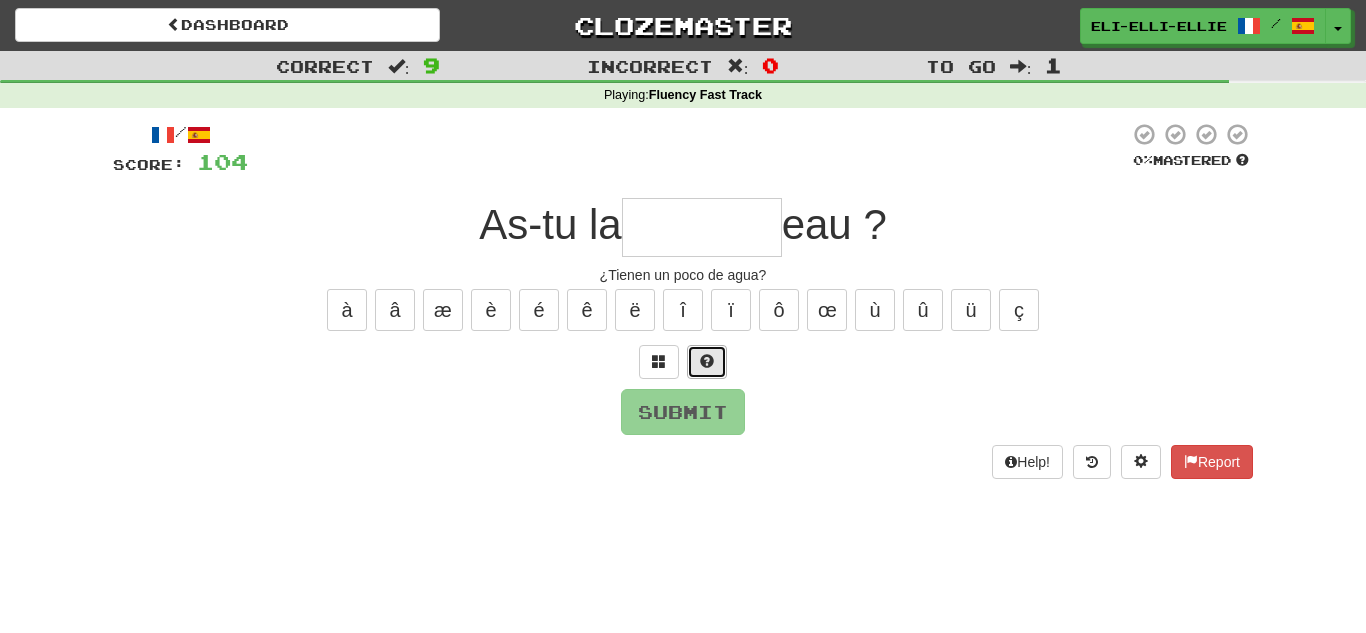 click at bounding box center [707, 362] 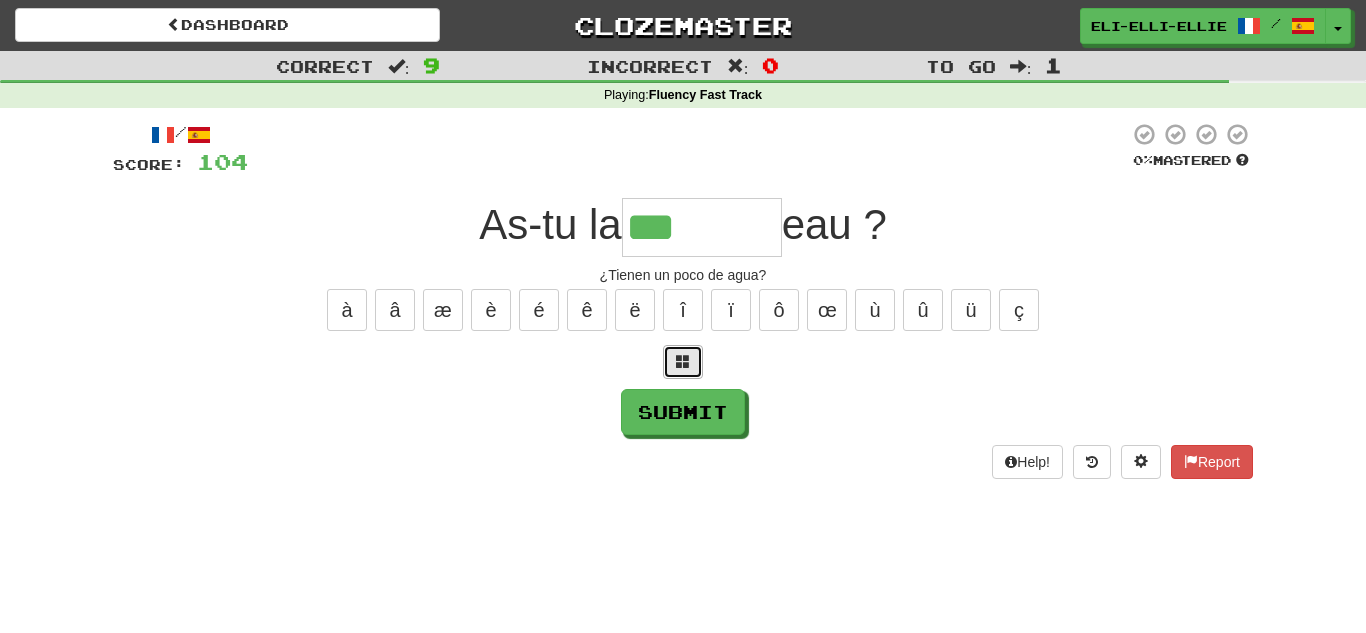 click at bounding box center [683, 361] 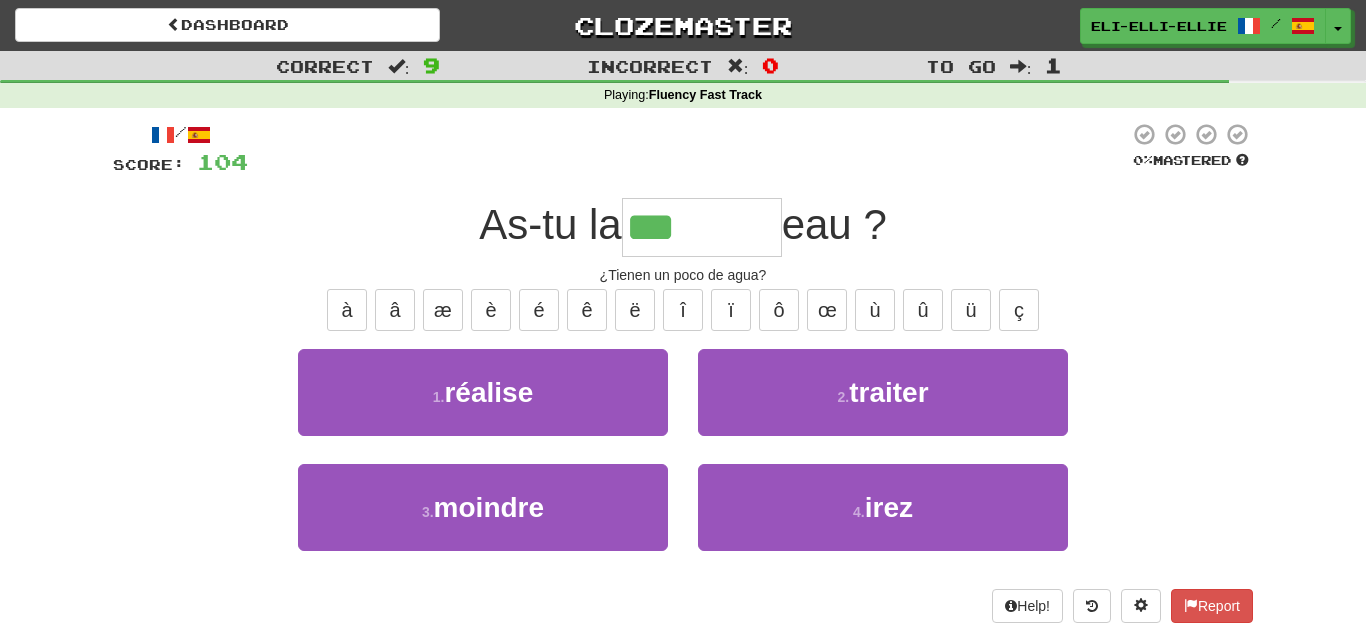 click on "***" at bounding box center (702, 227) 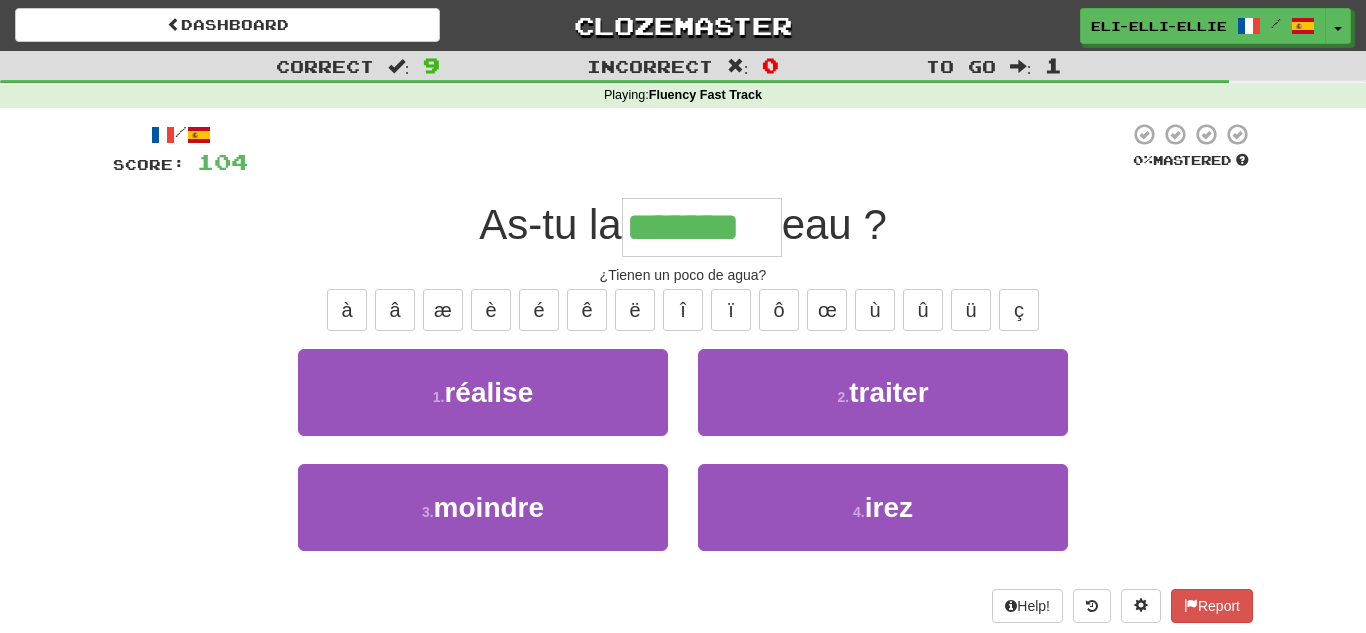 type on "*******" 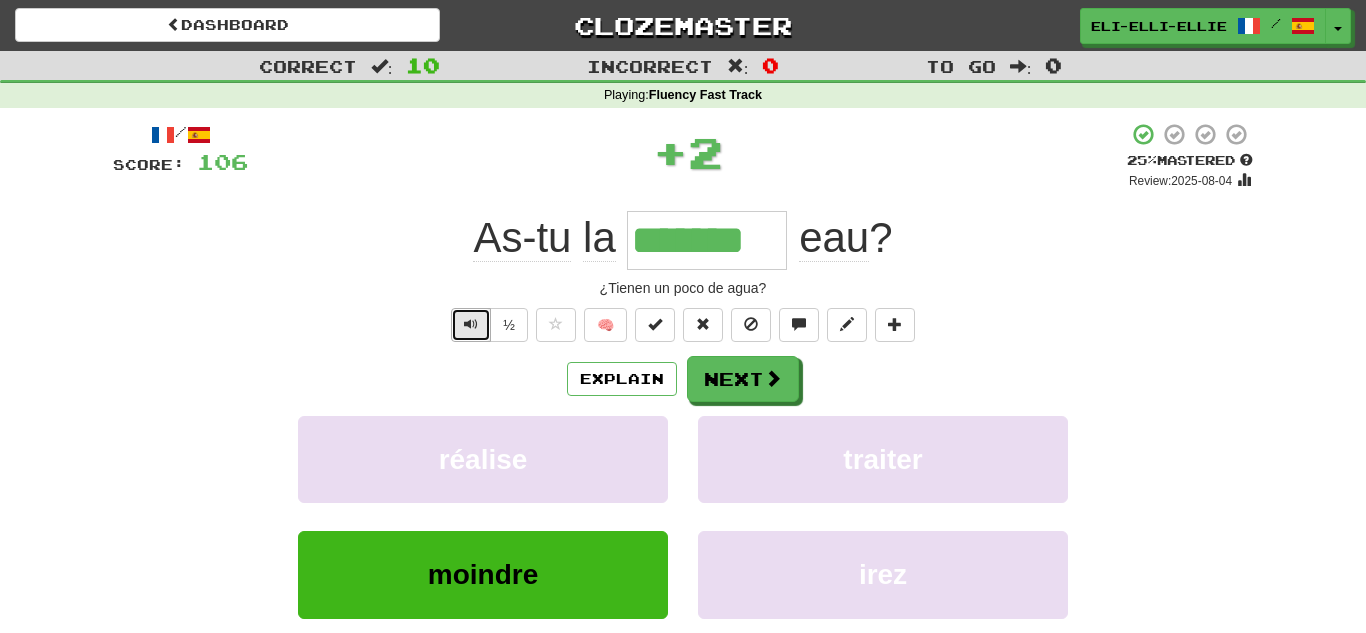 click at bounding box center (471, 325) 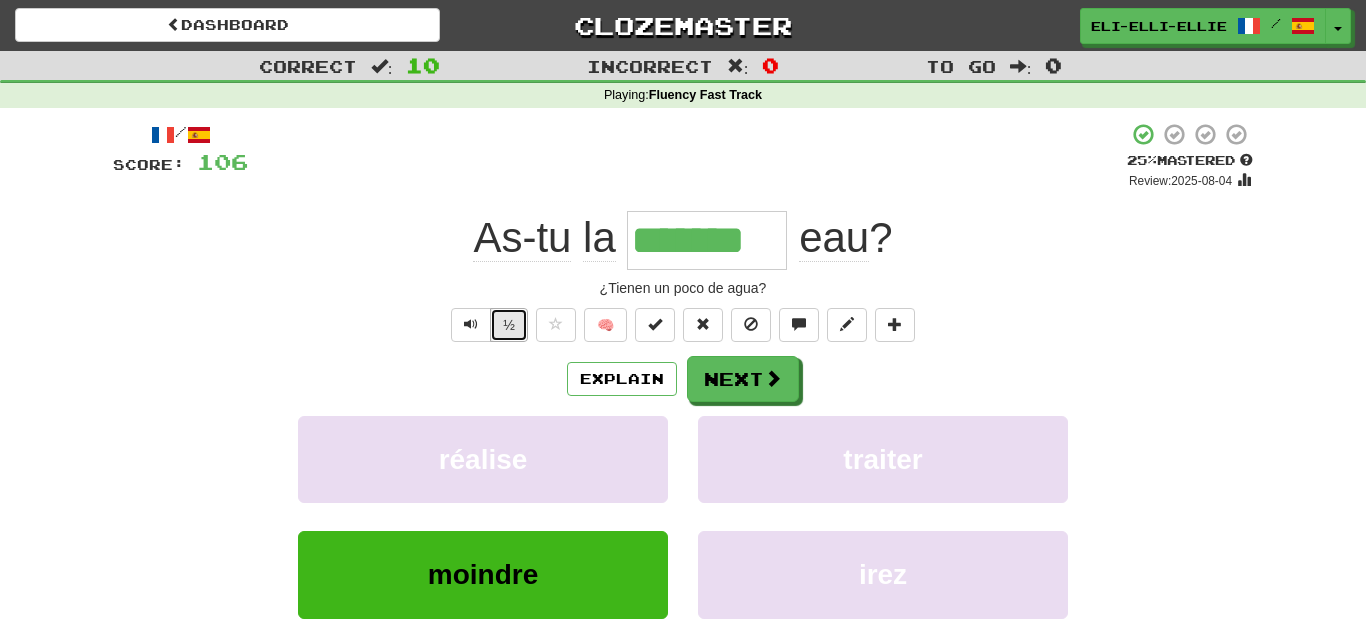 click on "½" at bounding box center [509, 325] 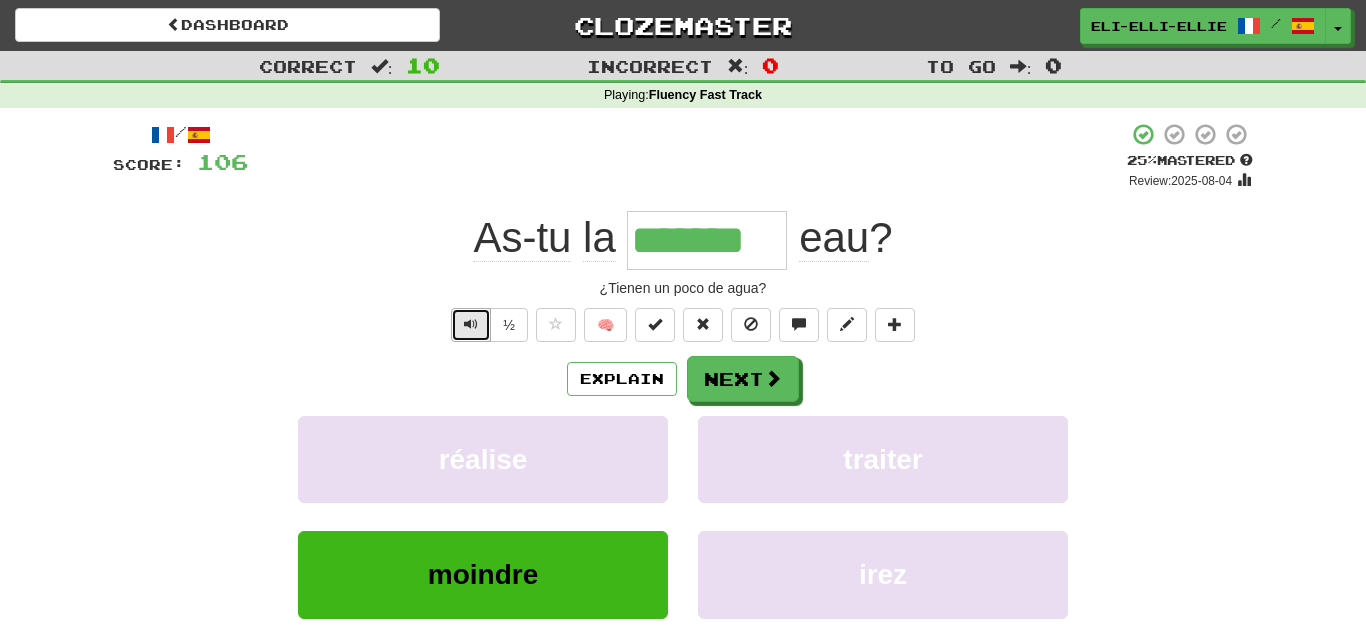 click at bounding box center [471, 325] 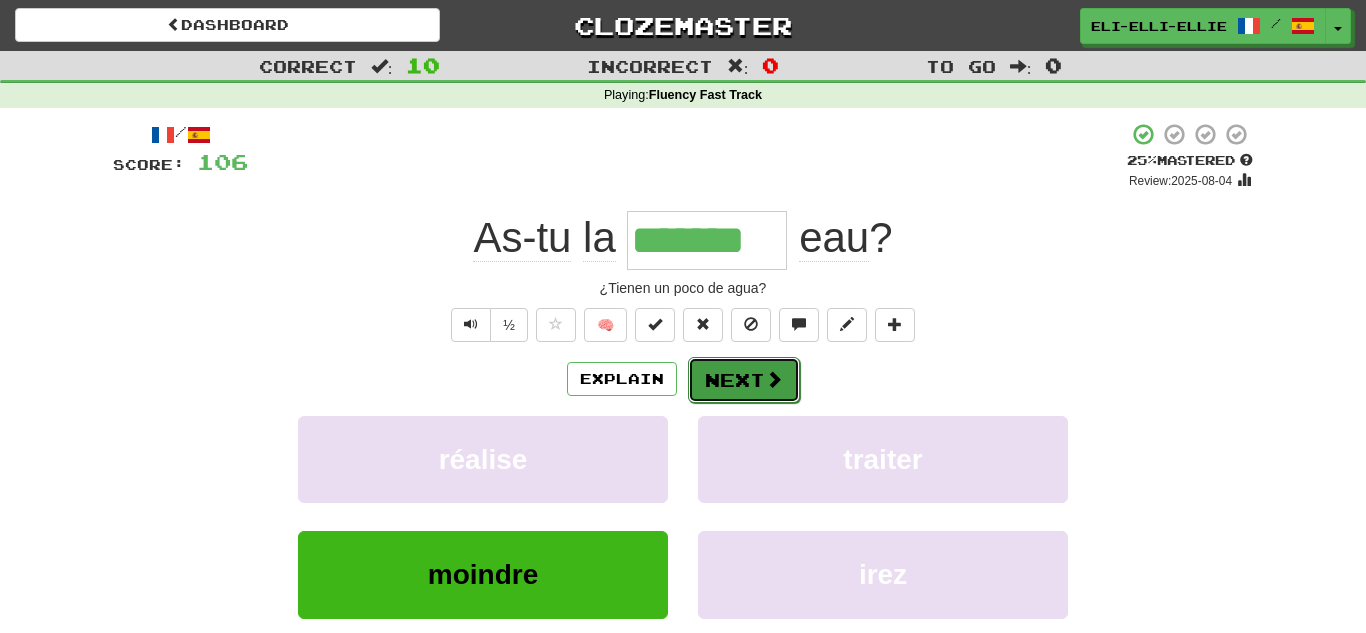 click on "Next" at bounding box center [744, 380] 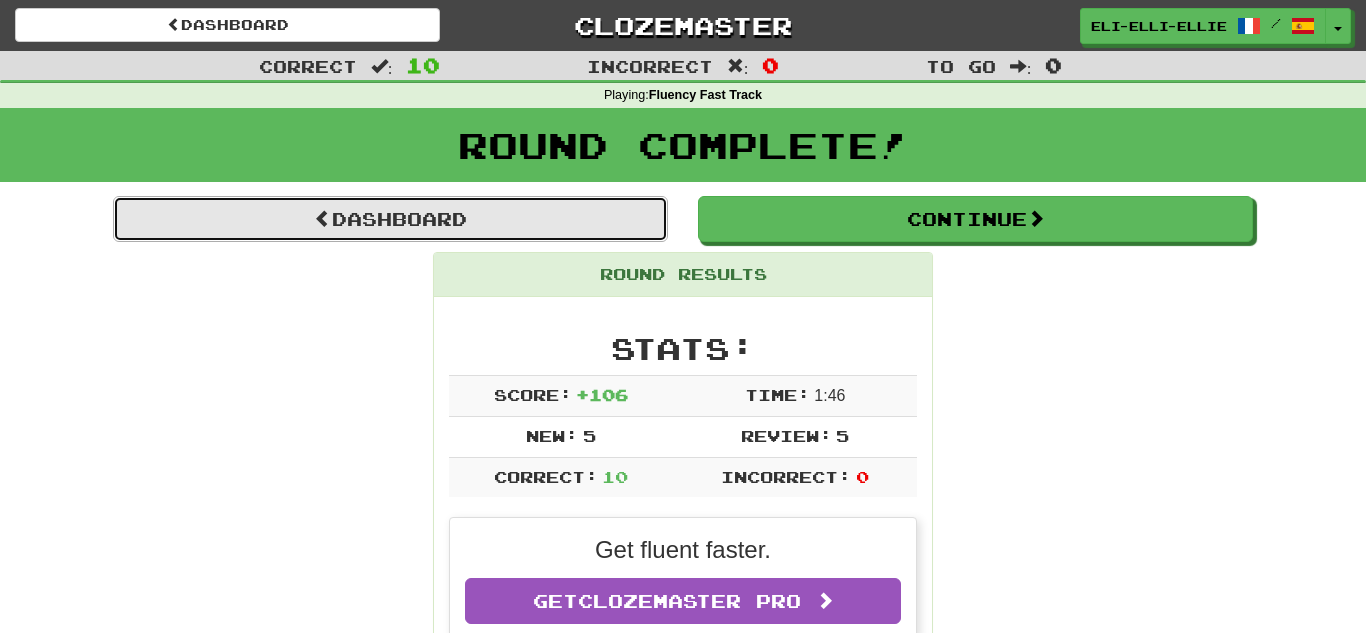 click on "Dashboard" at bounding box center [390, 219] 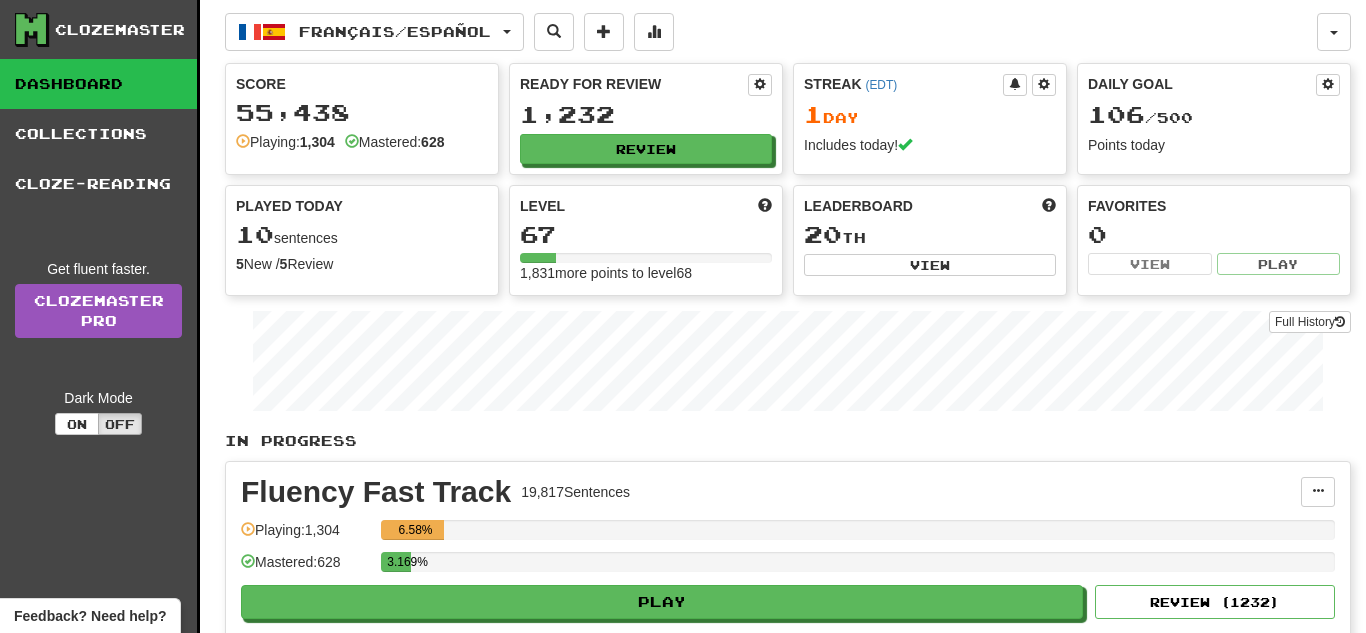 scroll, scrollTop: 0, scrollLeft: 0, axis: both 